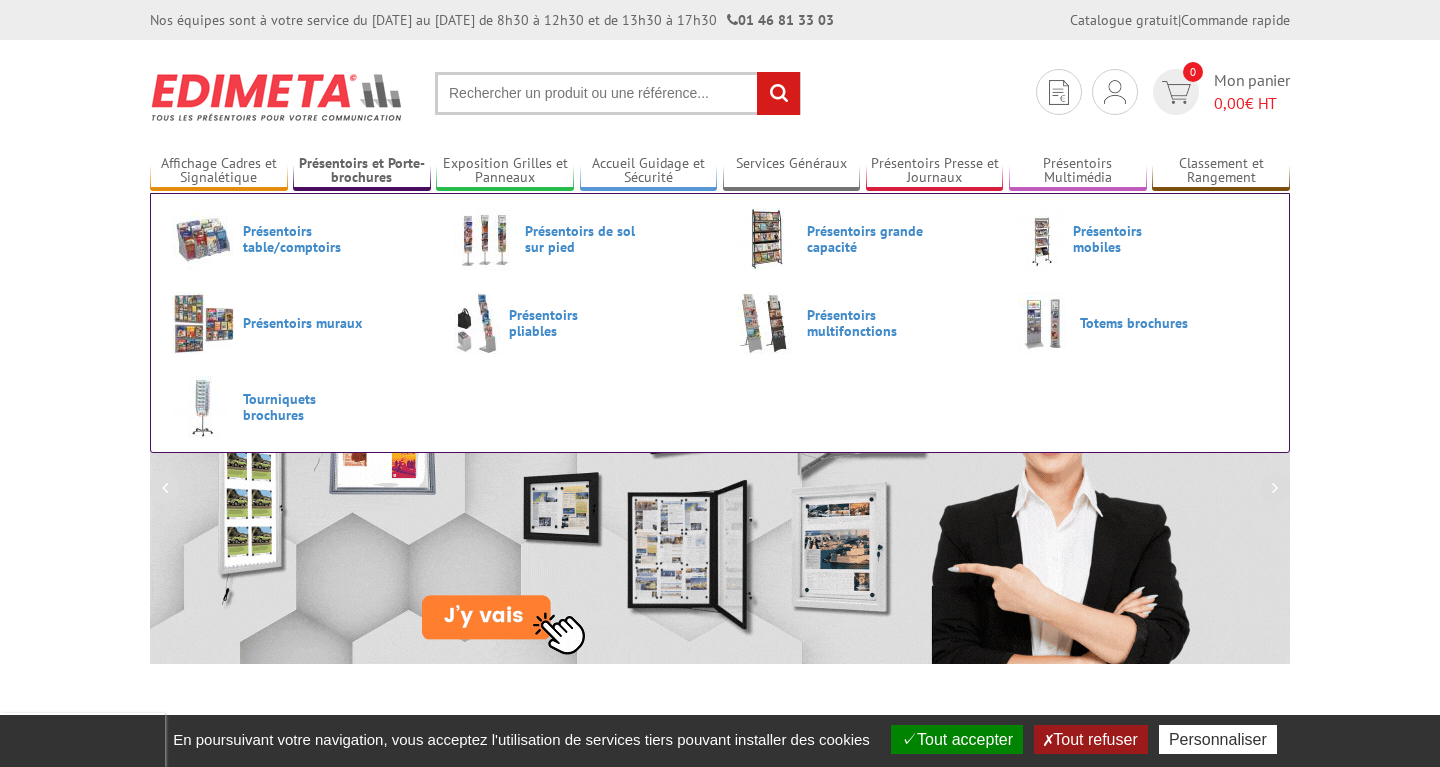 scroll, scrollTop: 0, scrollLeft: 0, axis: both 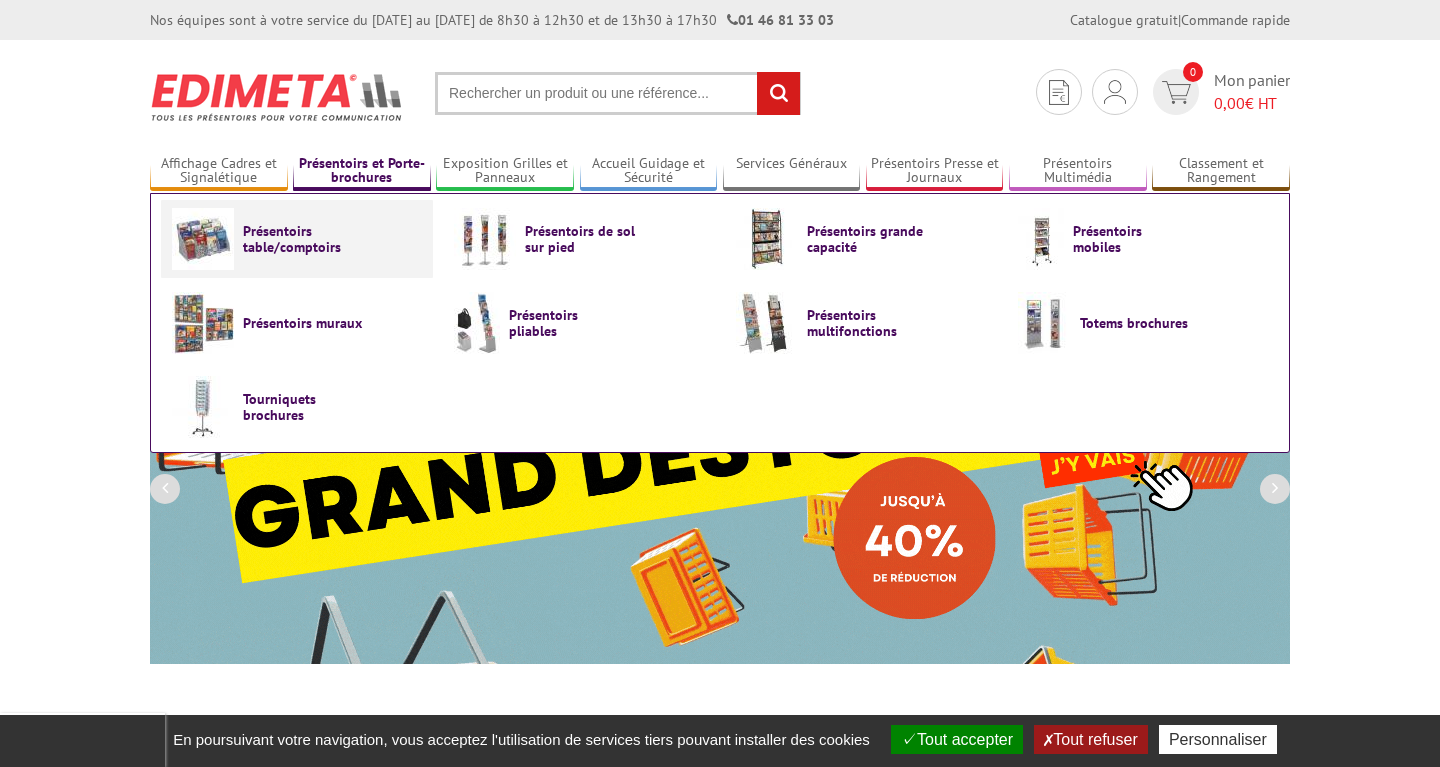 click on "Présentoirs table/comptoirs" at bounding box center (303, 239) 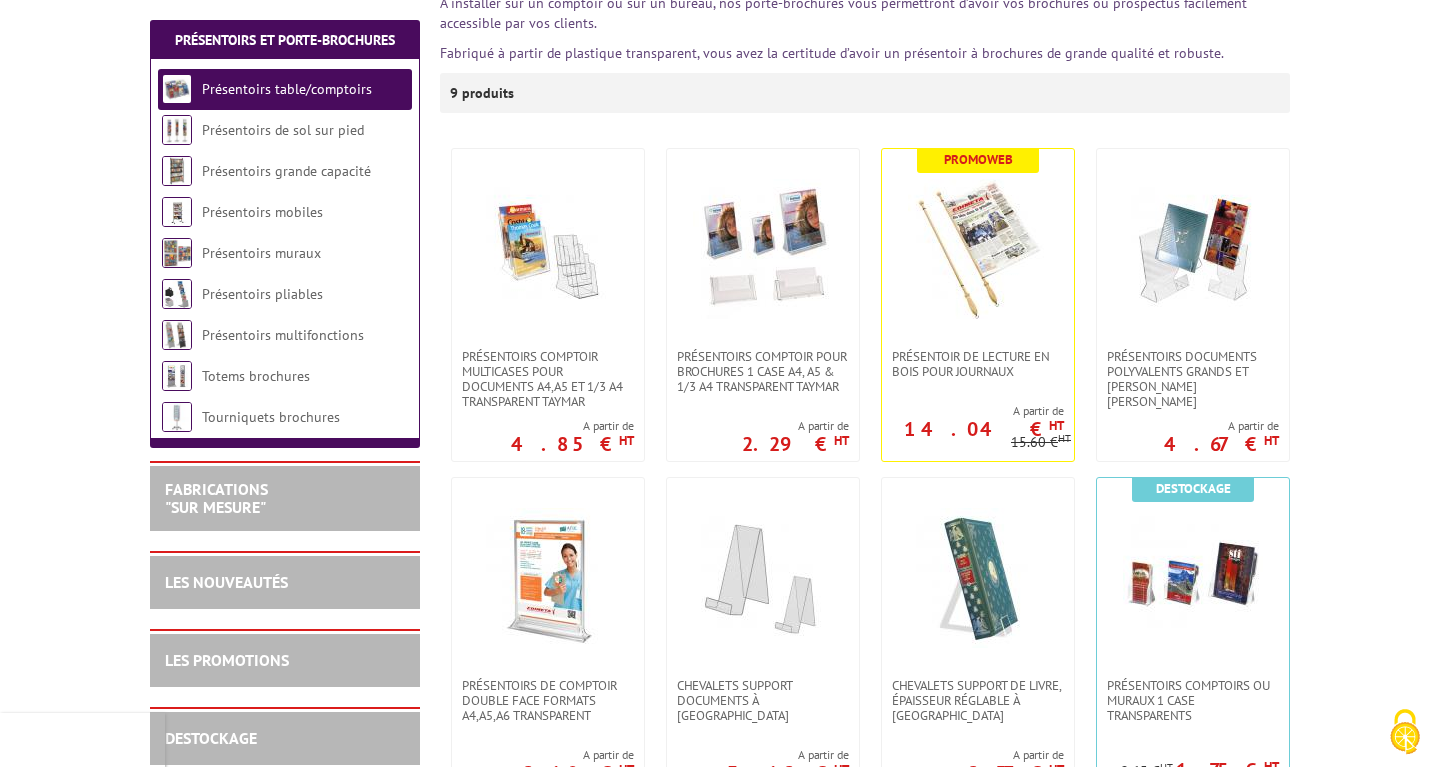 scroll, scrollTop: 204, scrollLeft: 0, axis: vertical 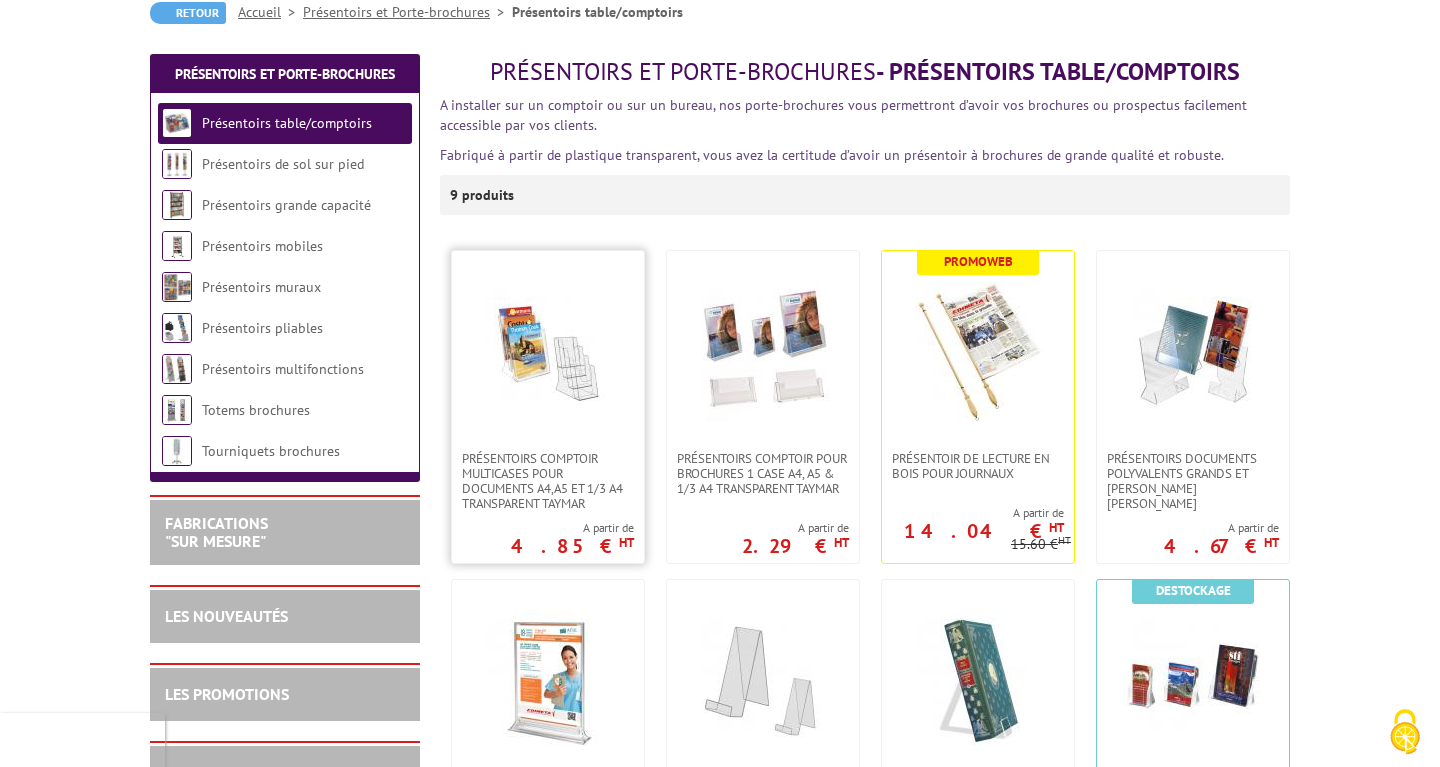 click at bounding box center [548, 351] 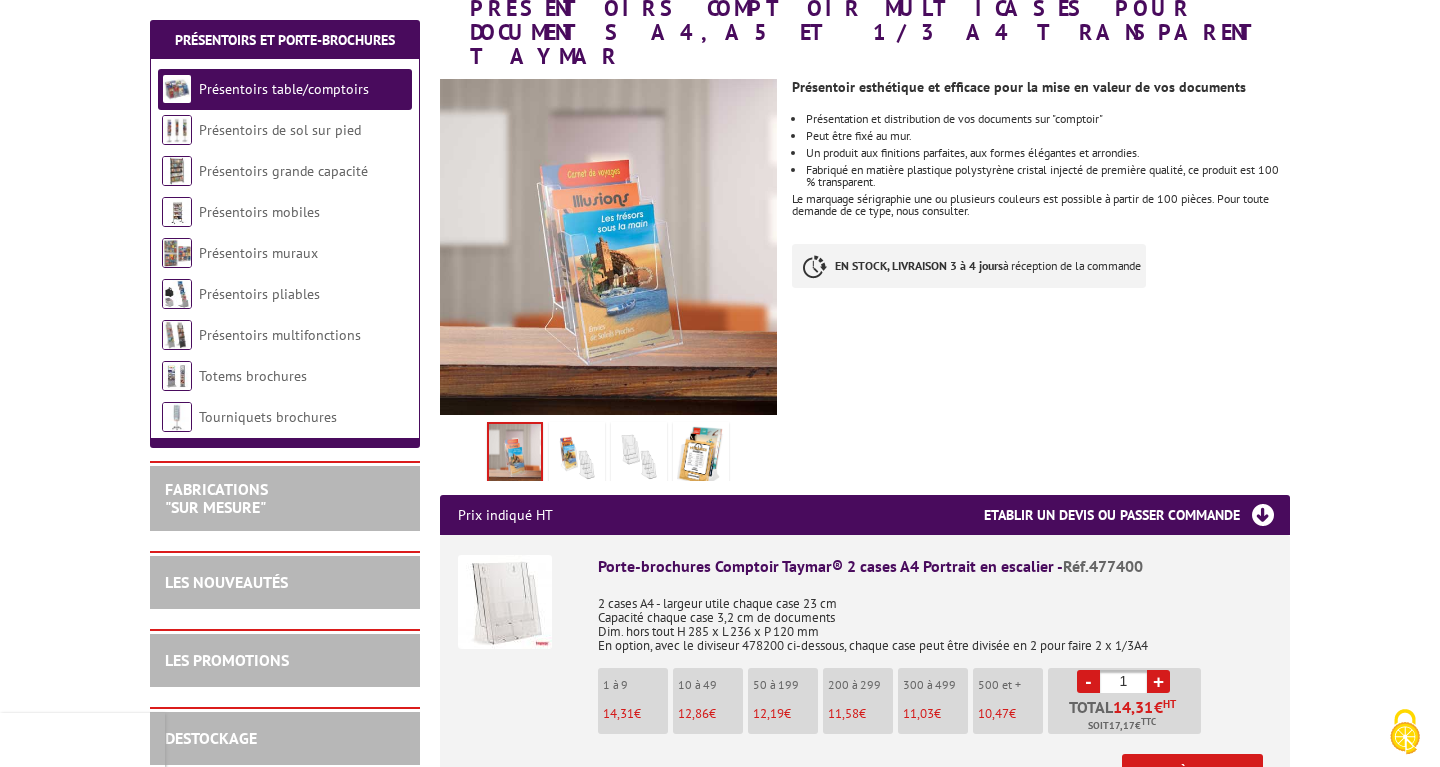 scroll, scrollTop: 204, scrollLeft: 0, axis: vertical 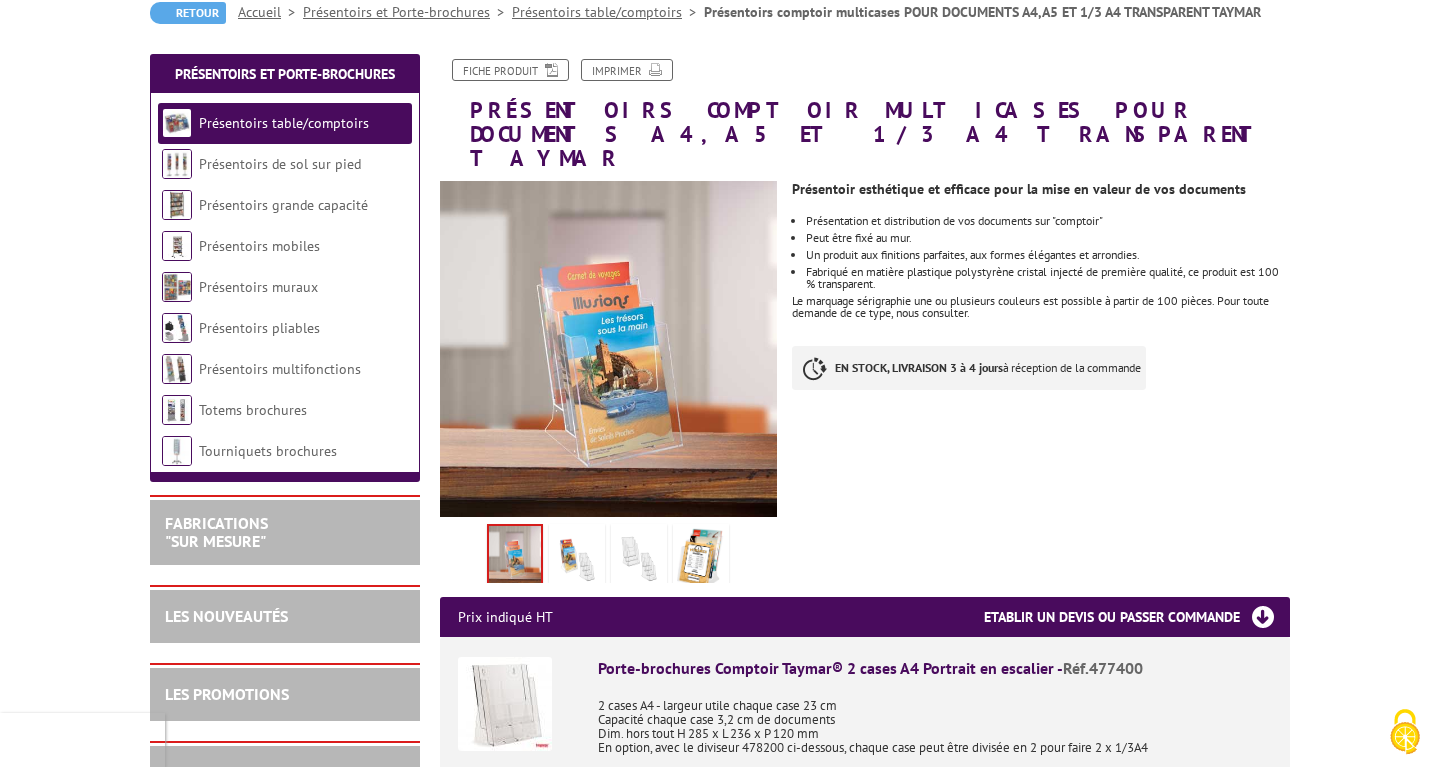 click at bounding box center (577, 559) 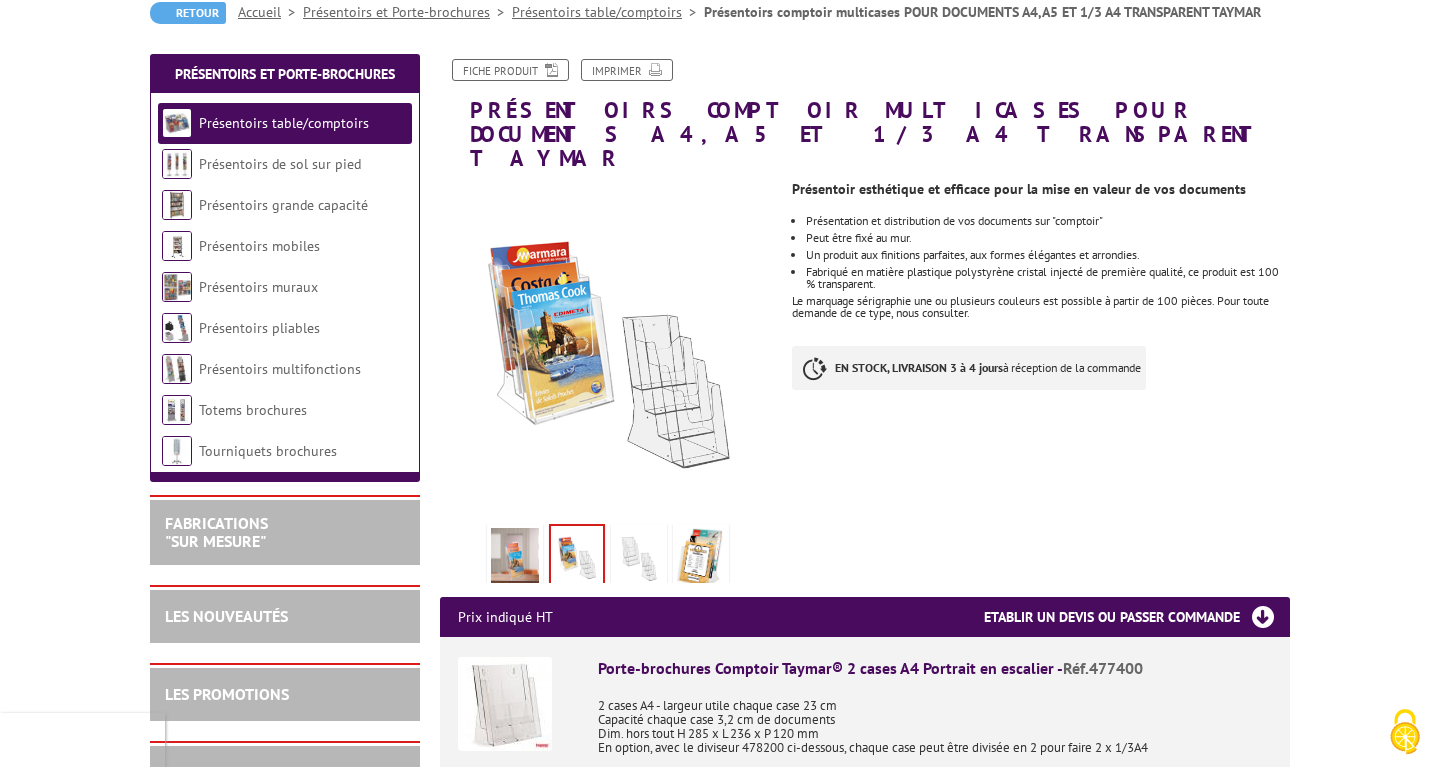 click at bounding box center [505, 704] 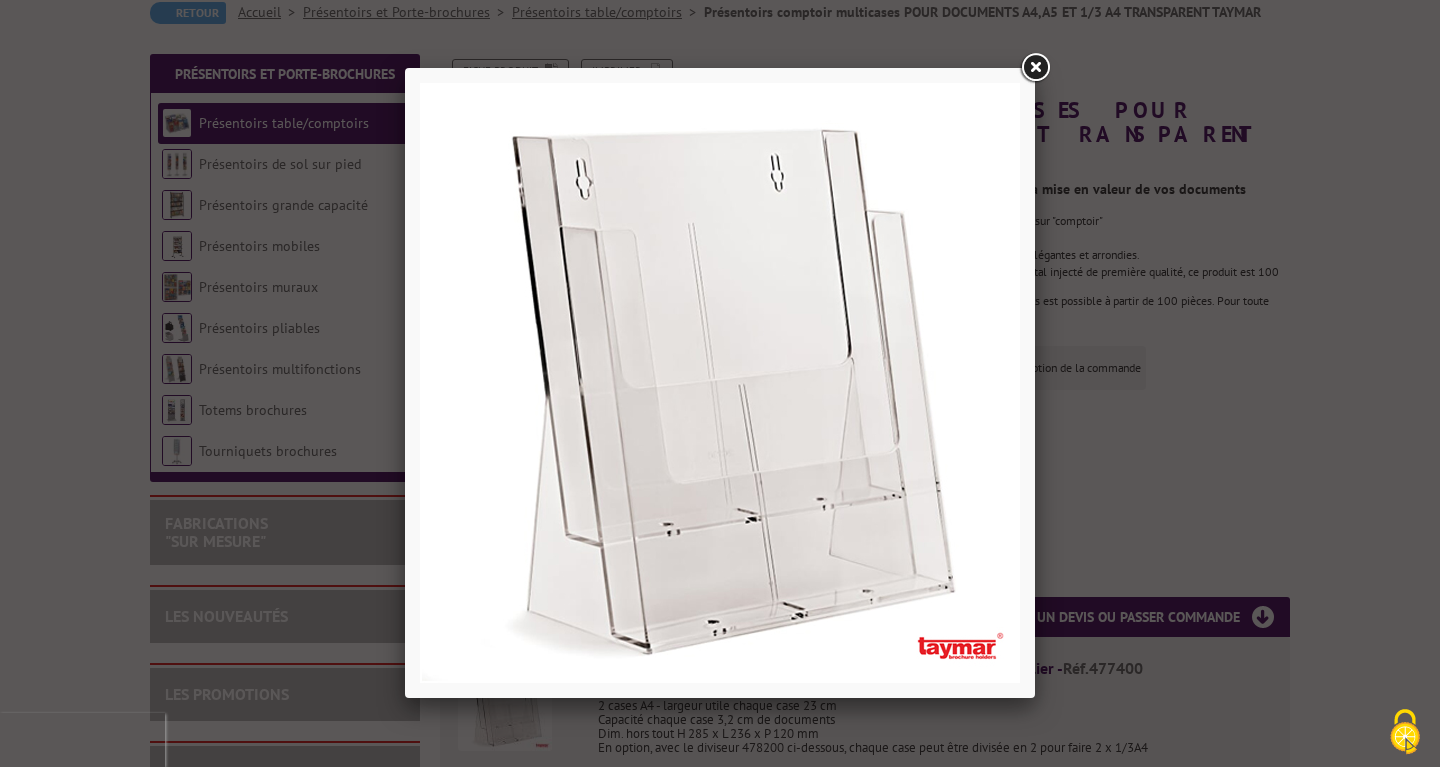 click at bounding box center (1035, 68) 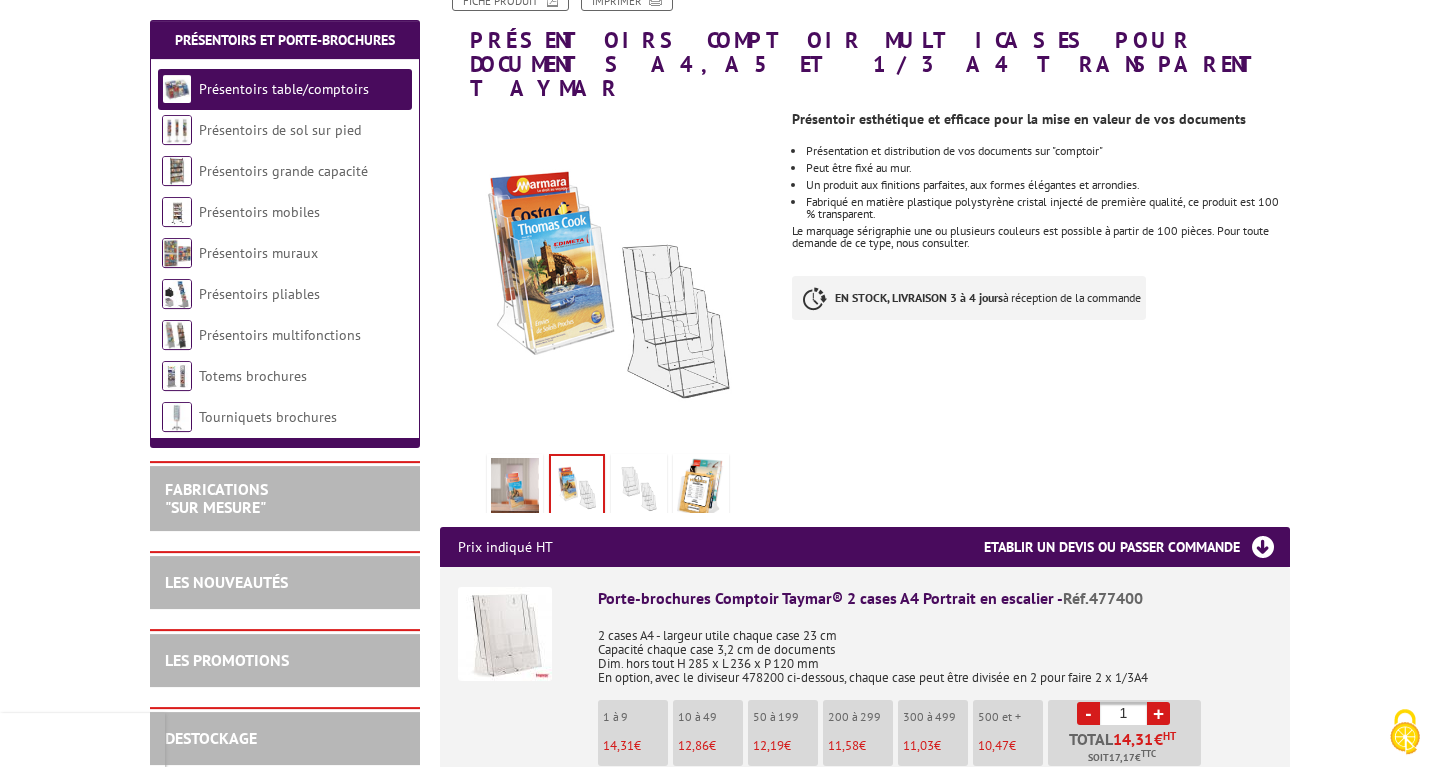 scroll, scrollTop: 306, scrollLeft: 0, axis: vertical 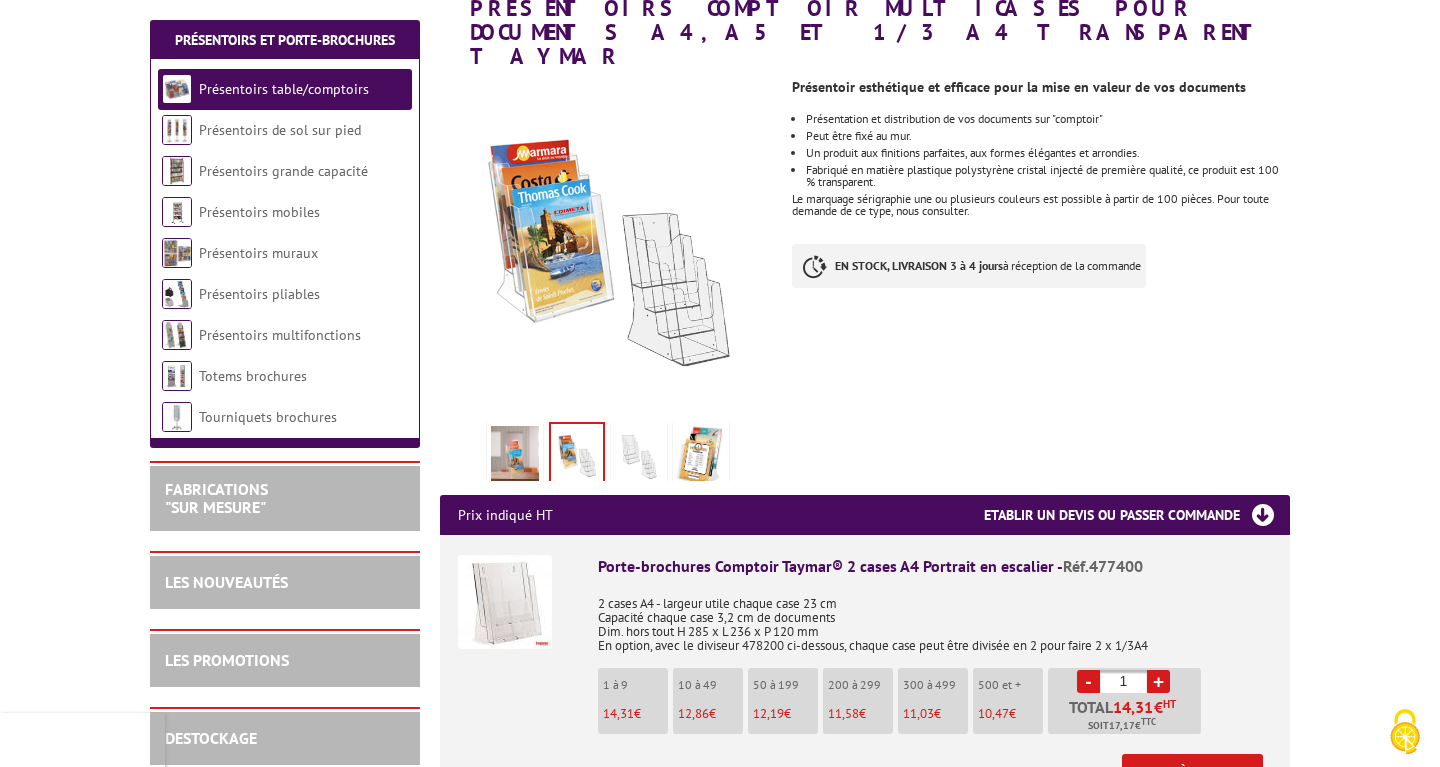 click on "Nos équipes sont à votre service du lundi au vendredi de 8h30 à 12h30 et de 13h30 à 17h30    01 46 81 33 03
Catalogue gratuit  |
Commande rapide
Je me connecte
Nouveau client ? Inscrivez-vous
0
Mon panier
0,00
€ HT
rechercher" at bounding box center [720, 2773] 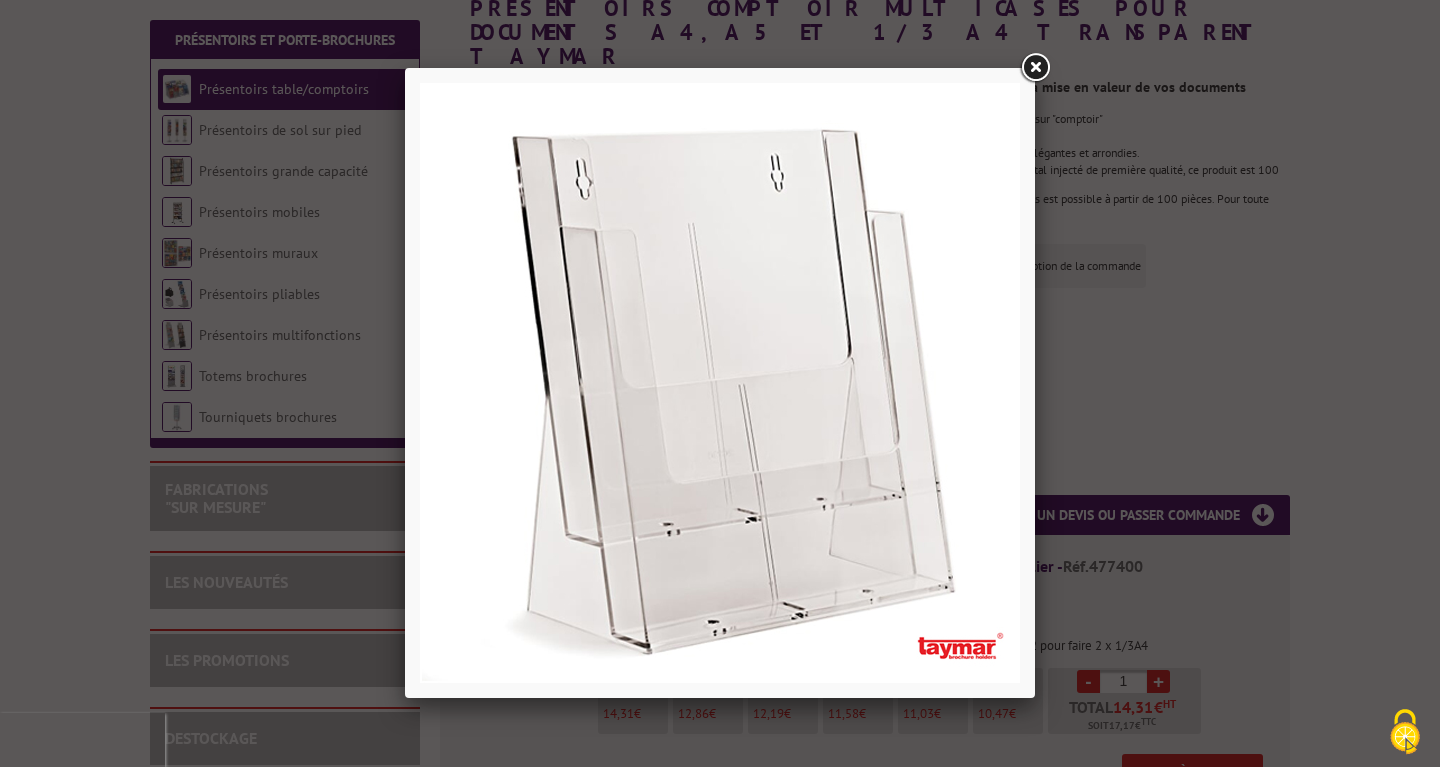 click at bounding box center (1035, 68) 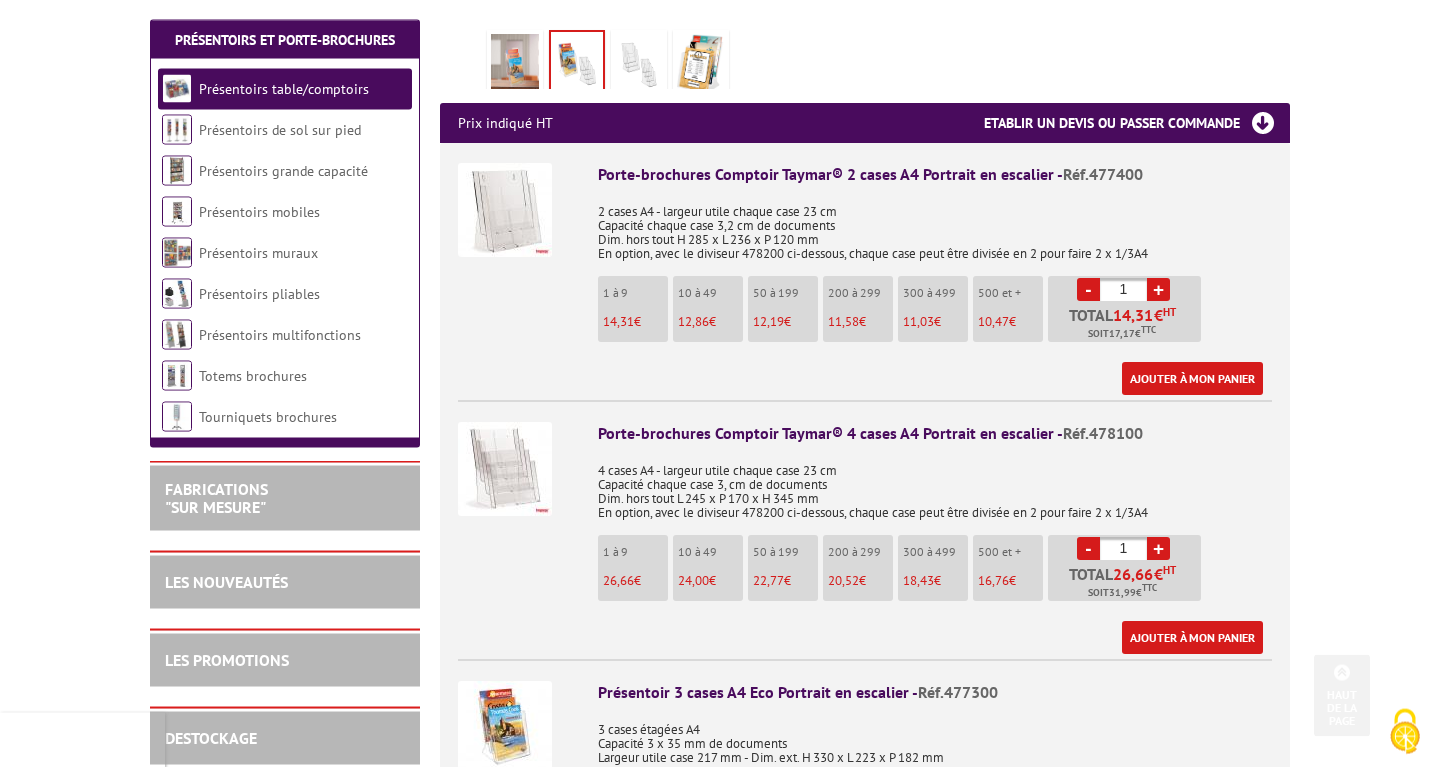 scroll, scrollTop: 714, scrollLeft: 0, axis: vertical 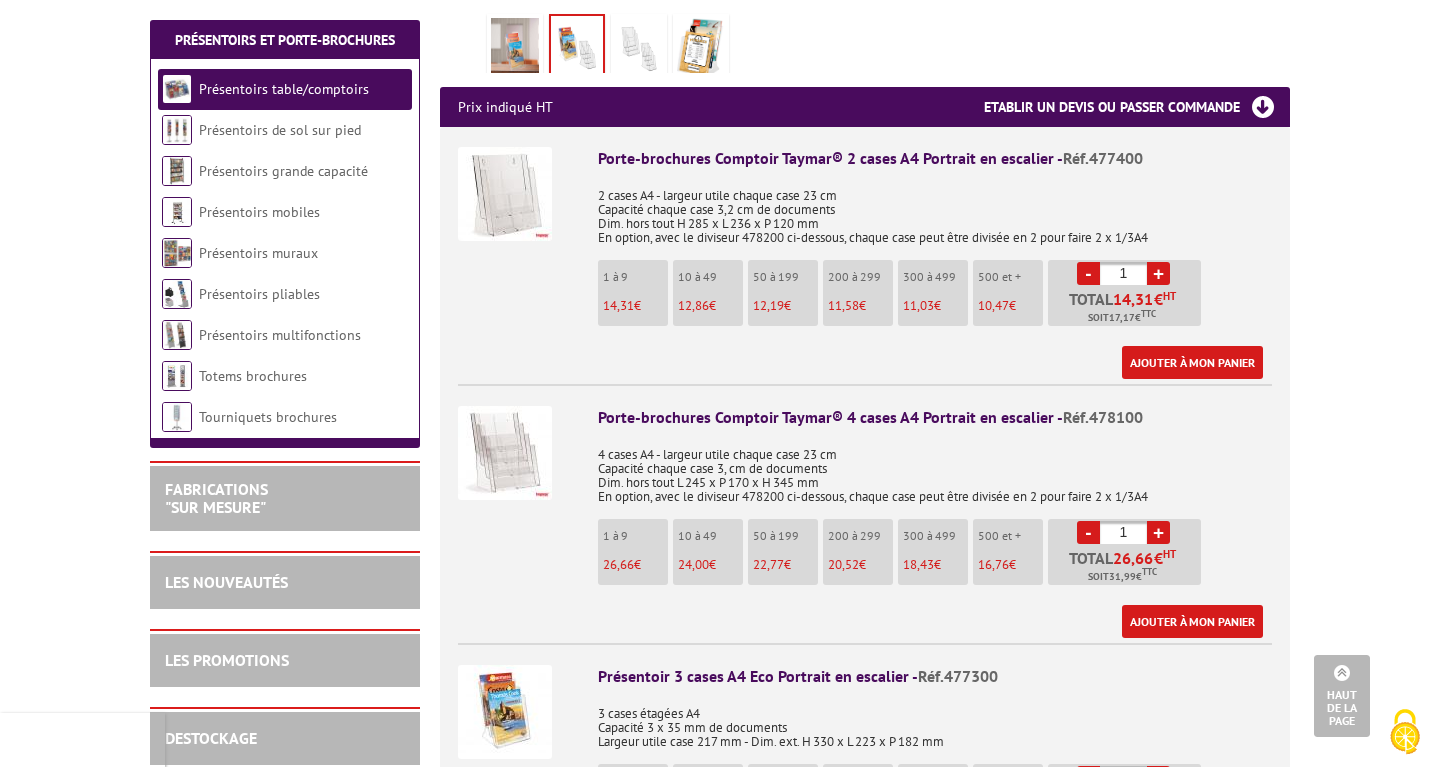 click at bounding box center (505, 453) 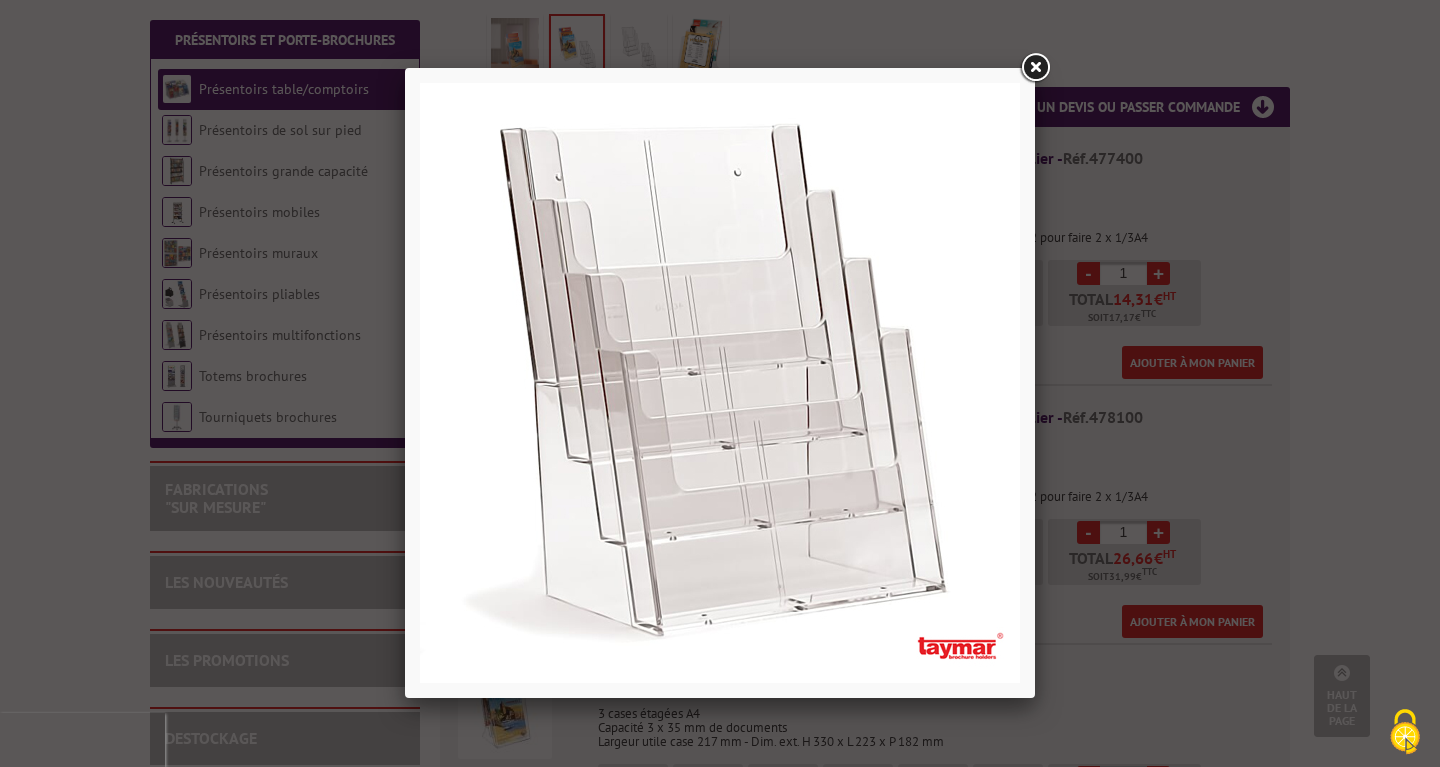 click at bounding box center (1035, 68) 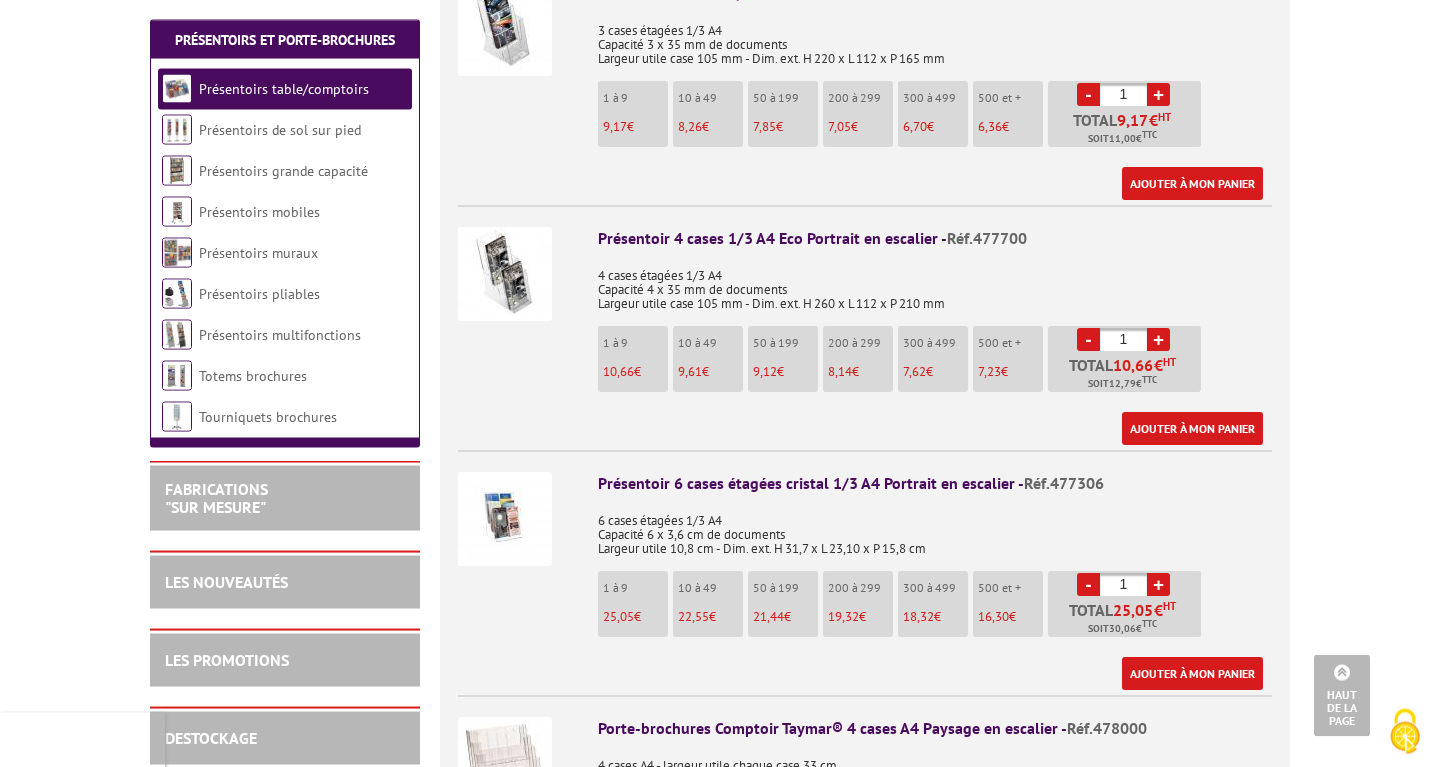 scroll, scrollTop: 2142, scrollLeft: 0, axis: vertical 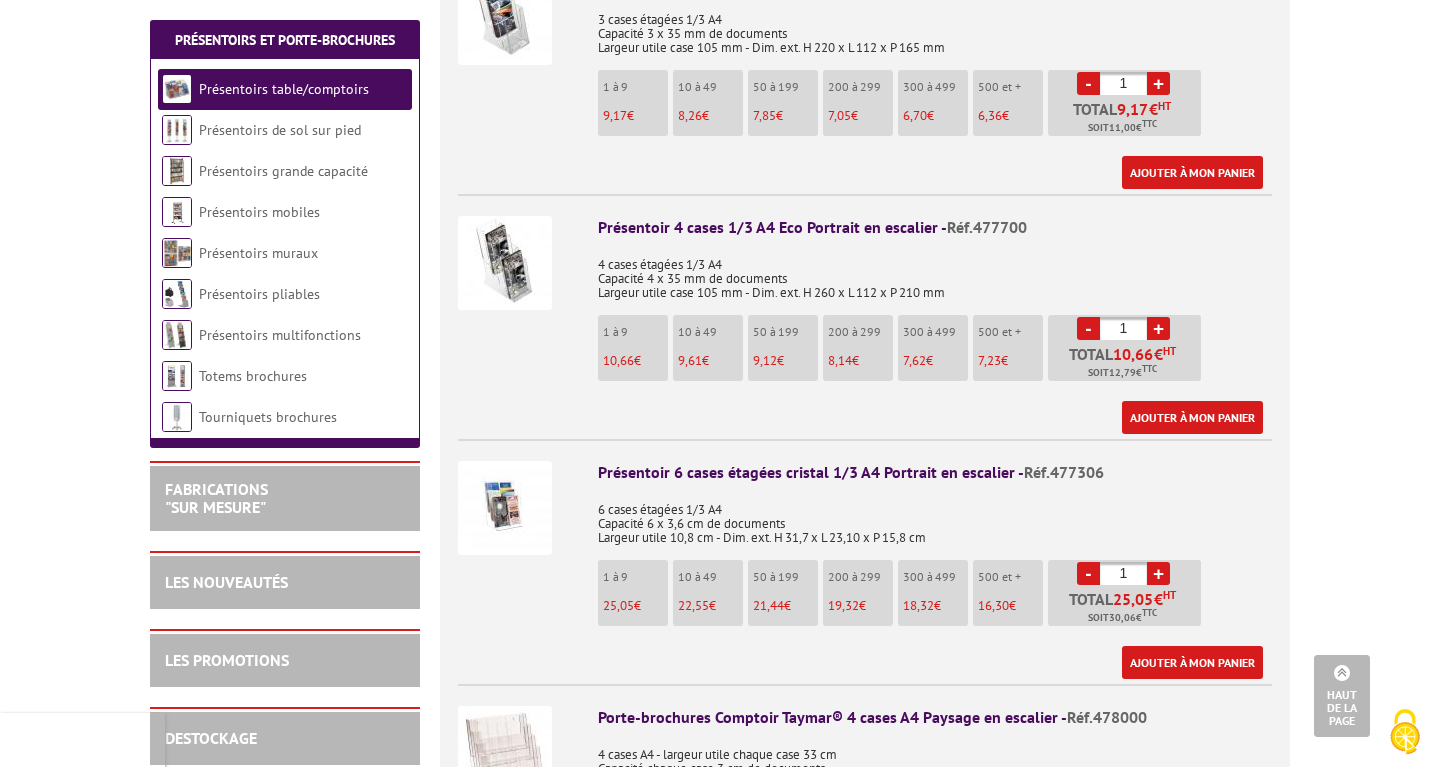 click at bounding box center (505, 508) 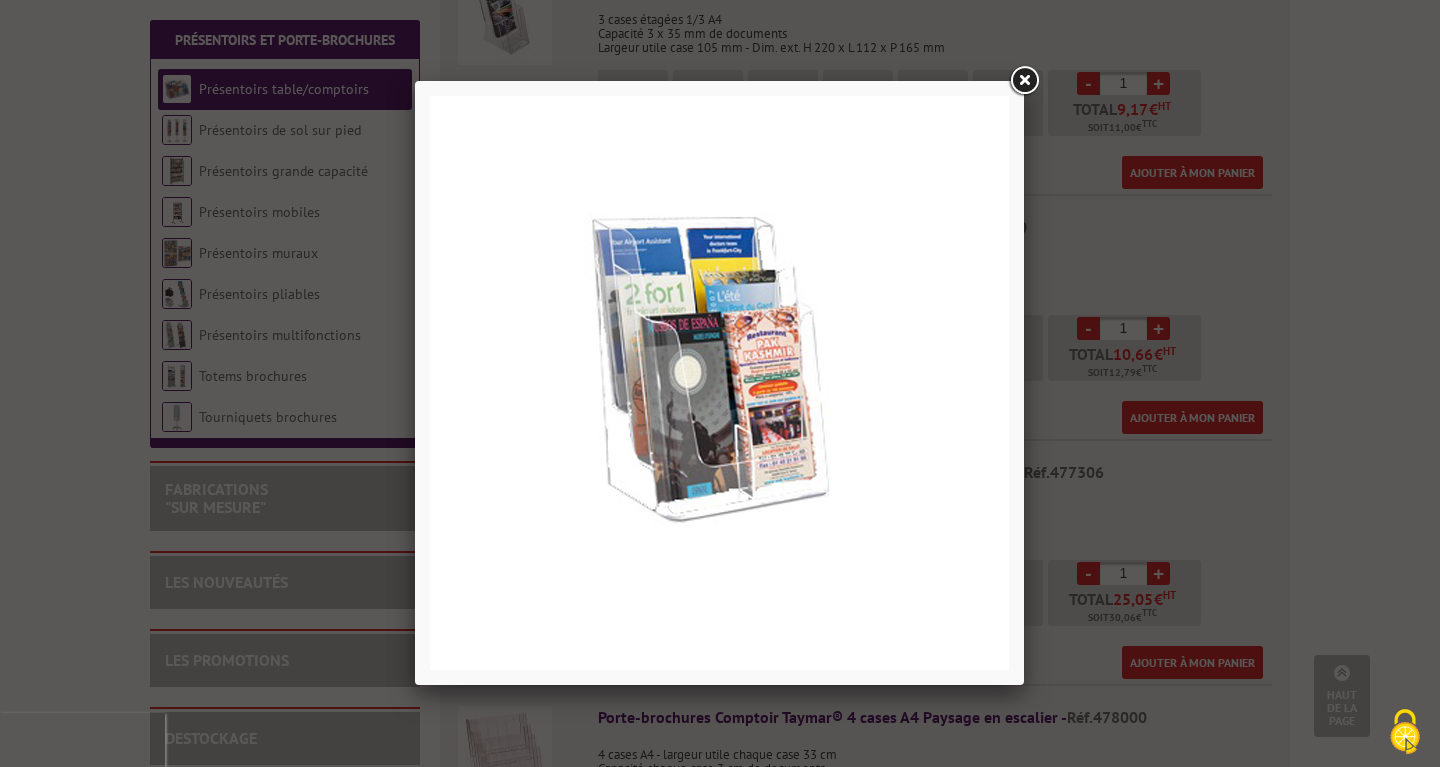 click at bounding box center [1024, 81] 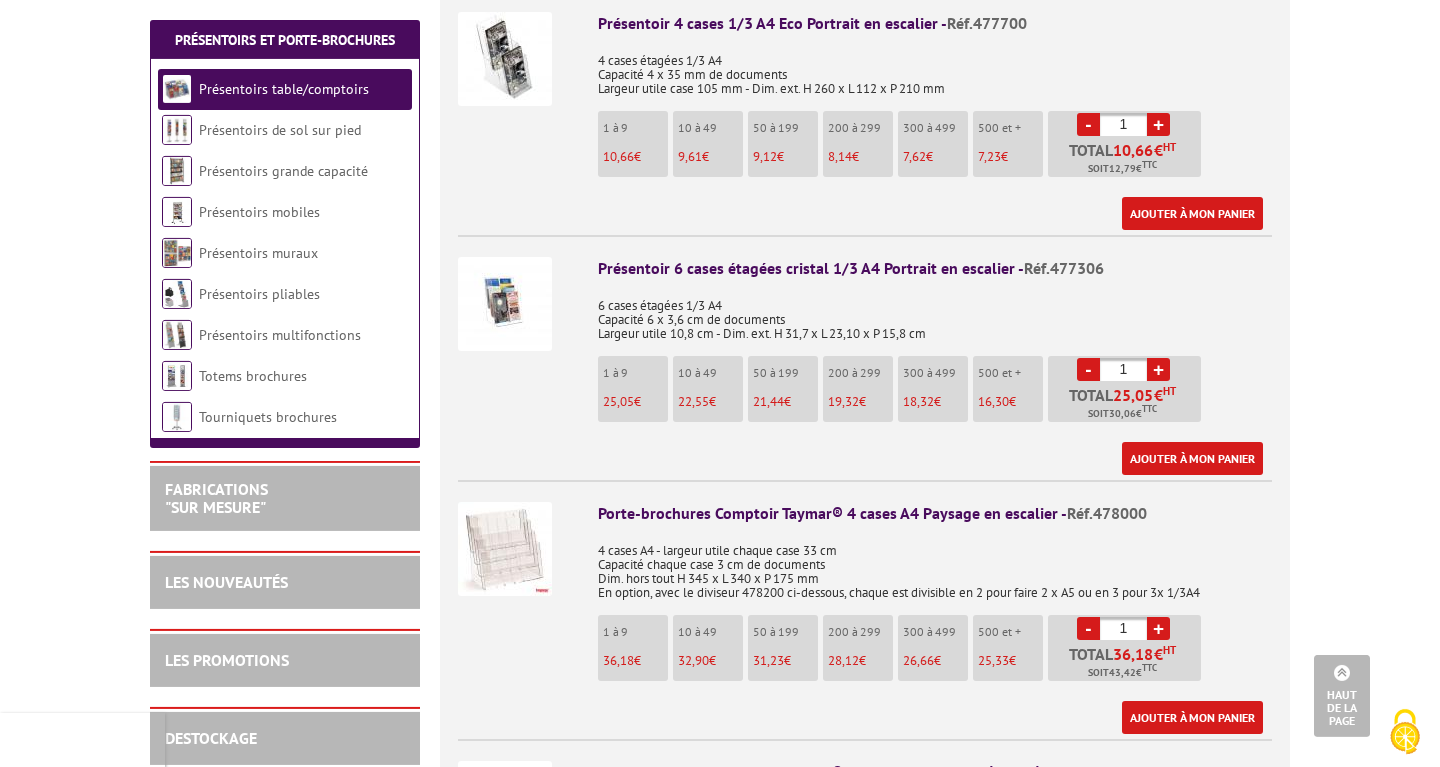 scroll, scrollTop: 2448, scrollLeft: 0, axis: vertical 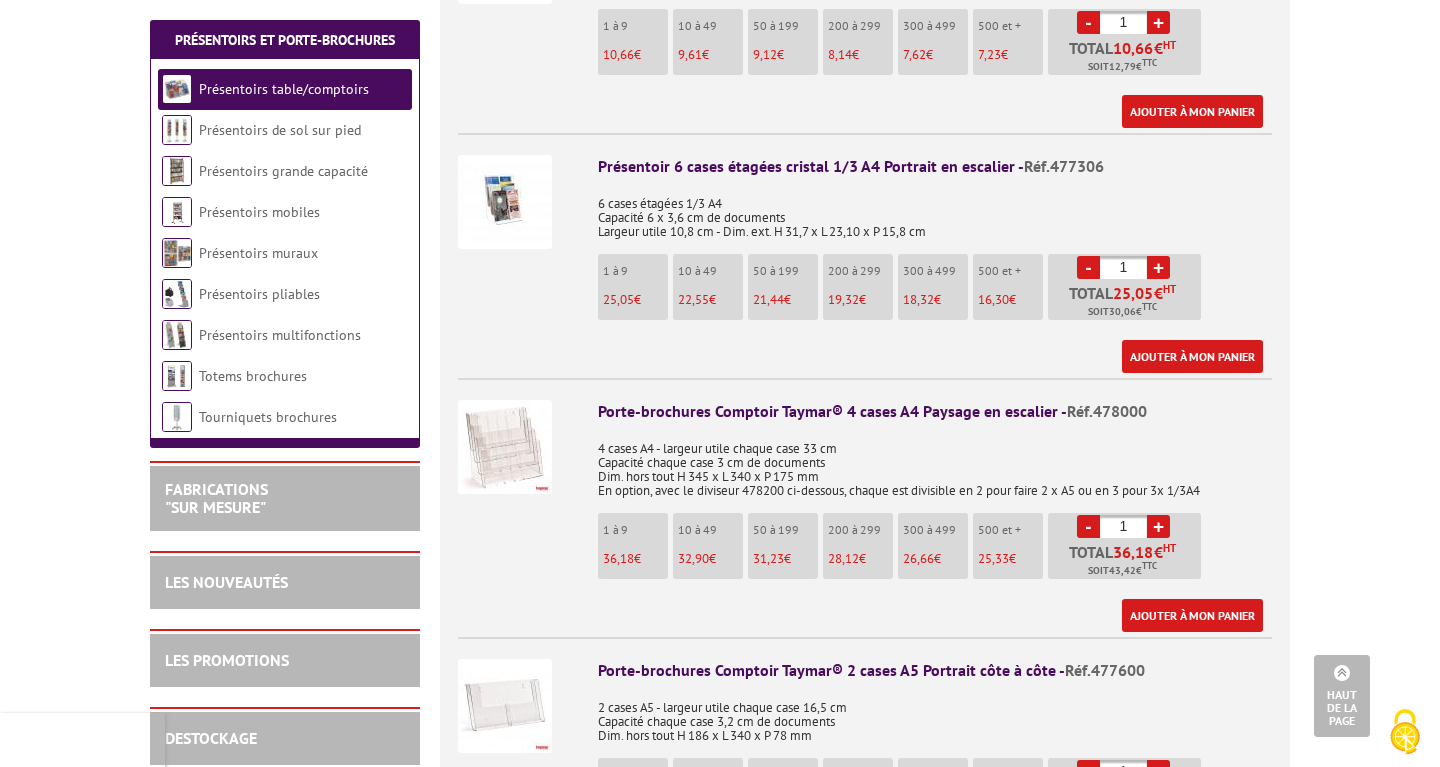 click at bounding box center (505, 706) 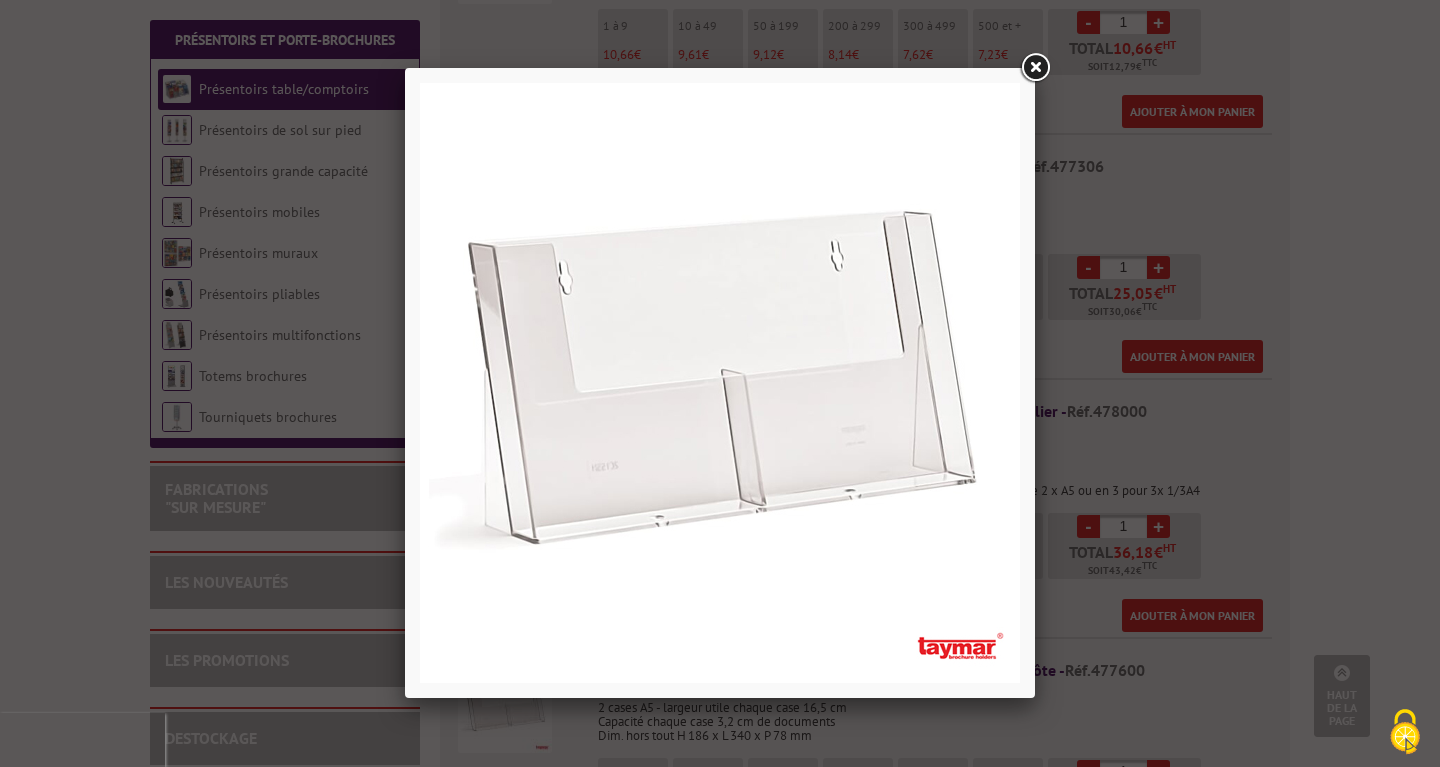 click at bounding box center (1035, 68) 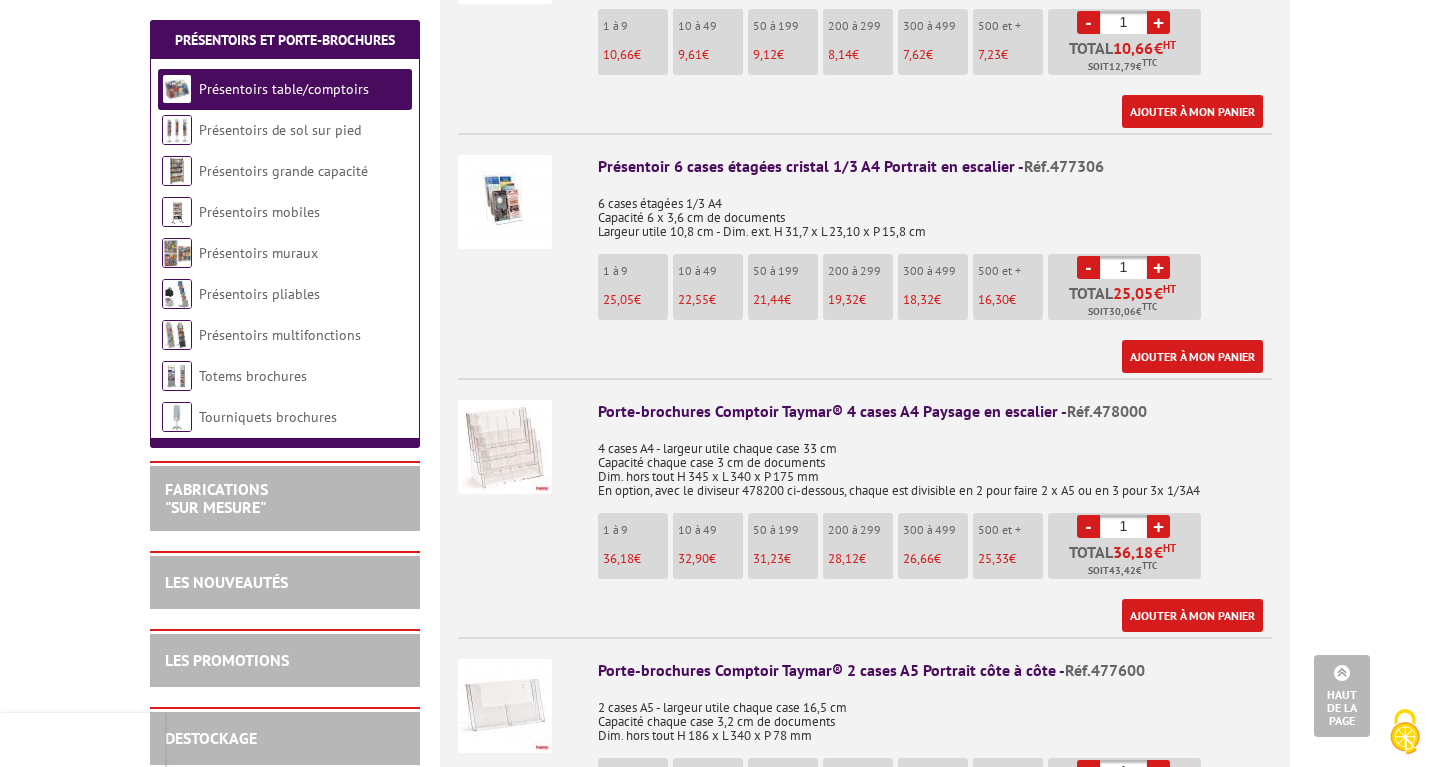 click at bounding box center [505, 202] 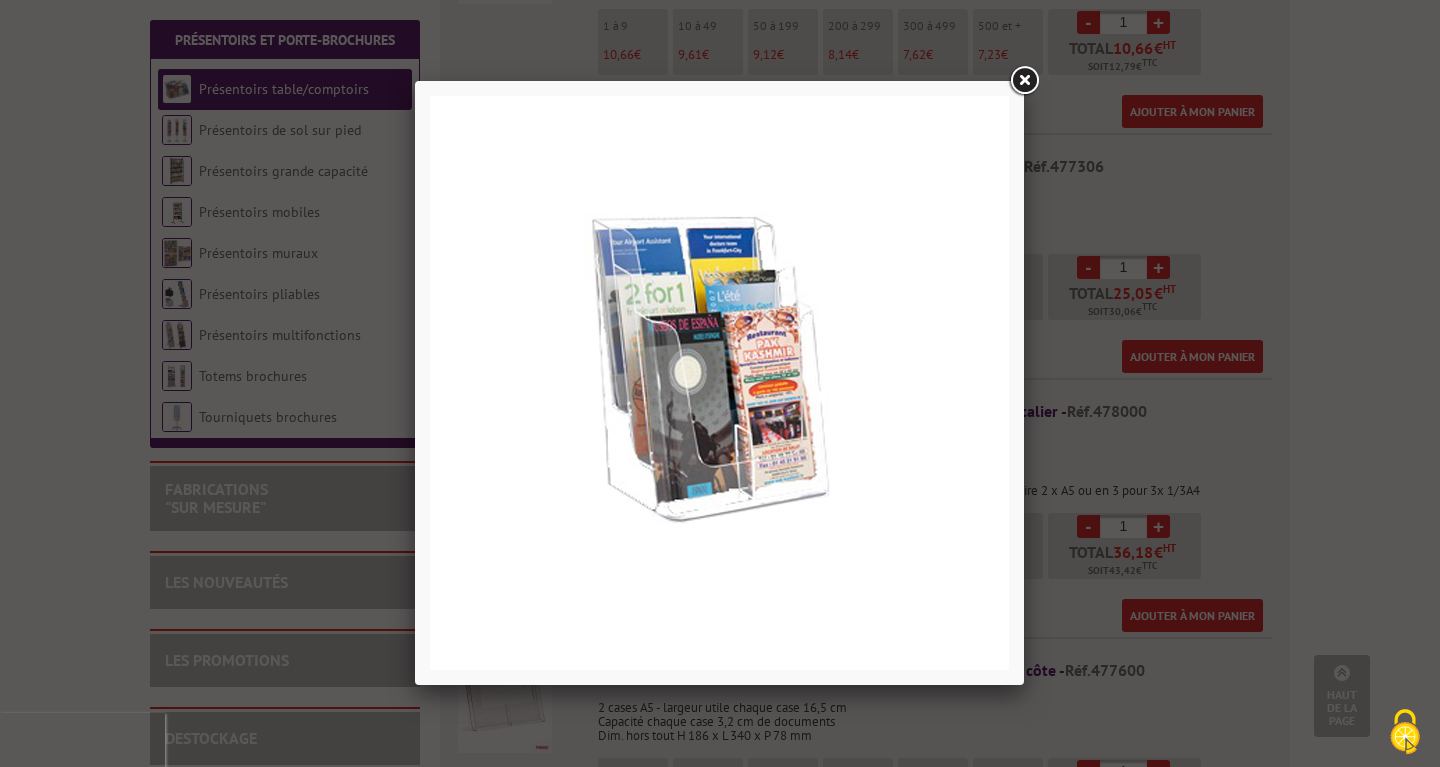 click at bounding box center (1024, 81) 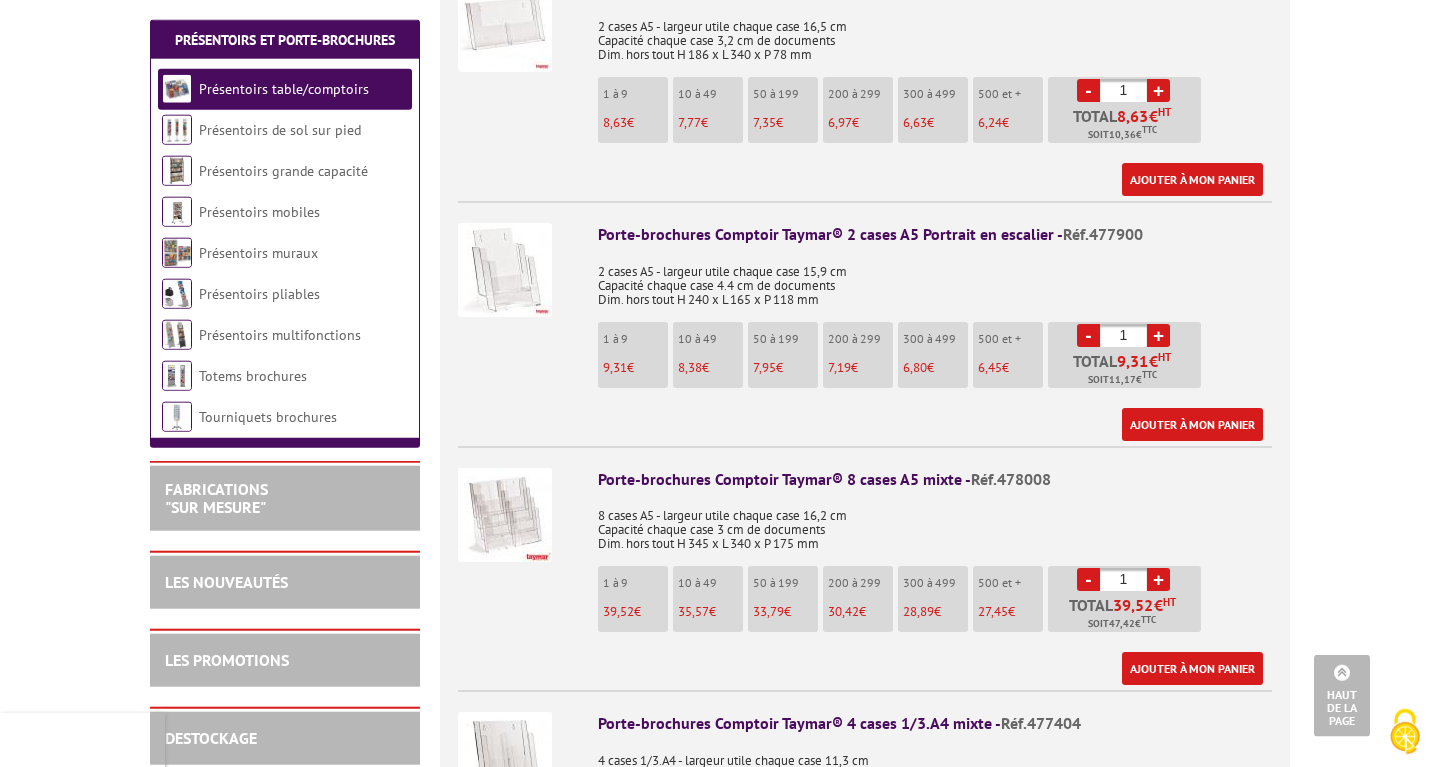 scroll, scrollTop: 3162, scrollLeft: 0, axis: vertical 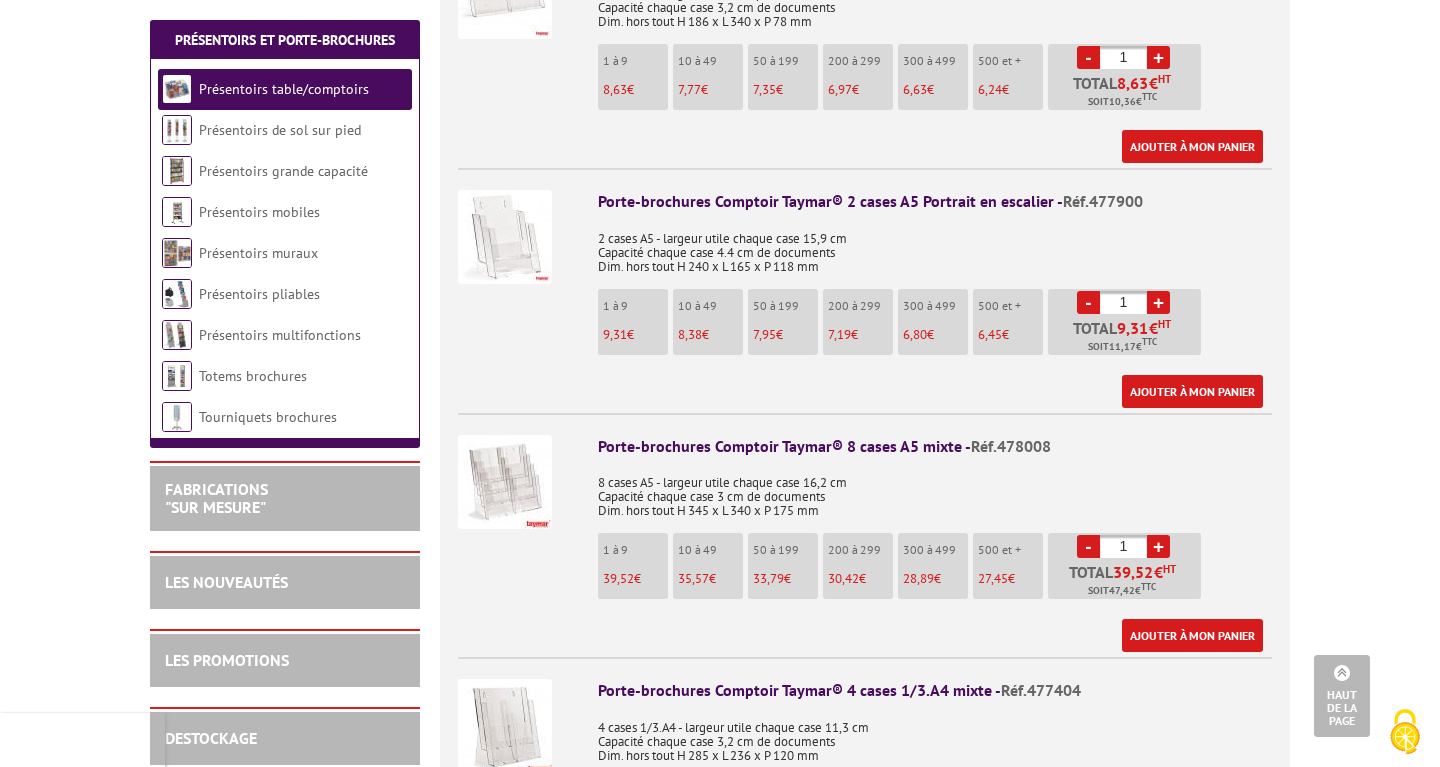 click at bounding box center (505, 482) 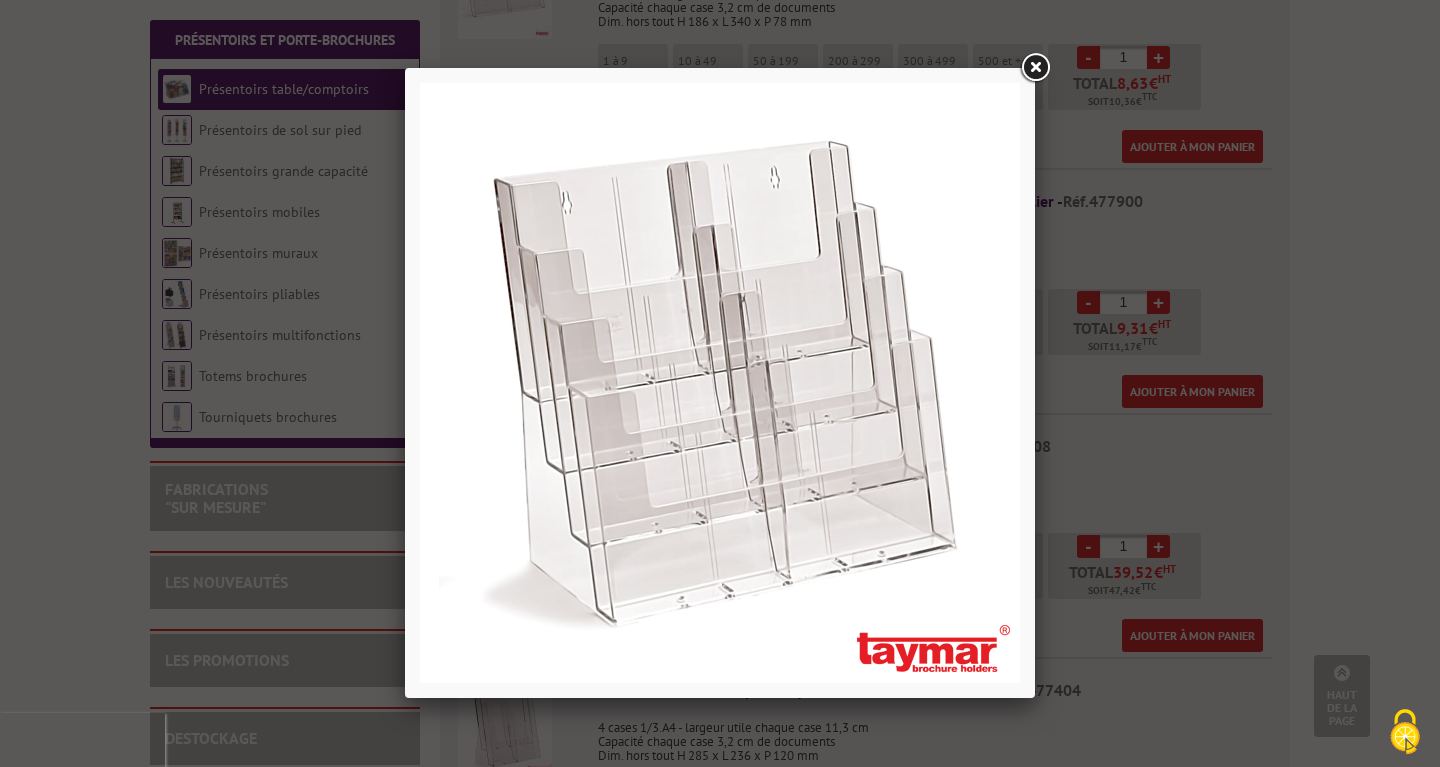 click at bounding box center [1035, 68] 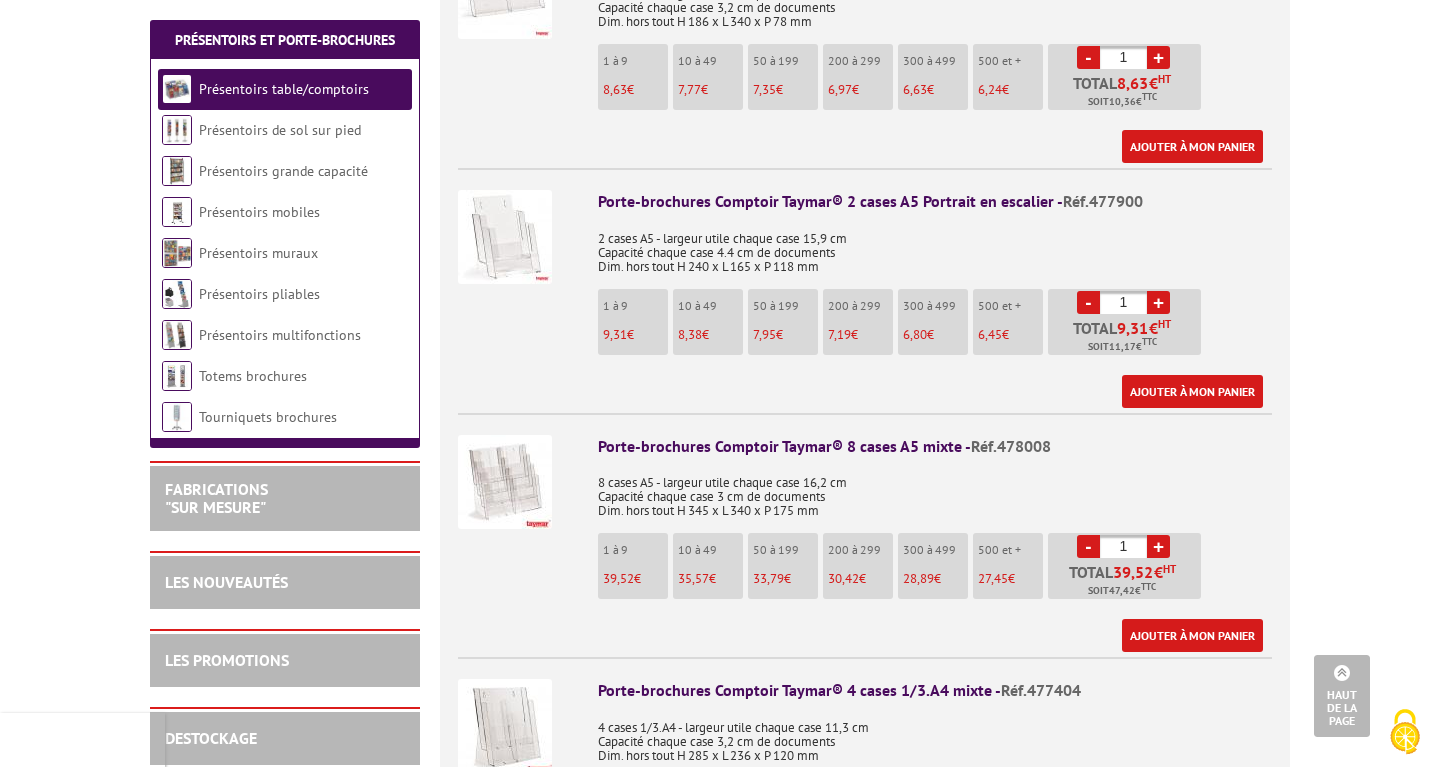 click at bounding box center (505, 482) 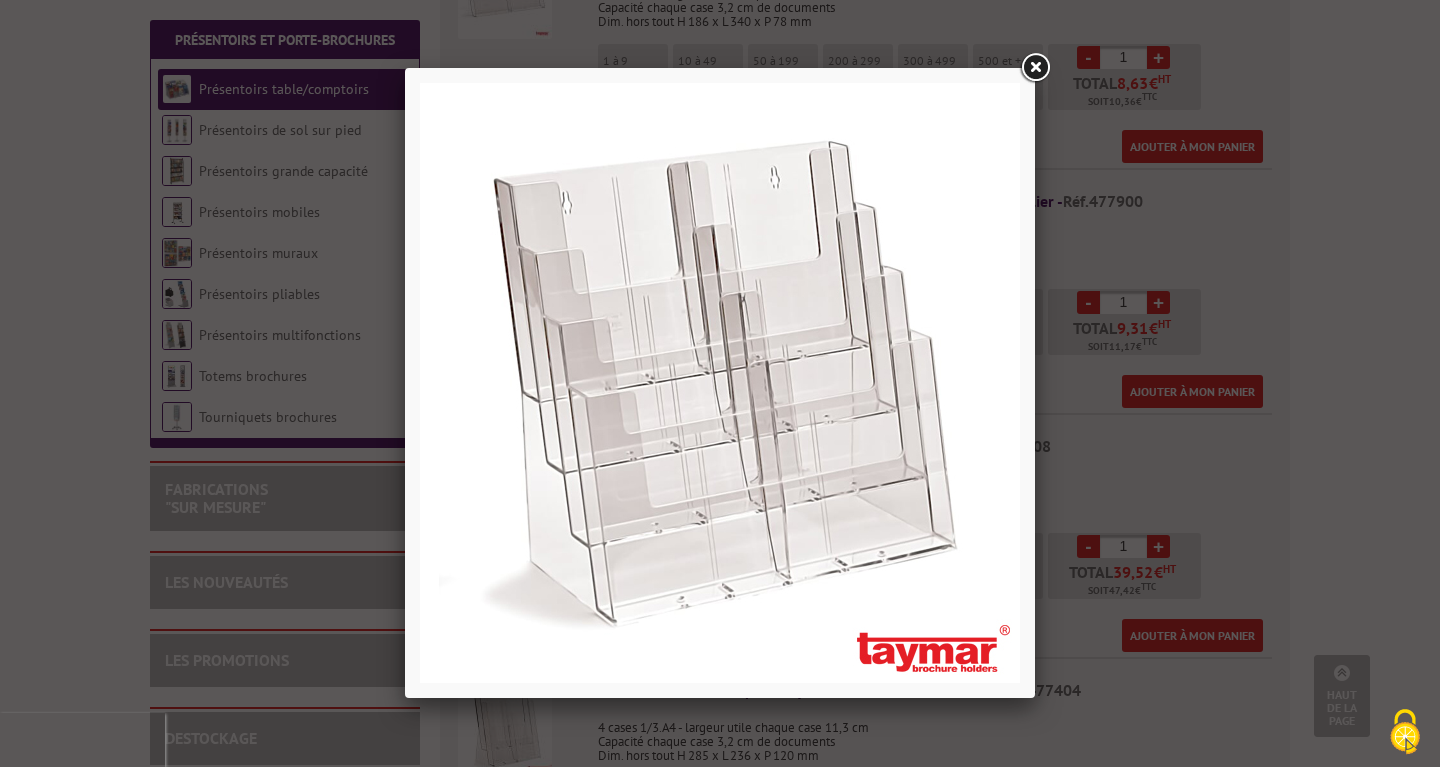 click at bounding box center (720, 383) 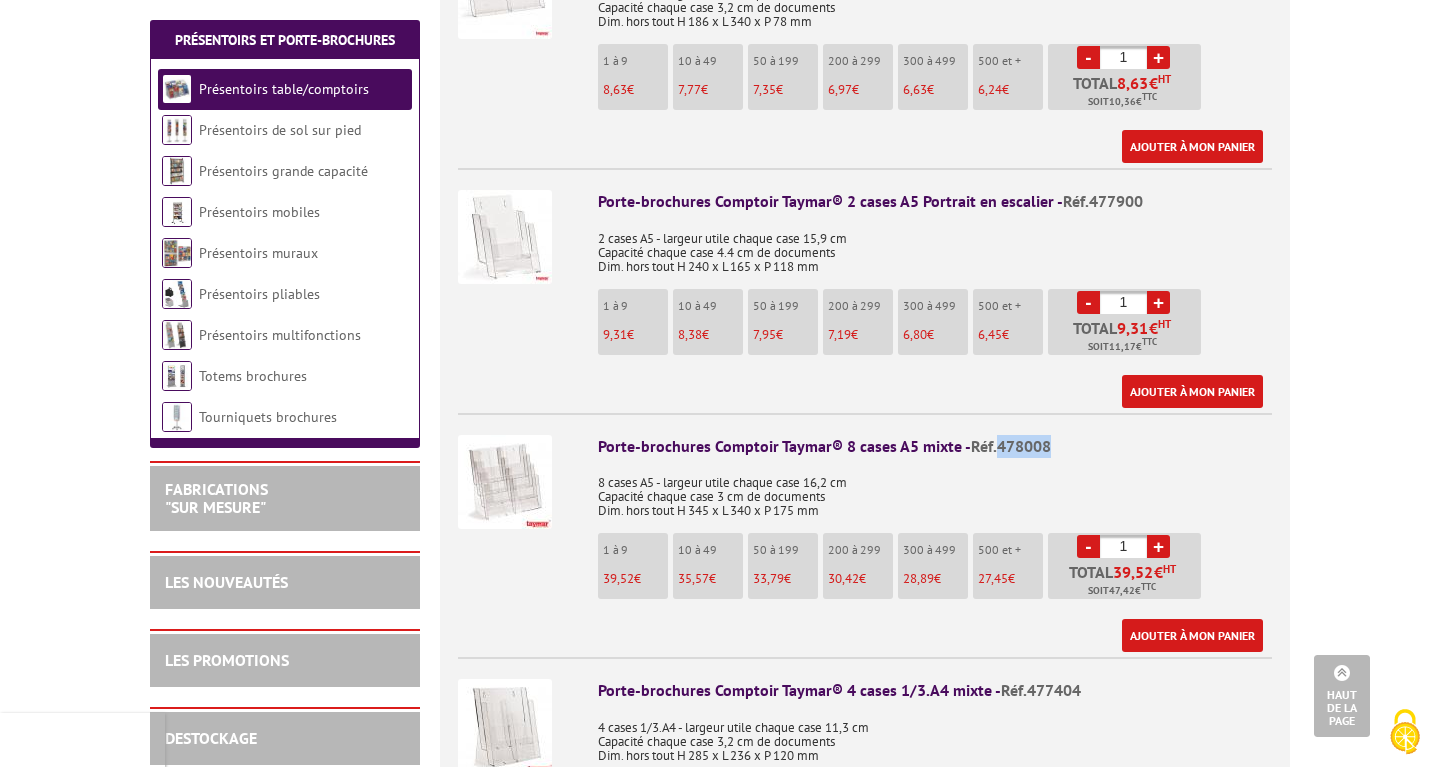 drag, startPoint x: 1063, startPoint y: 421, endPoint x: 997, endPoint y: 418, distance: 66.068146 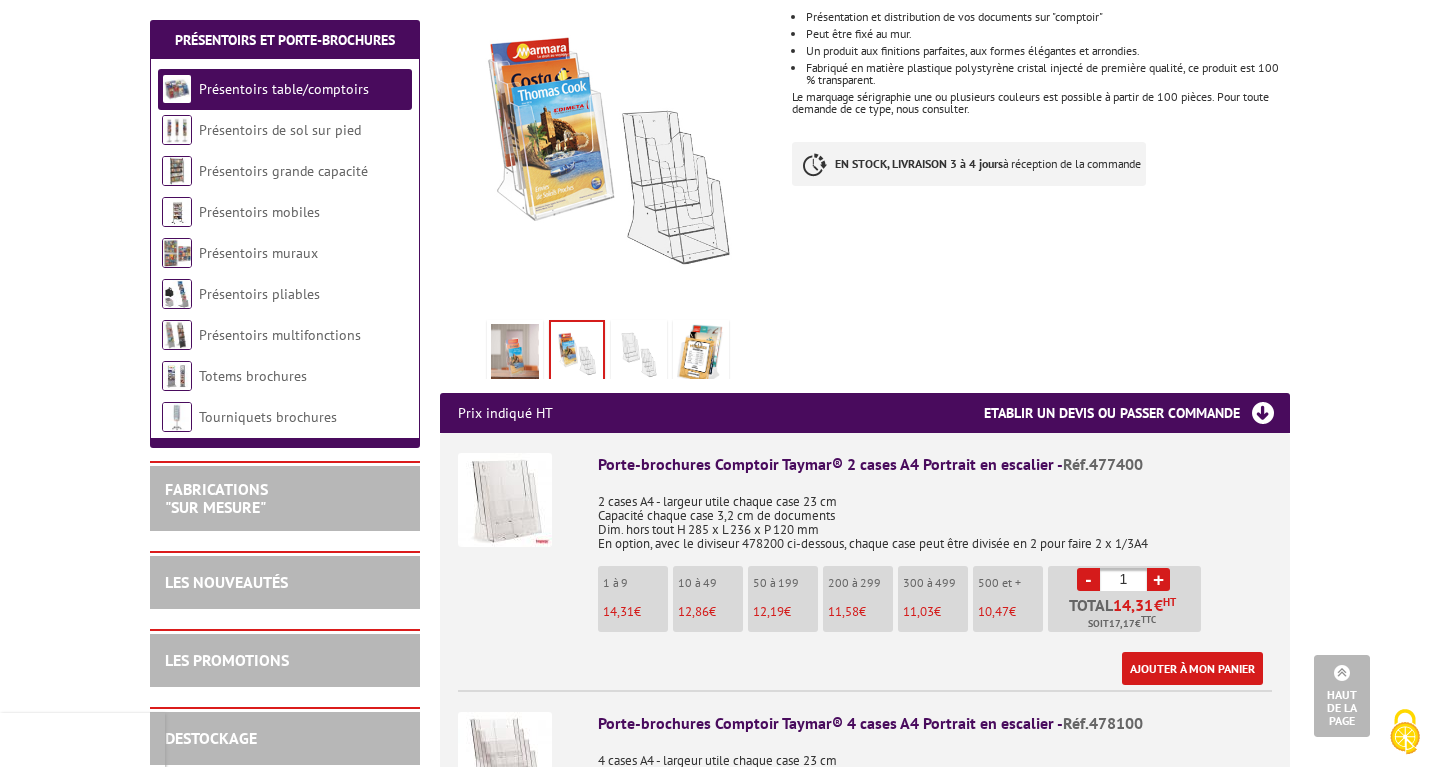 scroll, scrollTop: 0, scrollLeft: 0, axis: both 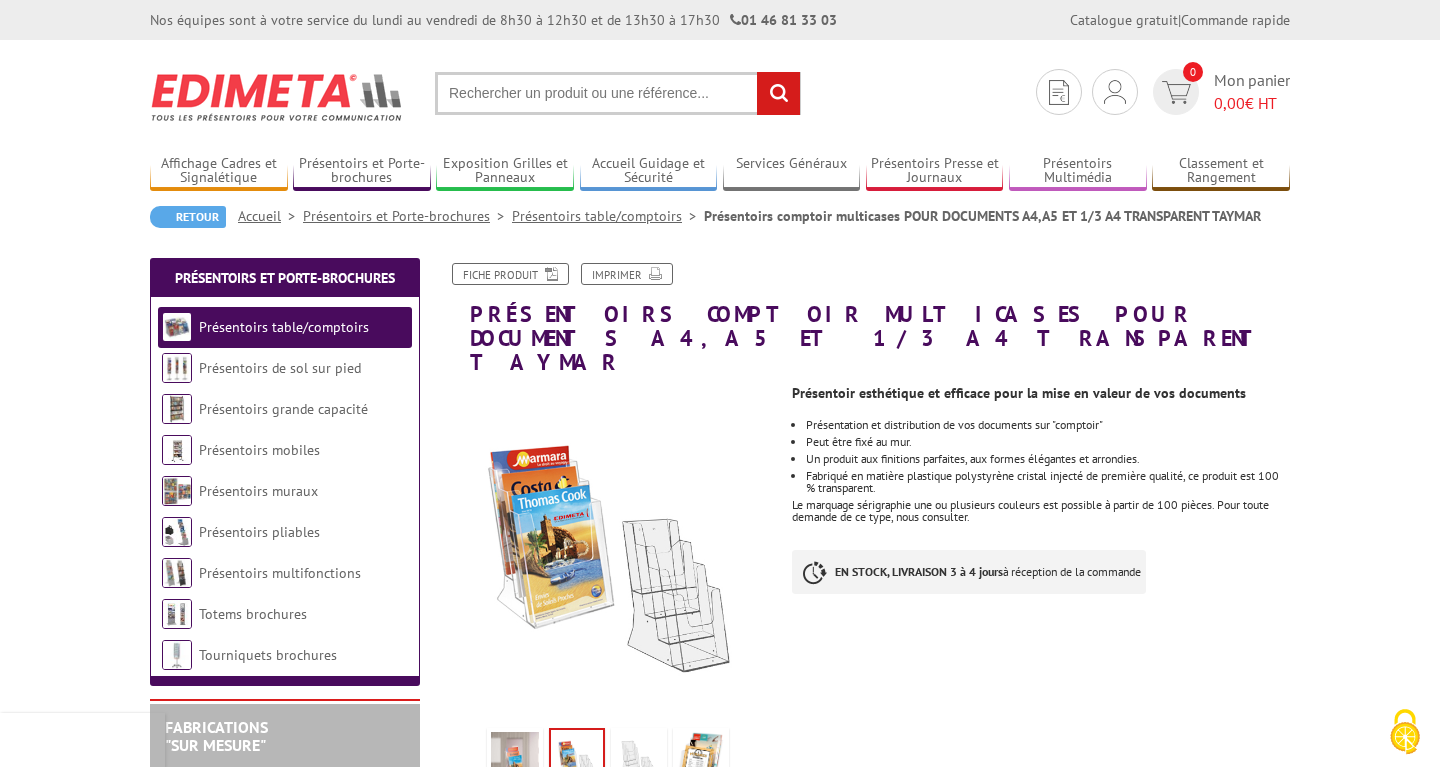click at bounding box center (618, 93) 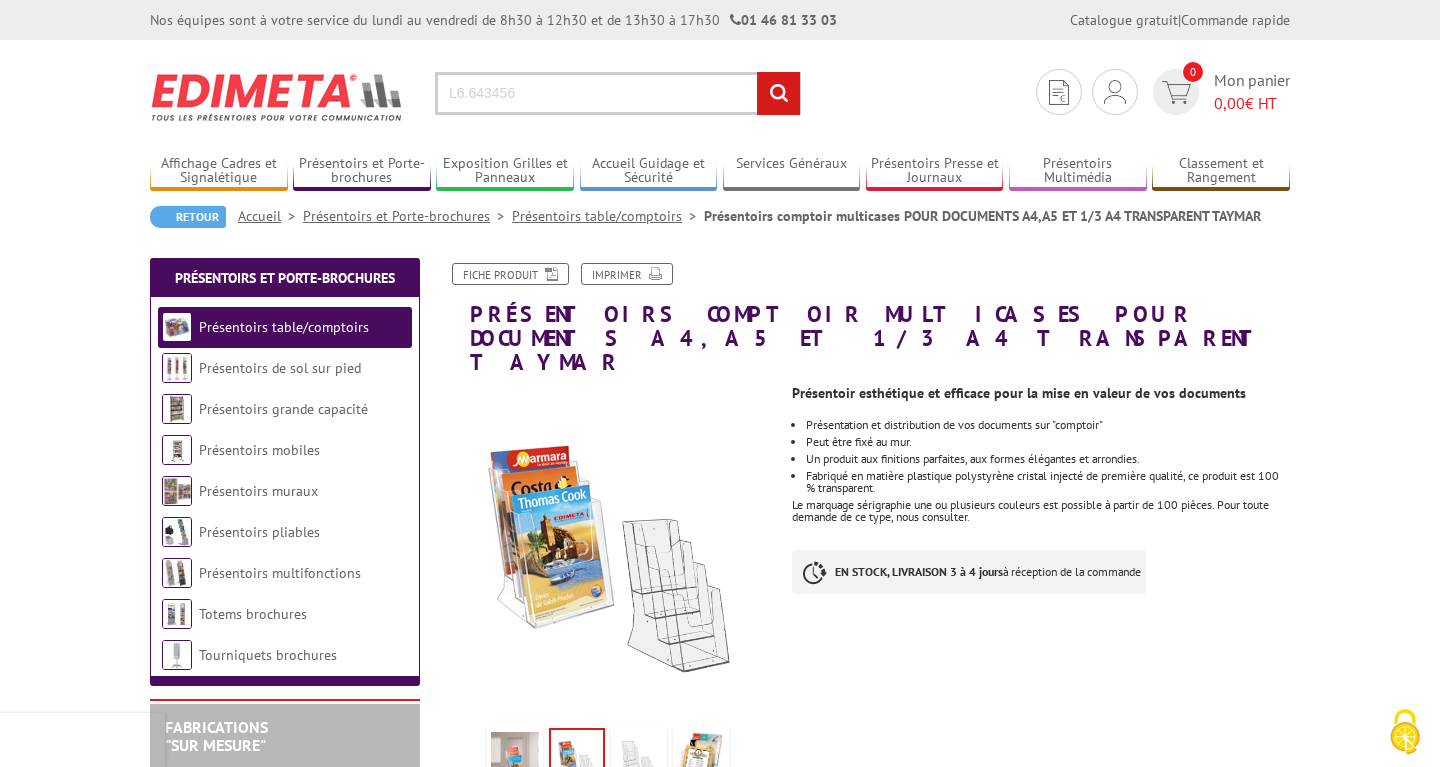type on "L6.643456" 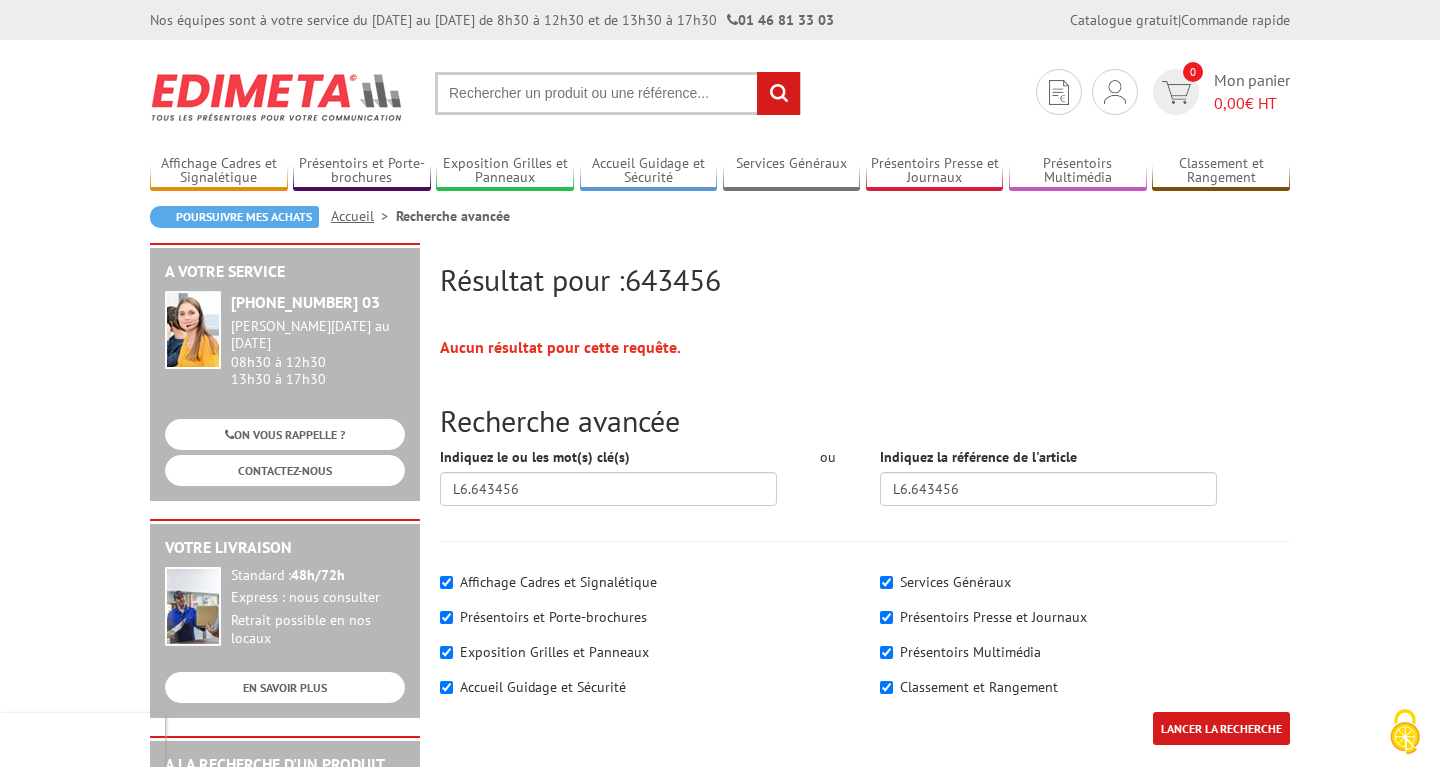 scroll, scrollTop: 0, scrollLeft: 0, axis: both 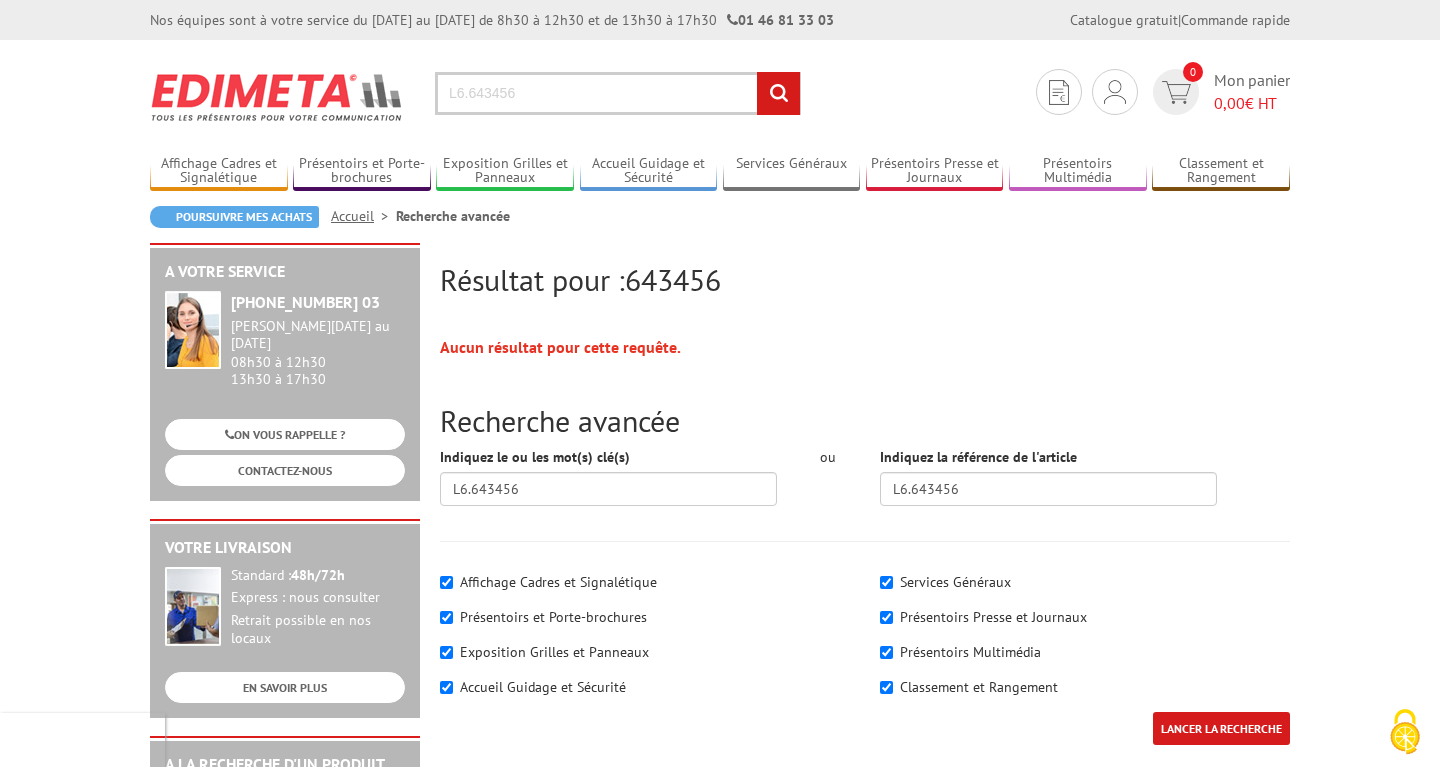 click on "L6.643456" at bounding box center [618, 93] 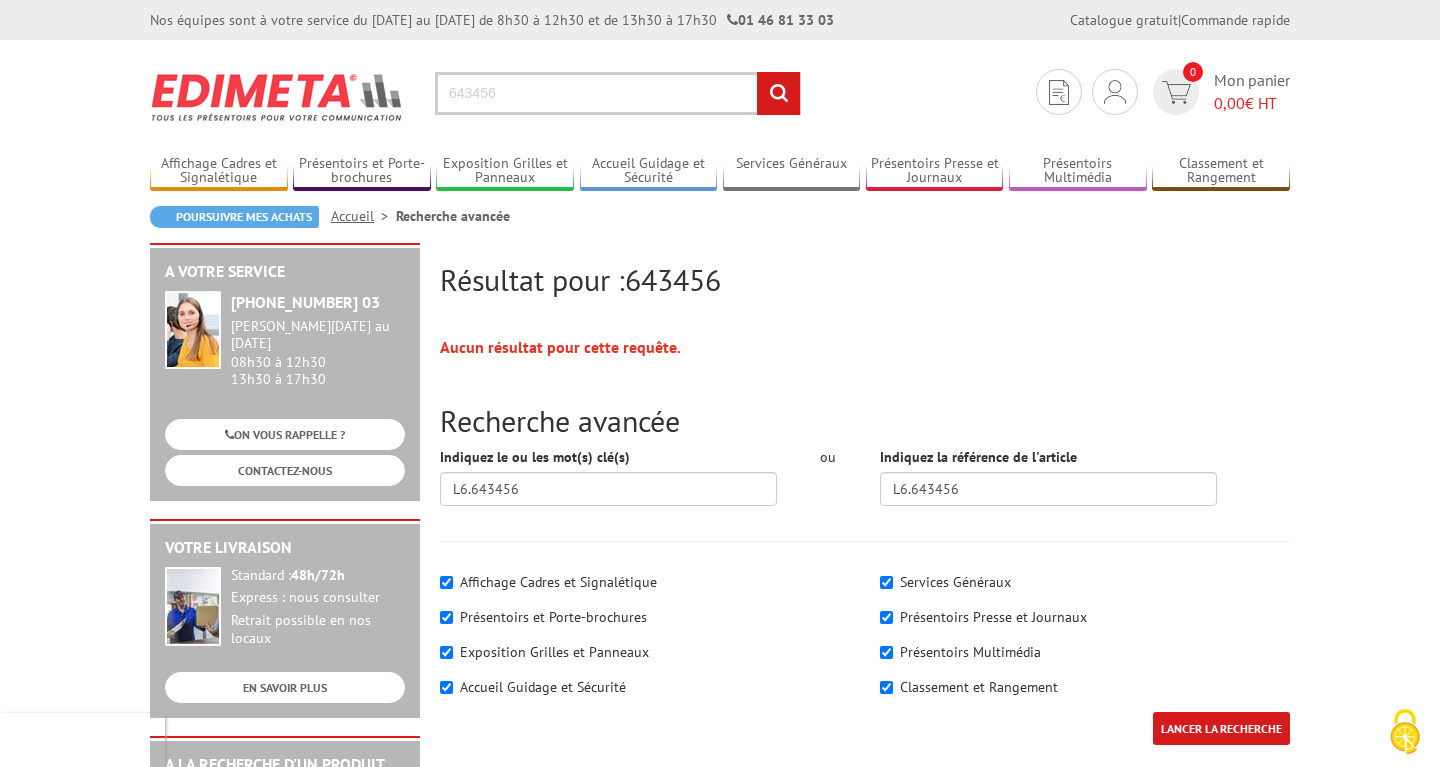 type on "643456" 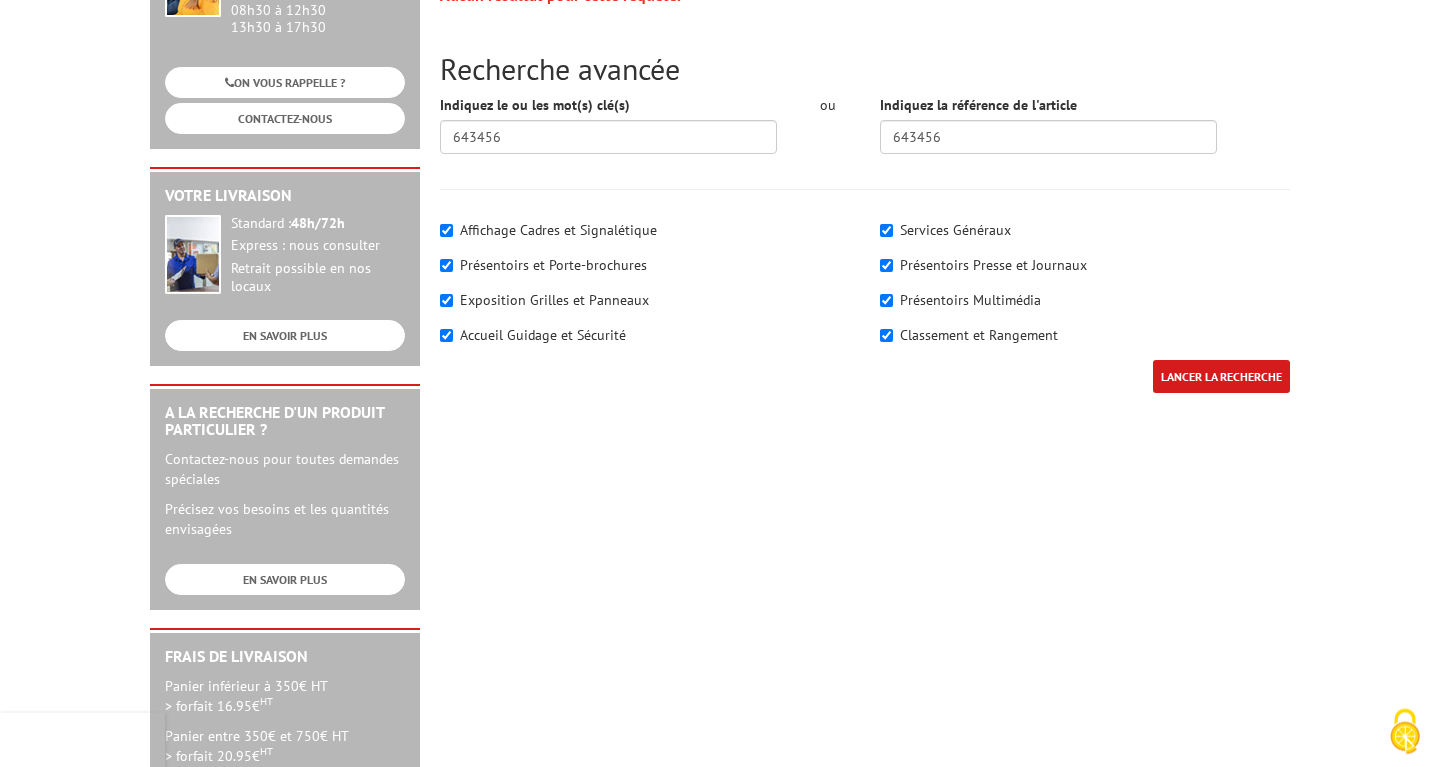 scroll, scrollTop: 408, scrollLeft: 0, axis: vertical 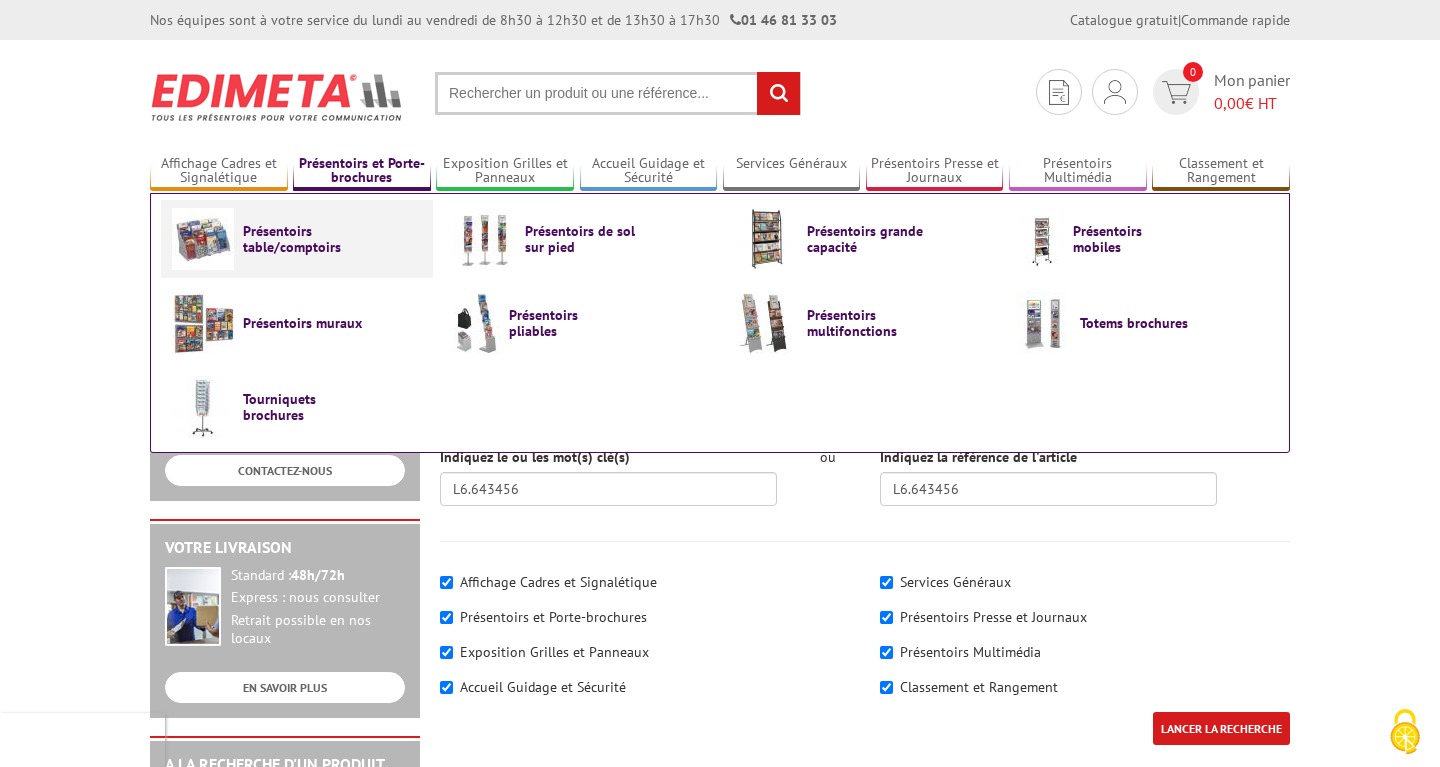 click on "Présentoirs table/comptoirs" at bounding box center [303, 239] 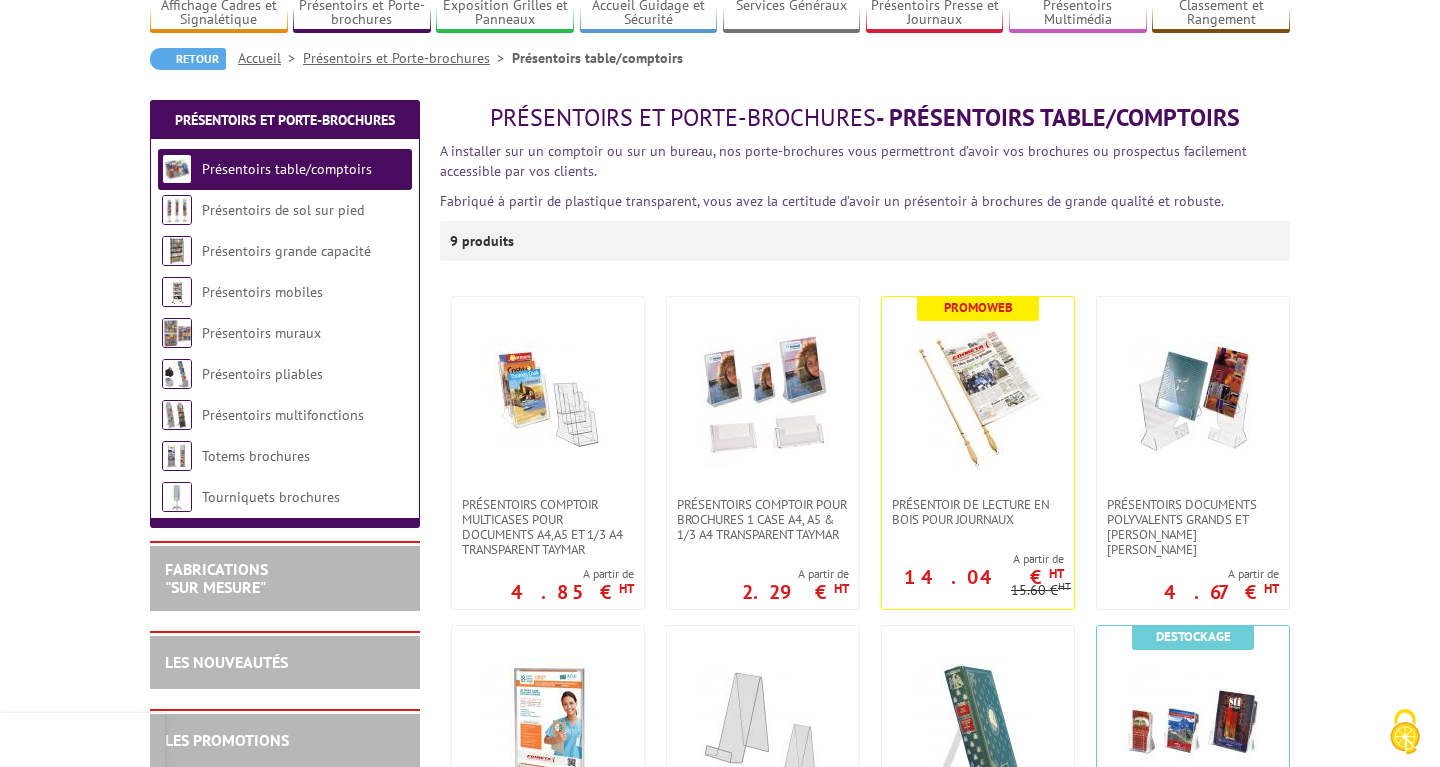 scroll, scrollTop: 204, scrollLeft: 0, axis: vertical 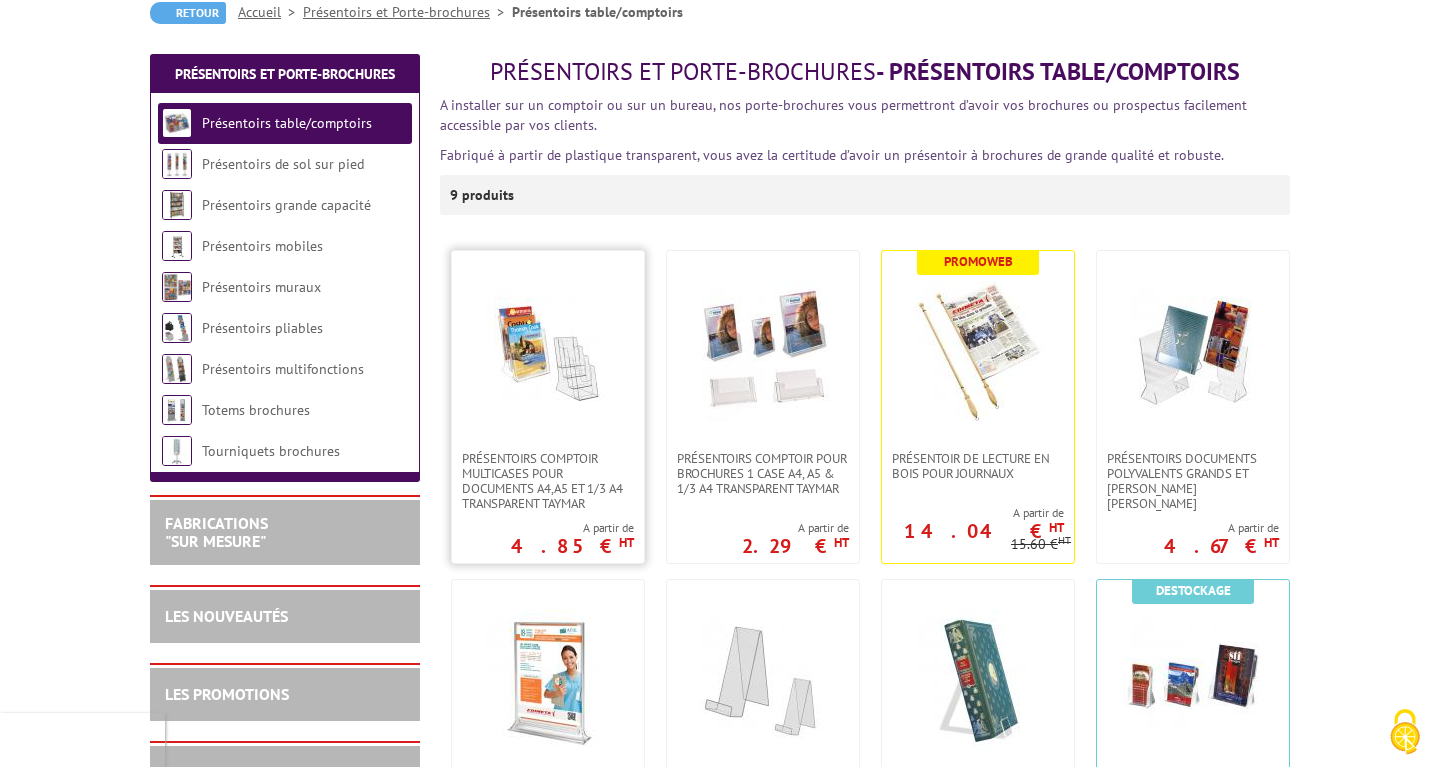 click at bounding box center [548, 351] 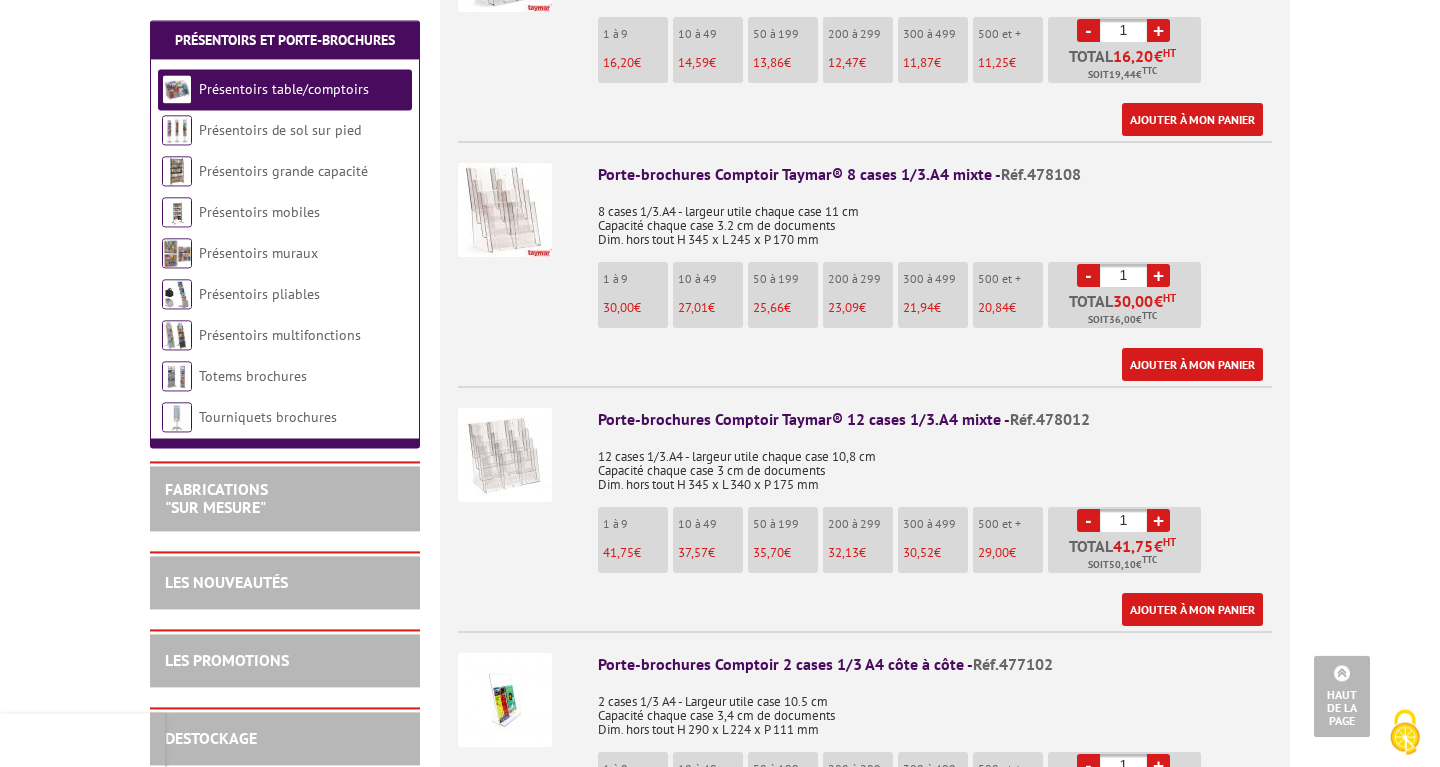 scroll, scrollTop: 3978, scrollLeft: 0, axis: vertical 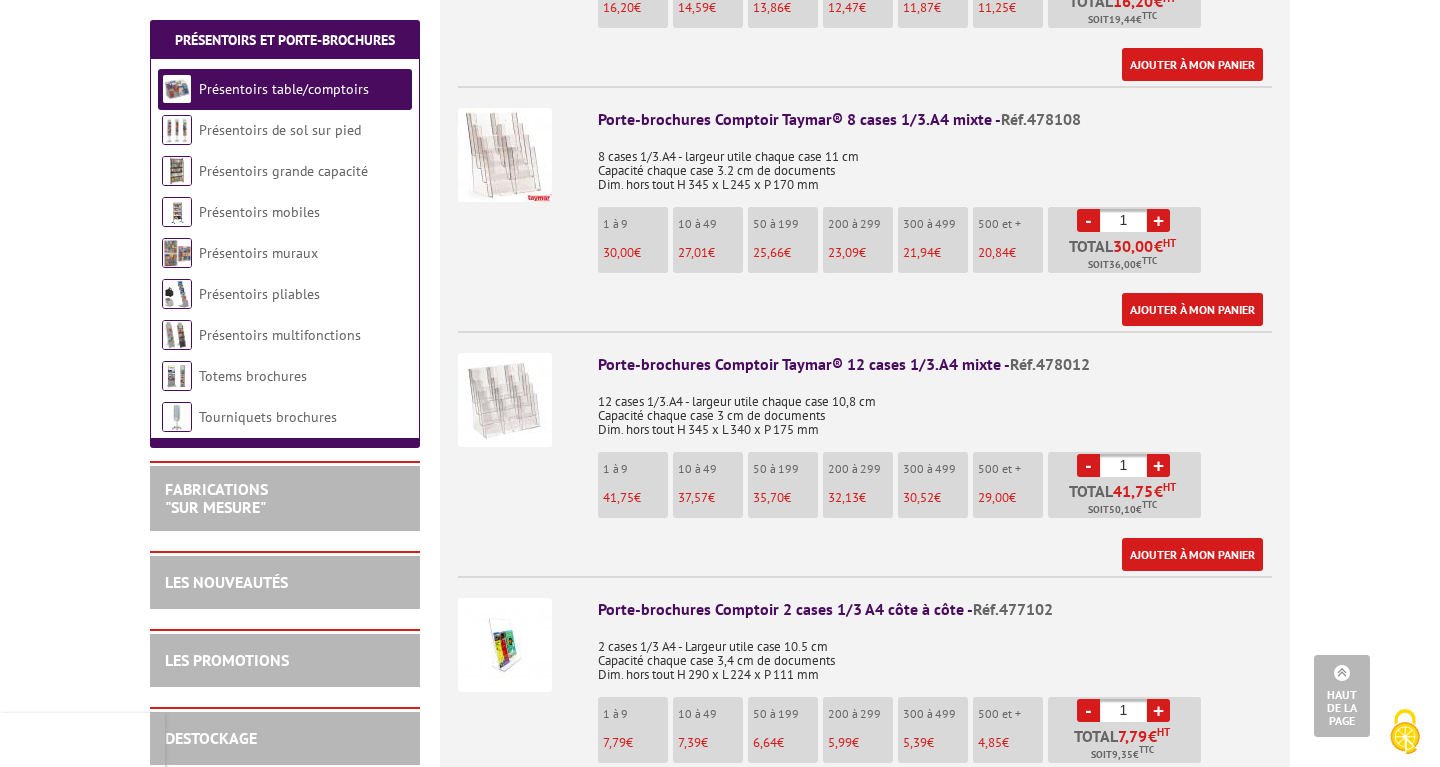 click at bounding box center [505, 155] 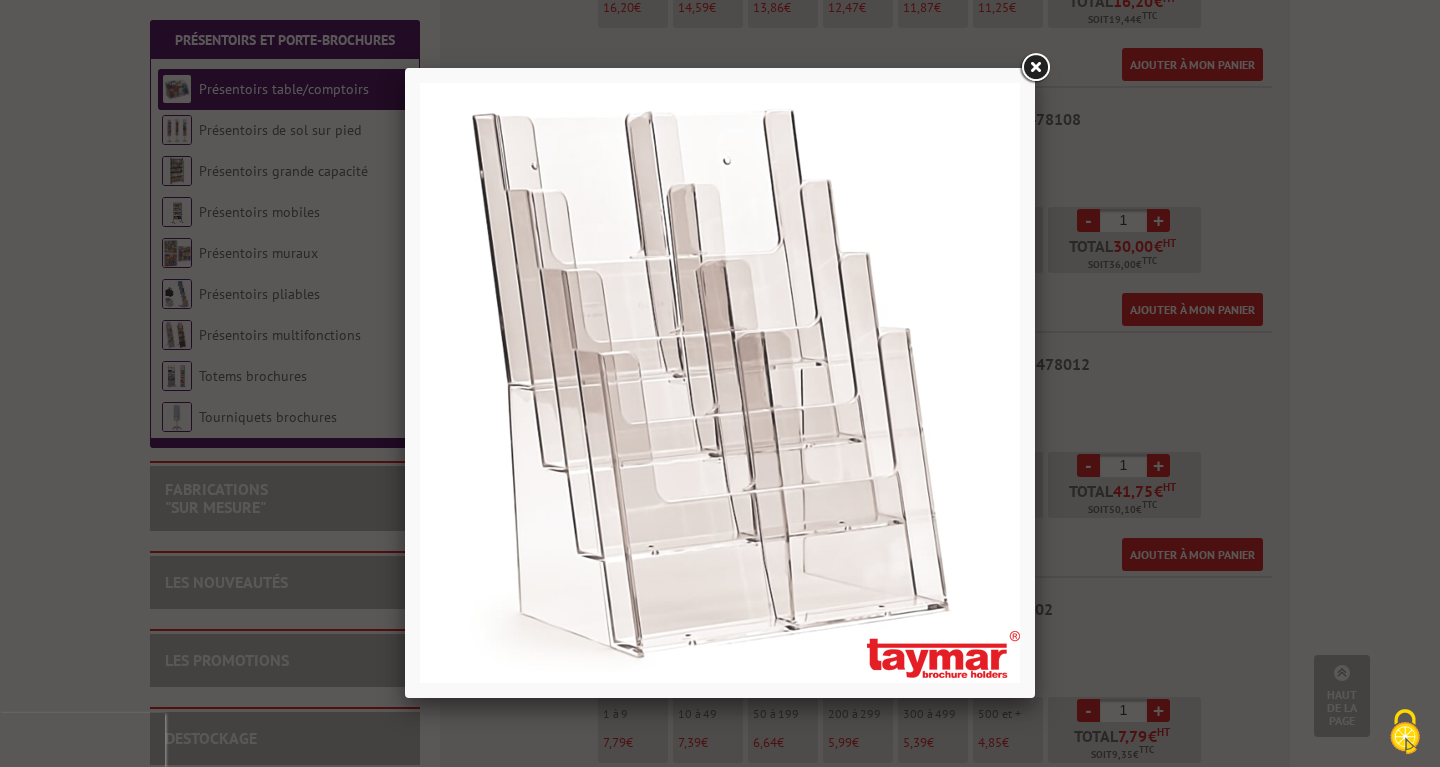 click at bounding box center (1035, 68) 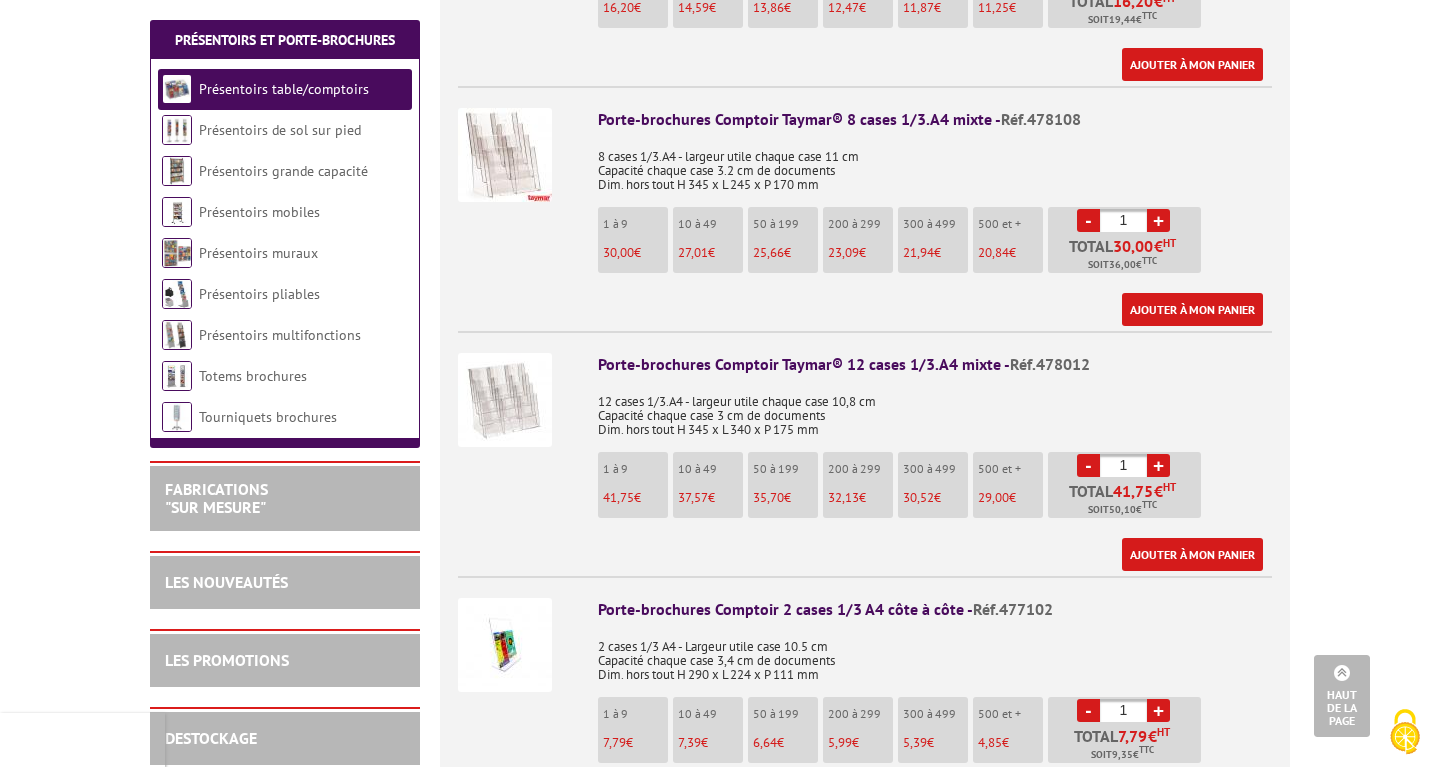 click at bounding box center (505, 400) 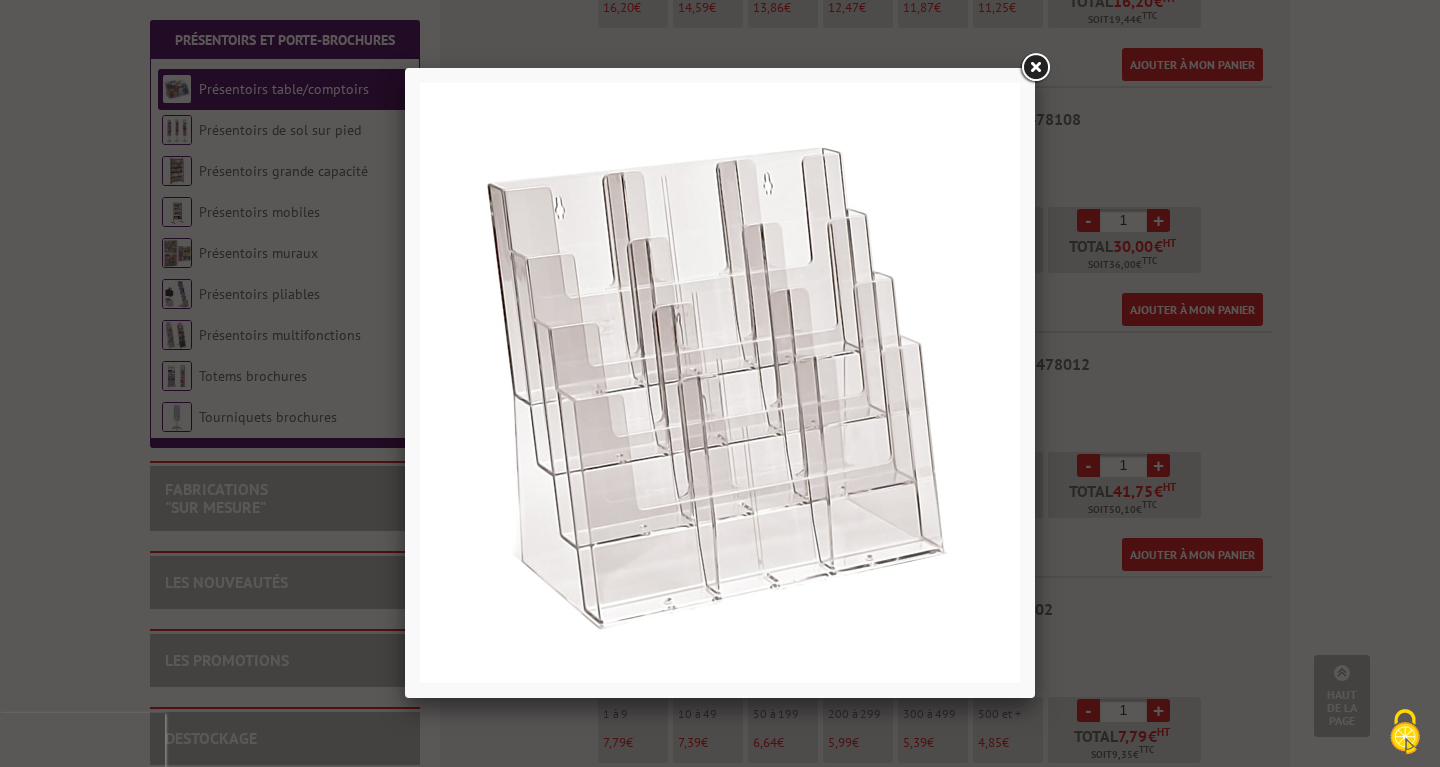 click at bounding box center (1035, 68) 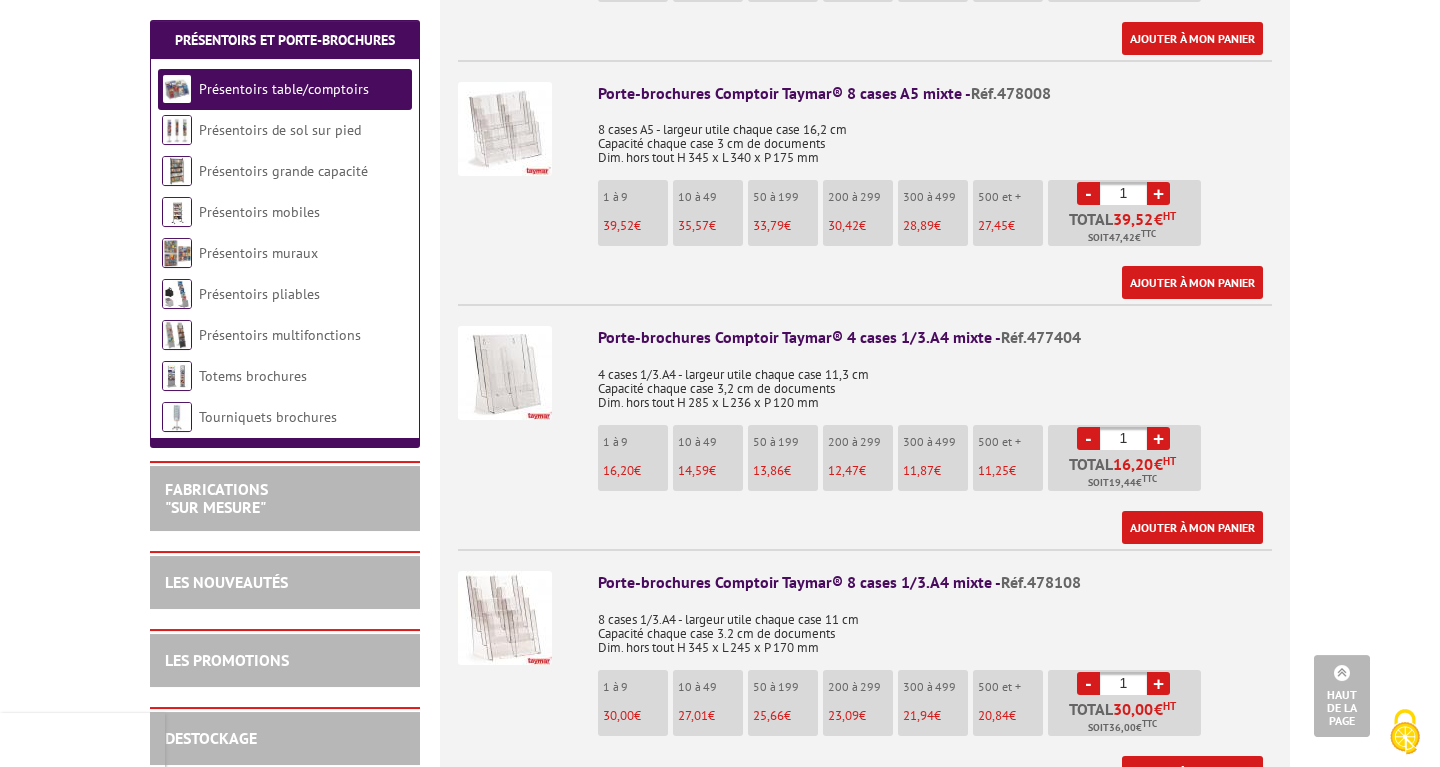 scroll, scrollTop: 3468, scrollLeft: 0, axis: vertical 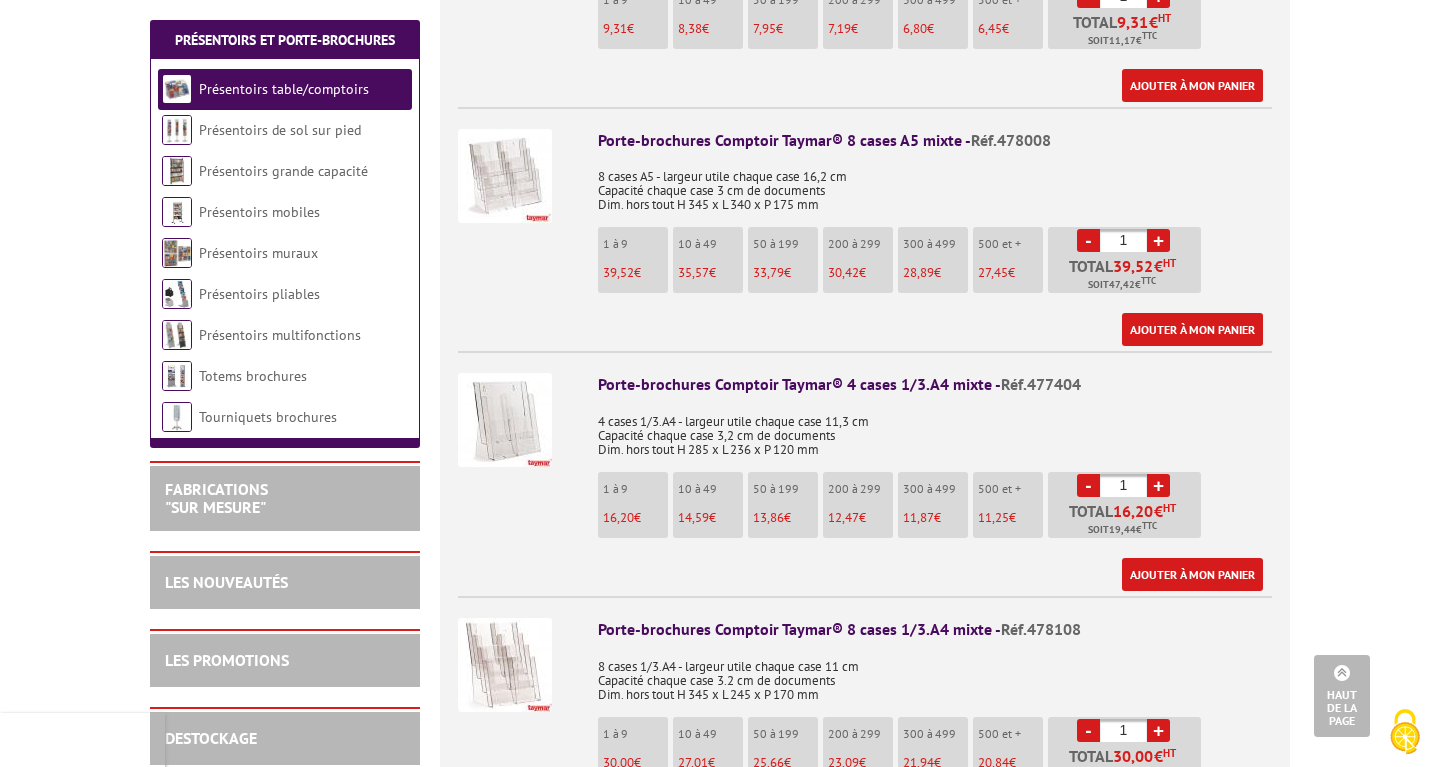 click at bounding box center [505, 420] 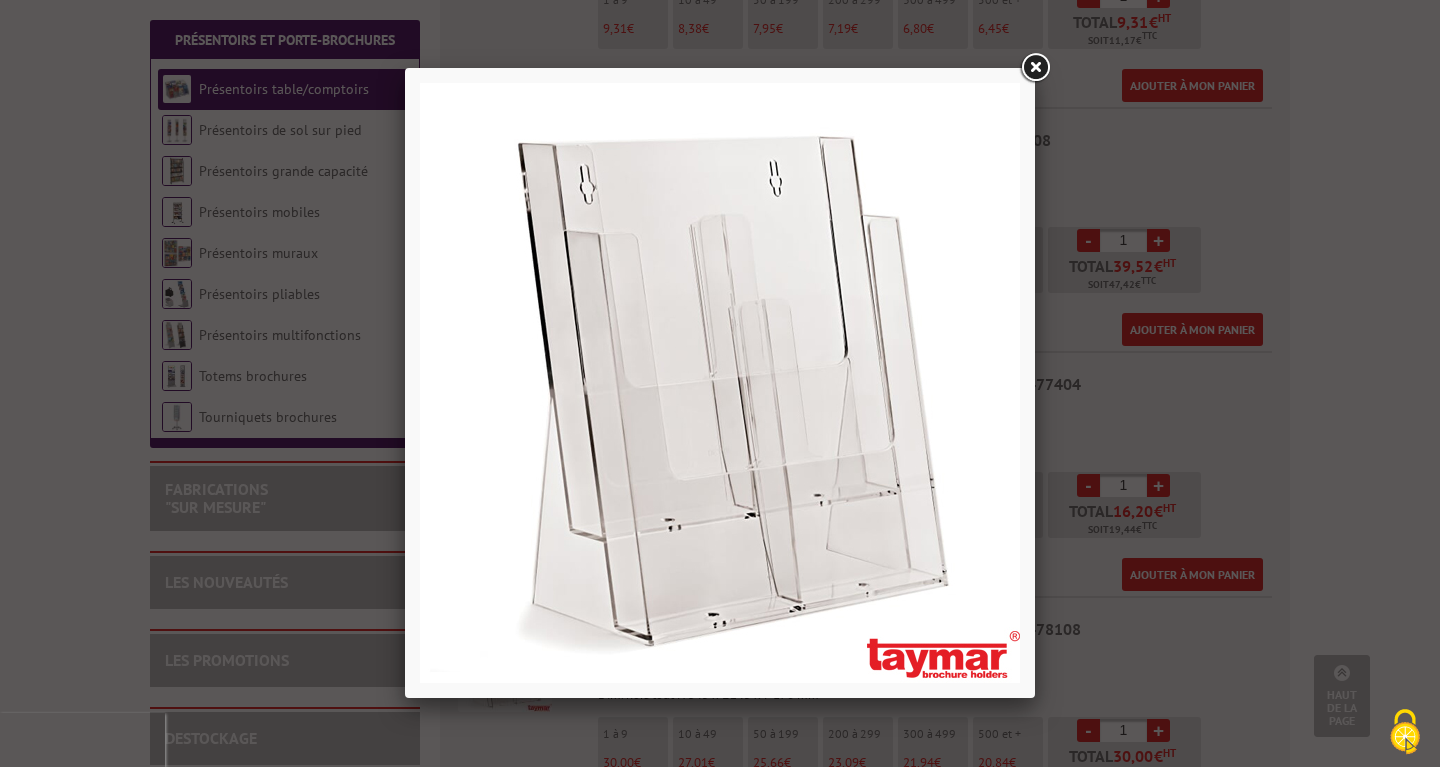 click at bounding box center (1035, 68) 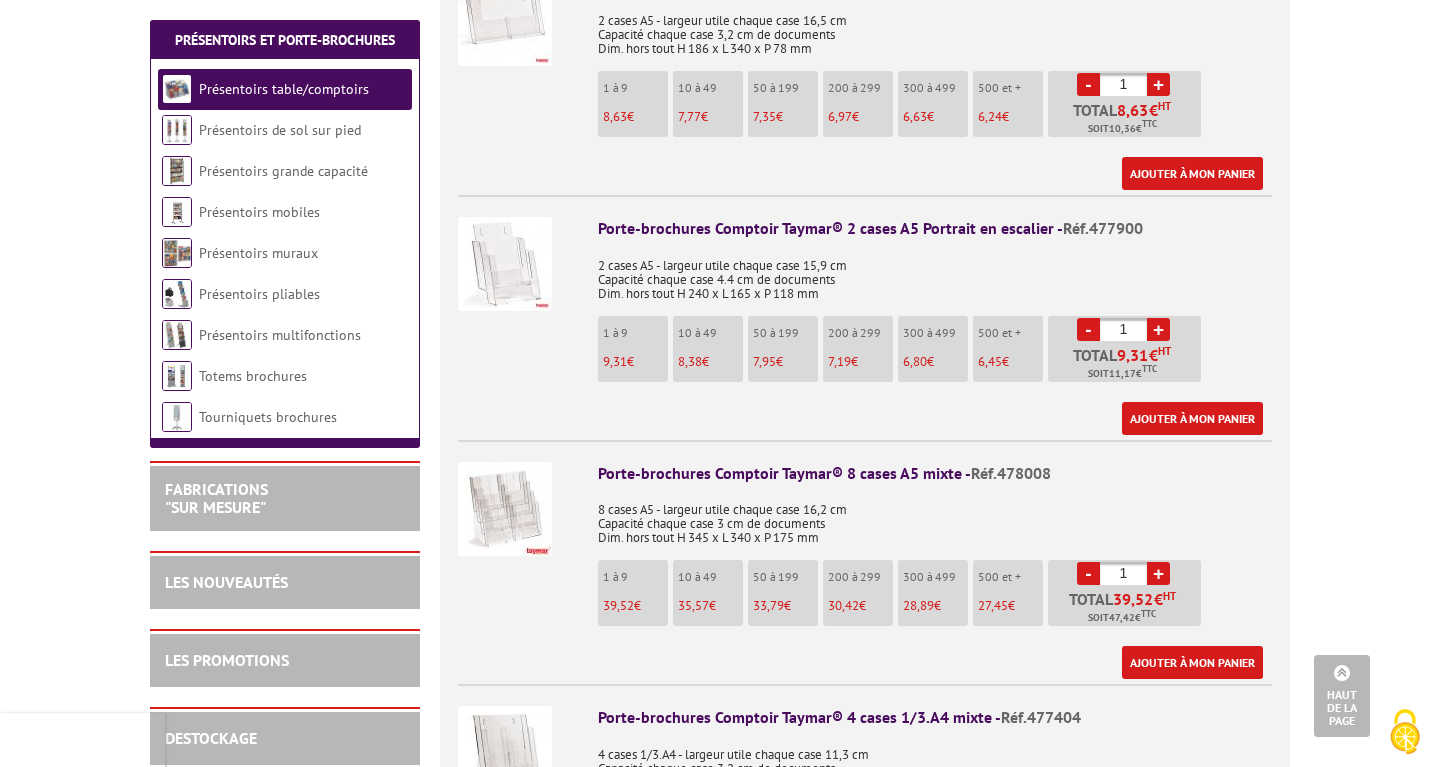 scroll, scrollTop: 3060, scrollLeft: 0, axis: vertical 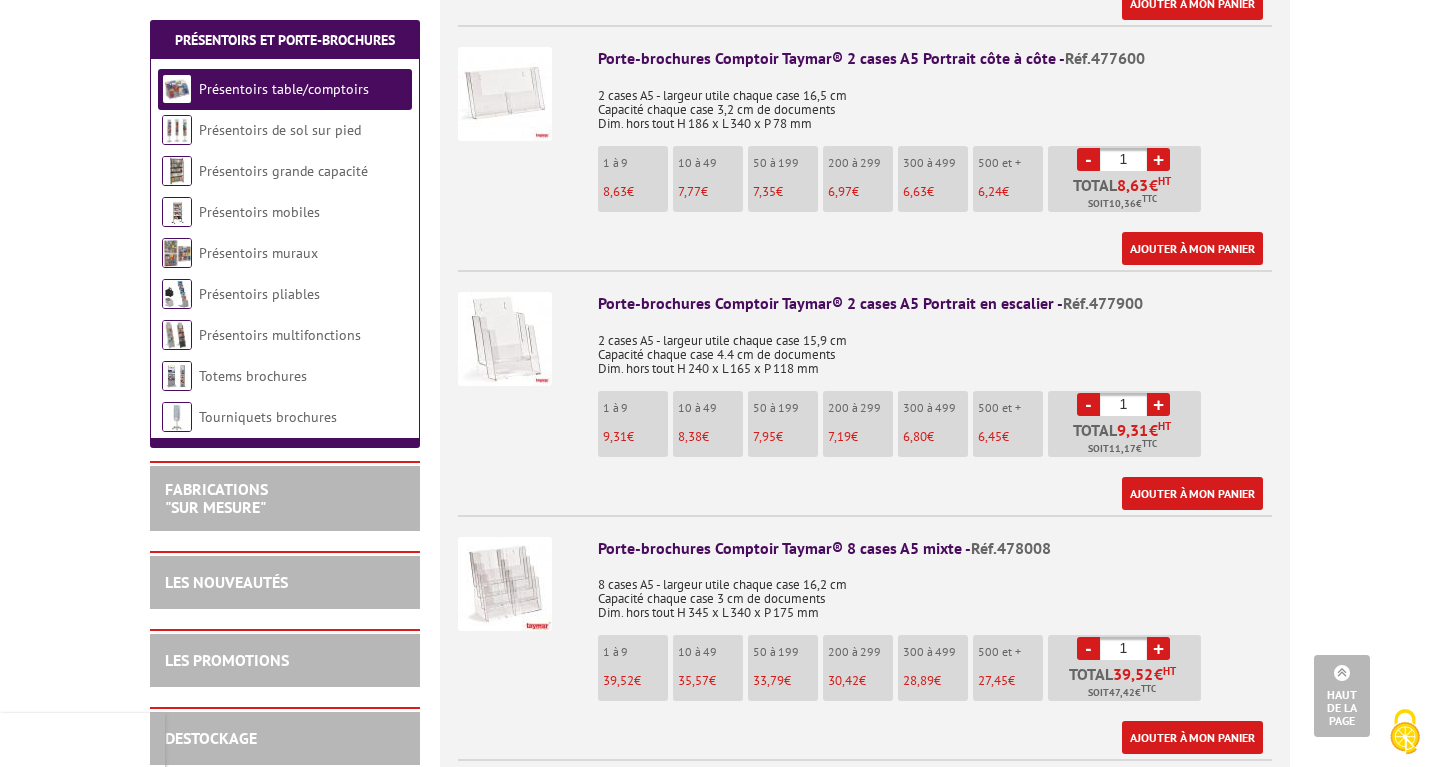 click at bounding box center [505, 584] 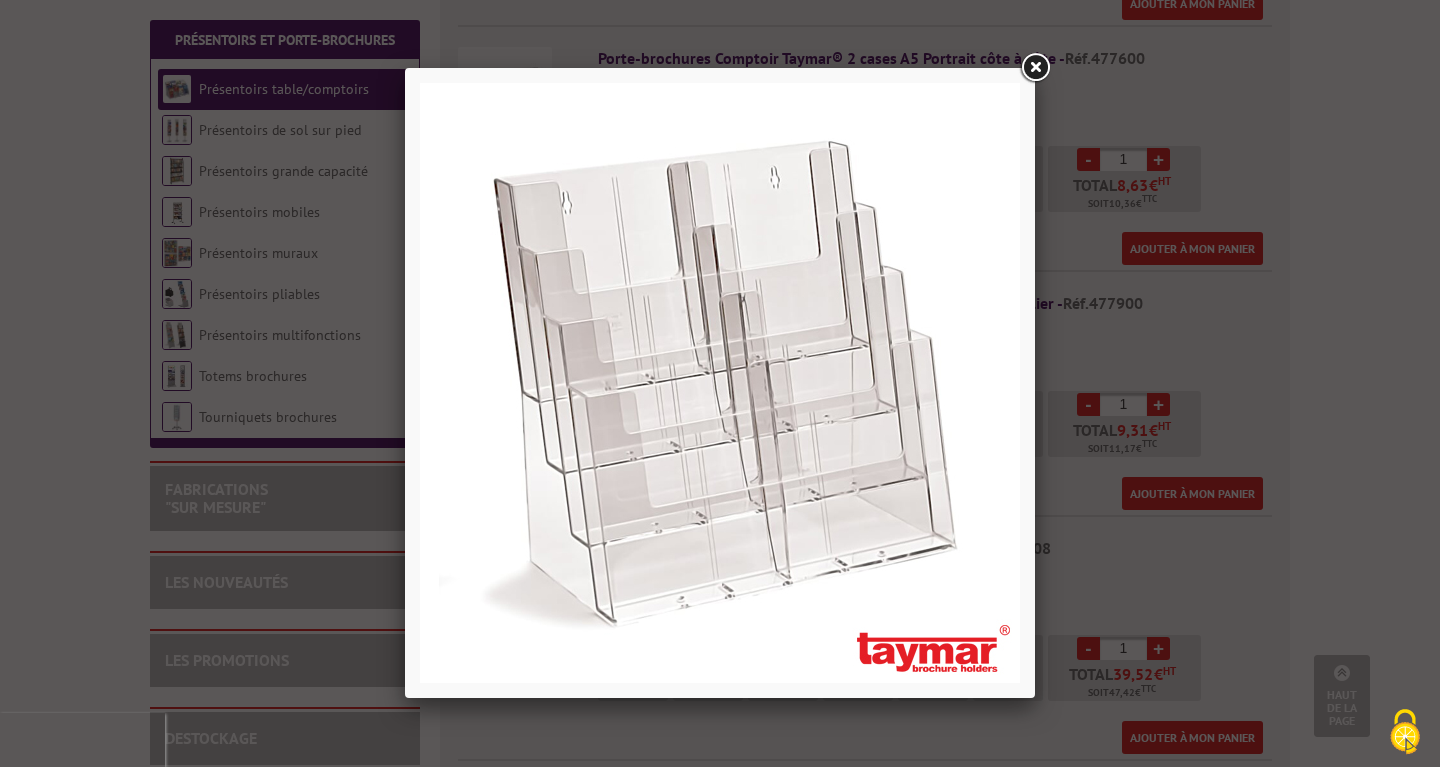 click at bounding box center (1035, 68) 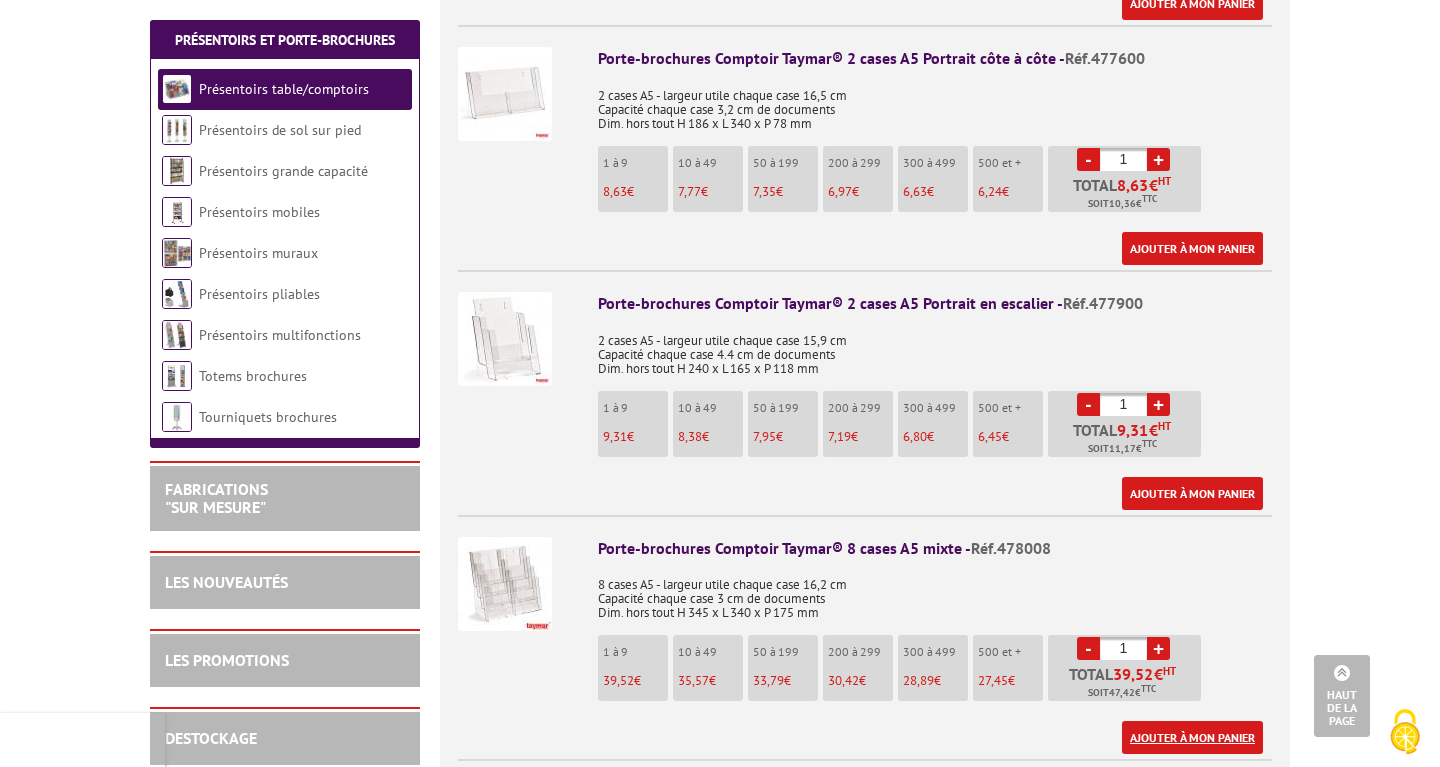 click on "Ajouter à mon panier" at bounding box center (1192, 737) 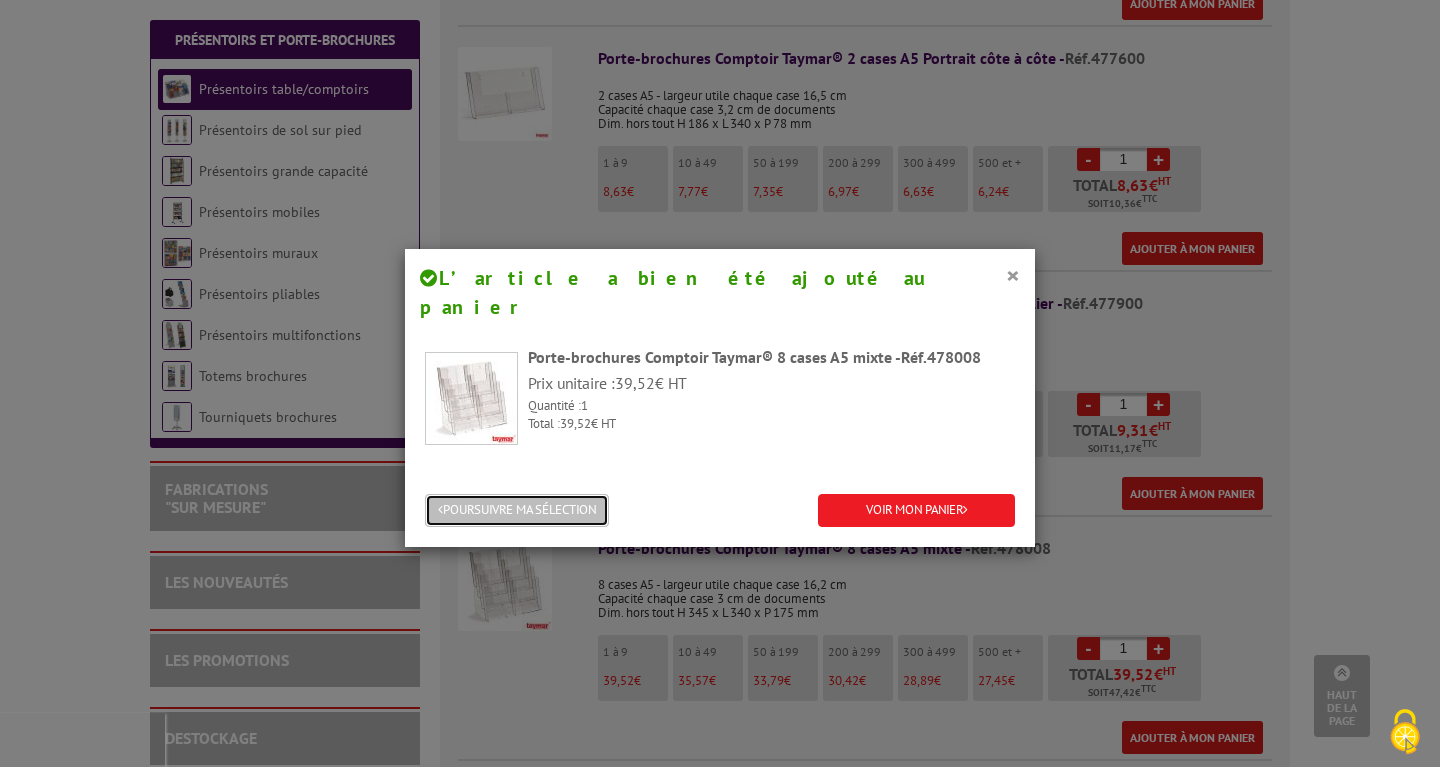 click on "POURSUIVRE MA SÉLECTION" at bounding box center [517, 510] 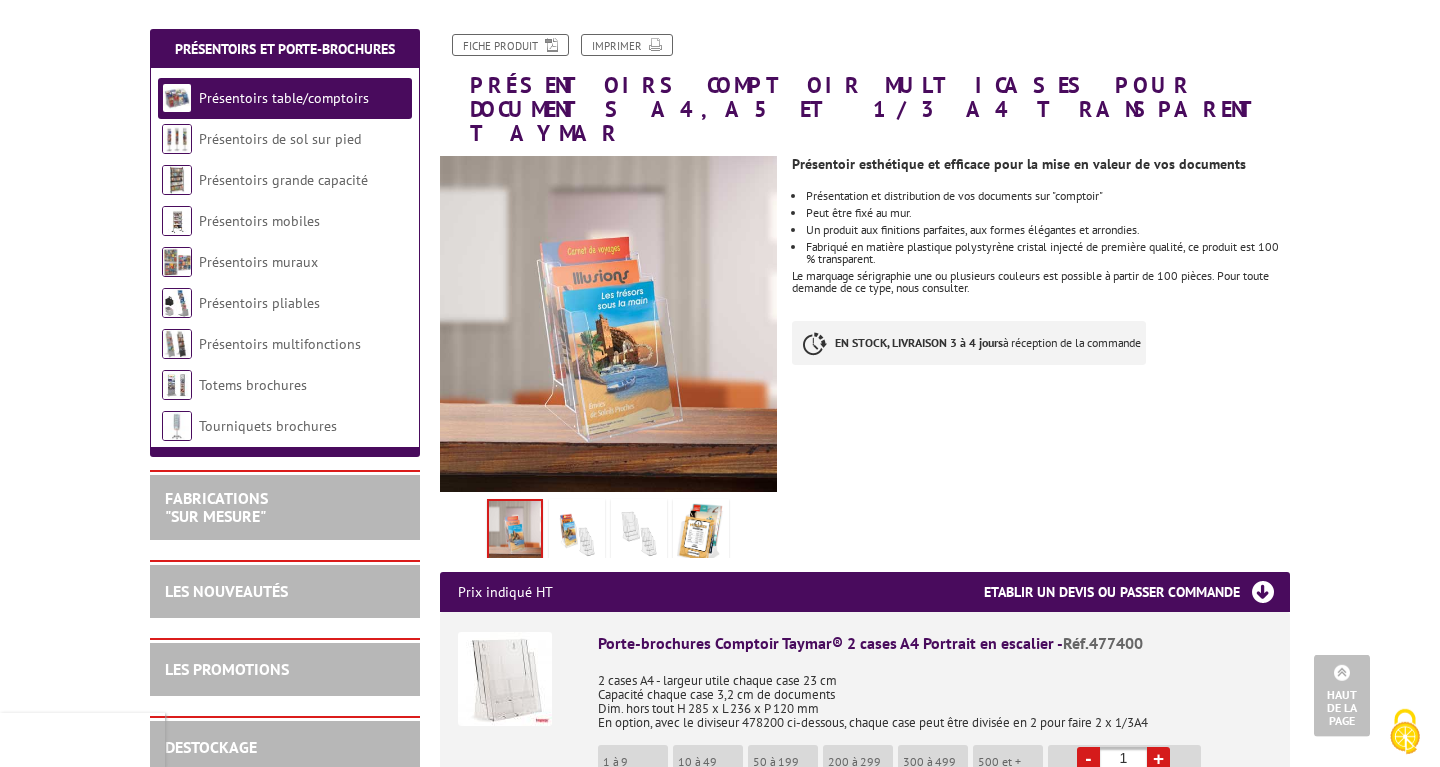 scroll, scrollTop: 102, scrollLeft: 0, axis: vertical 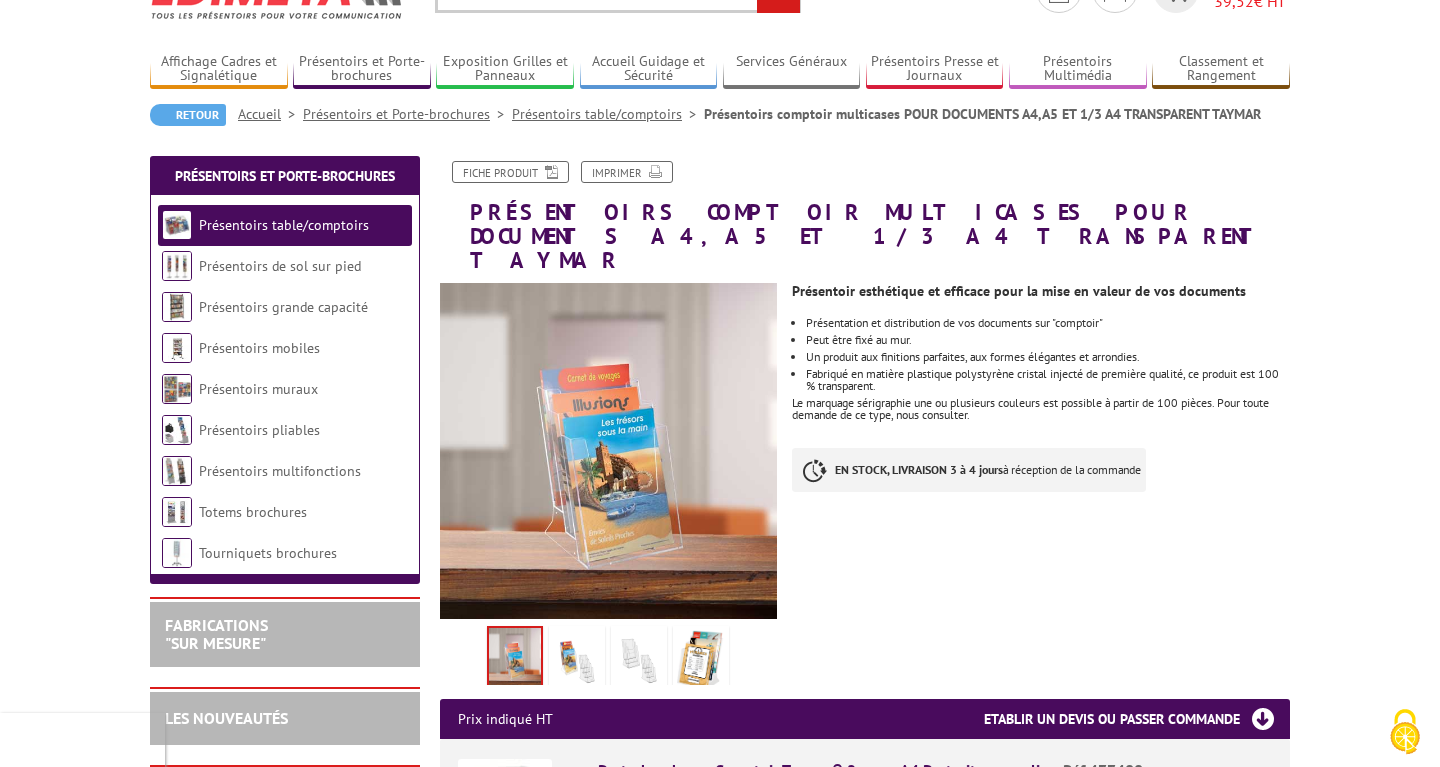 click at bounding box center [577, 661] 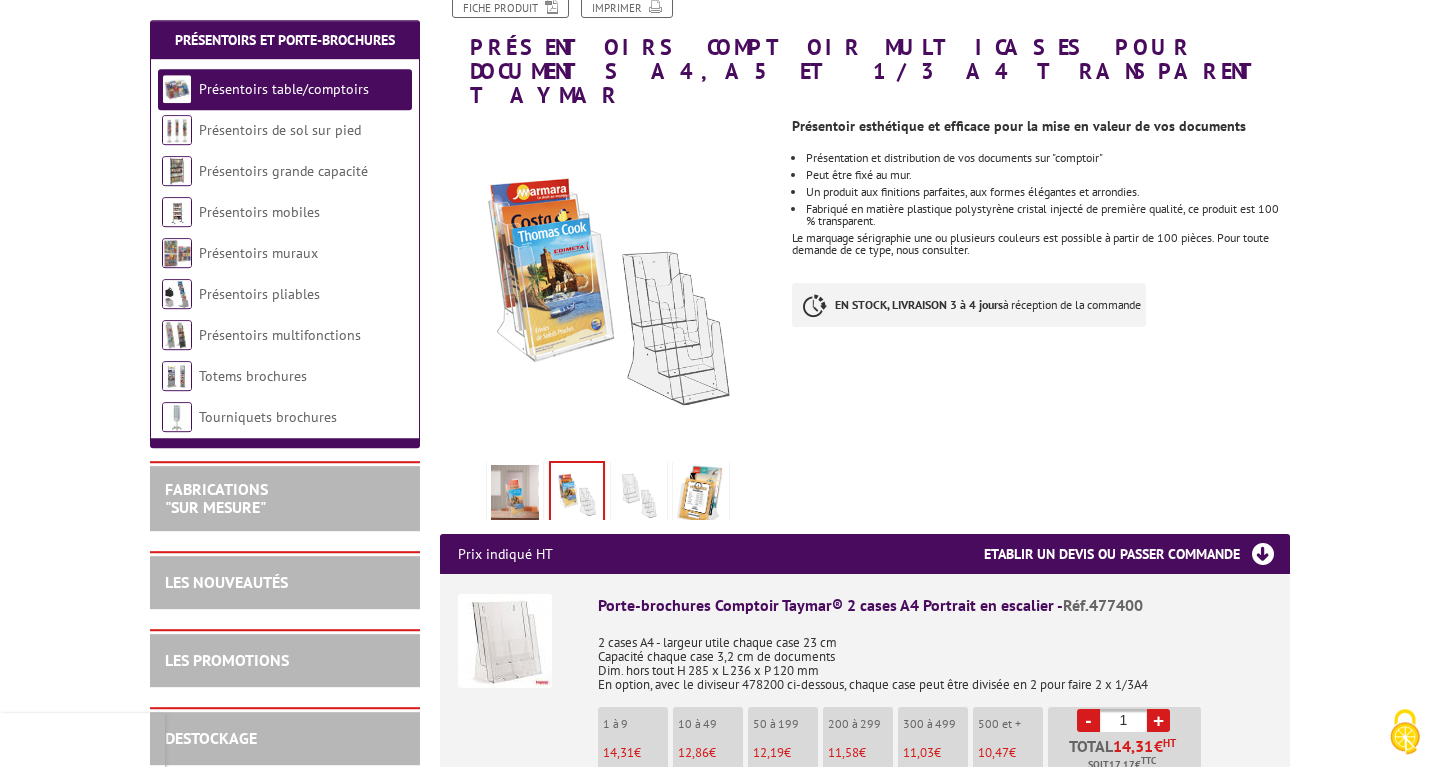 scroll, scrollTop: 306, scrollLeft: 0, axis: vertical 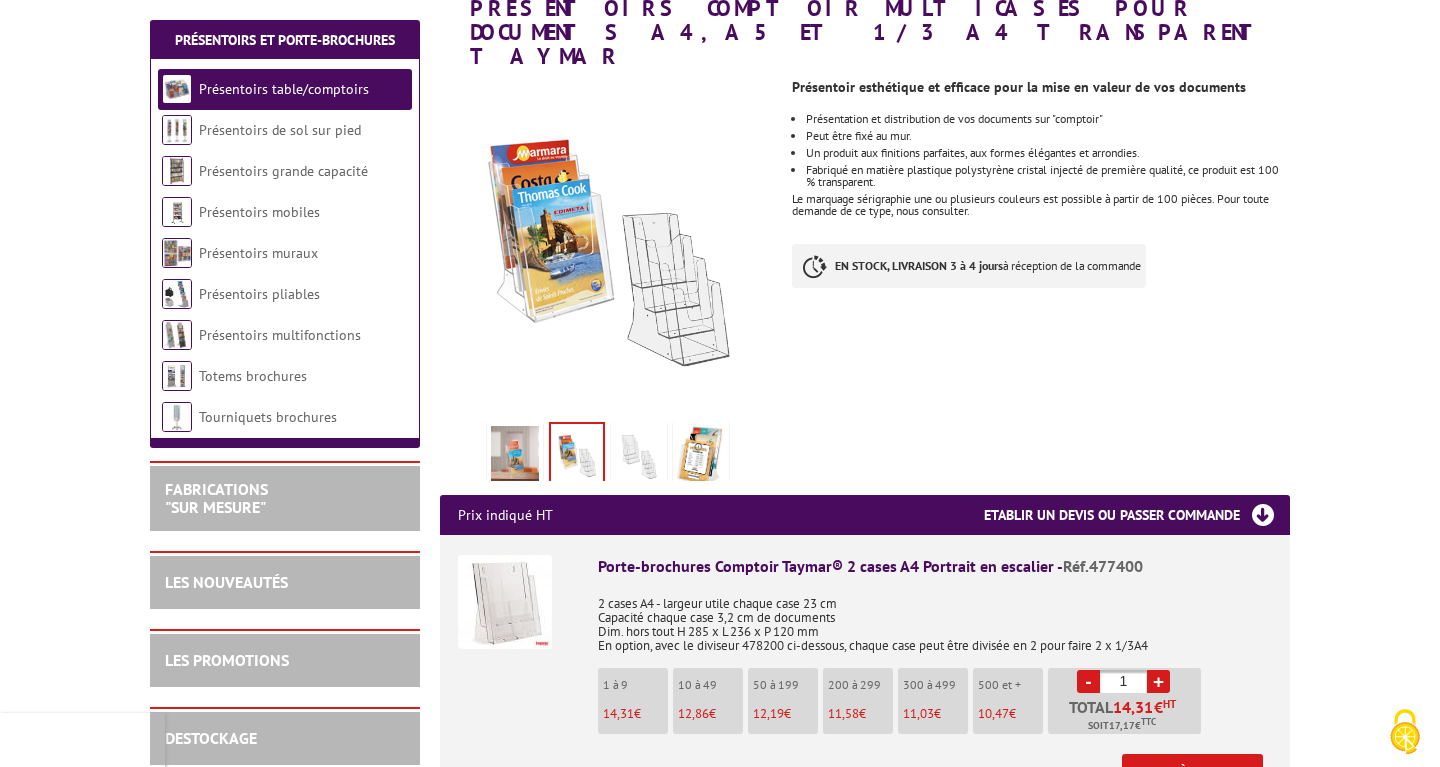 click at bounding box center [639, 457] 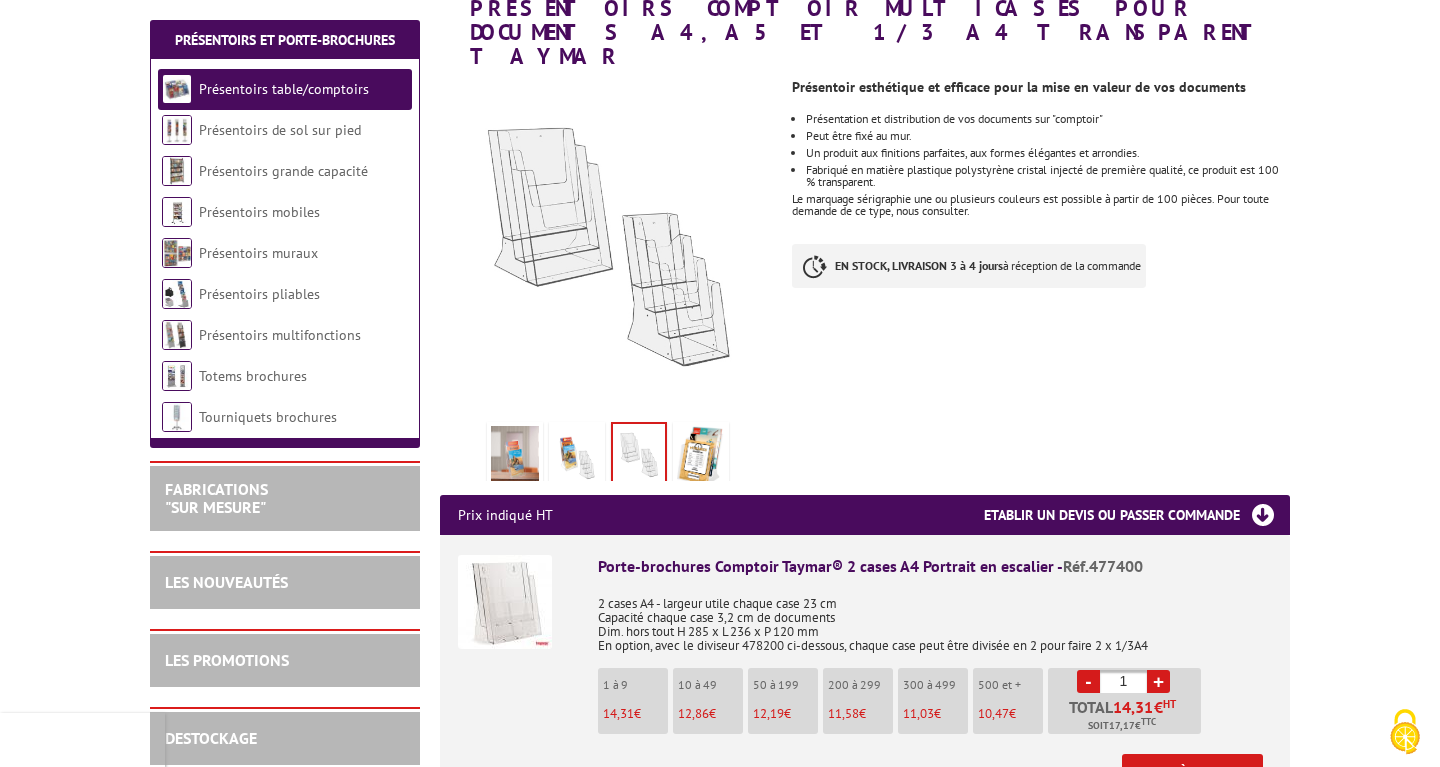 click at bounding box center (577, 457) 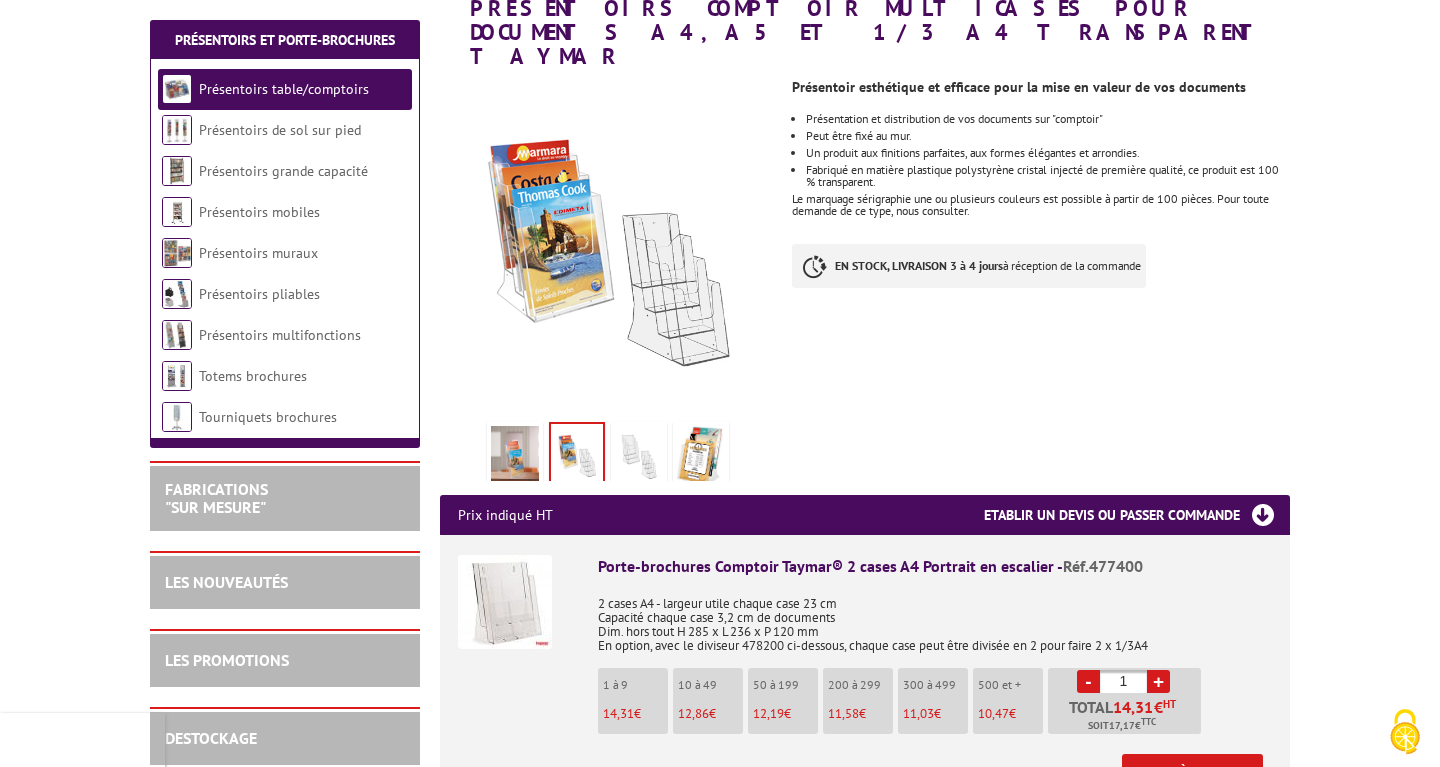 click at bounding box center (701, 457) 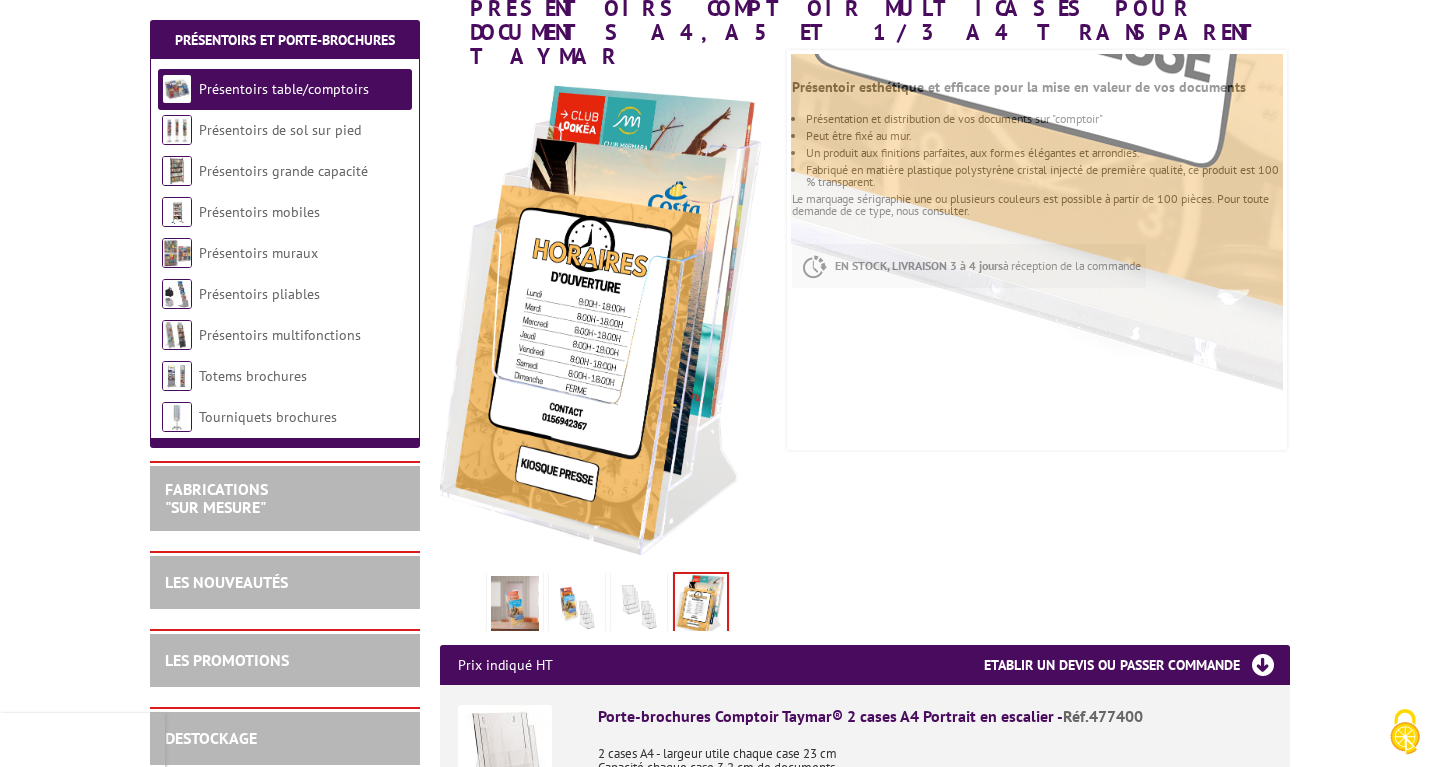 click at bounding box center [577, 607] 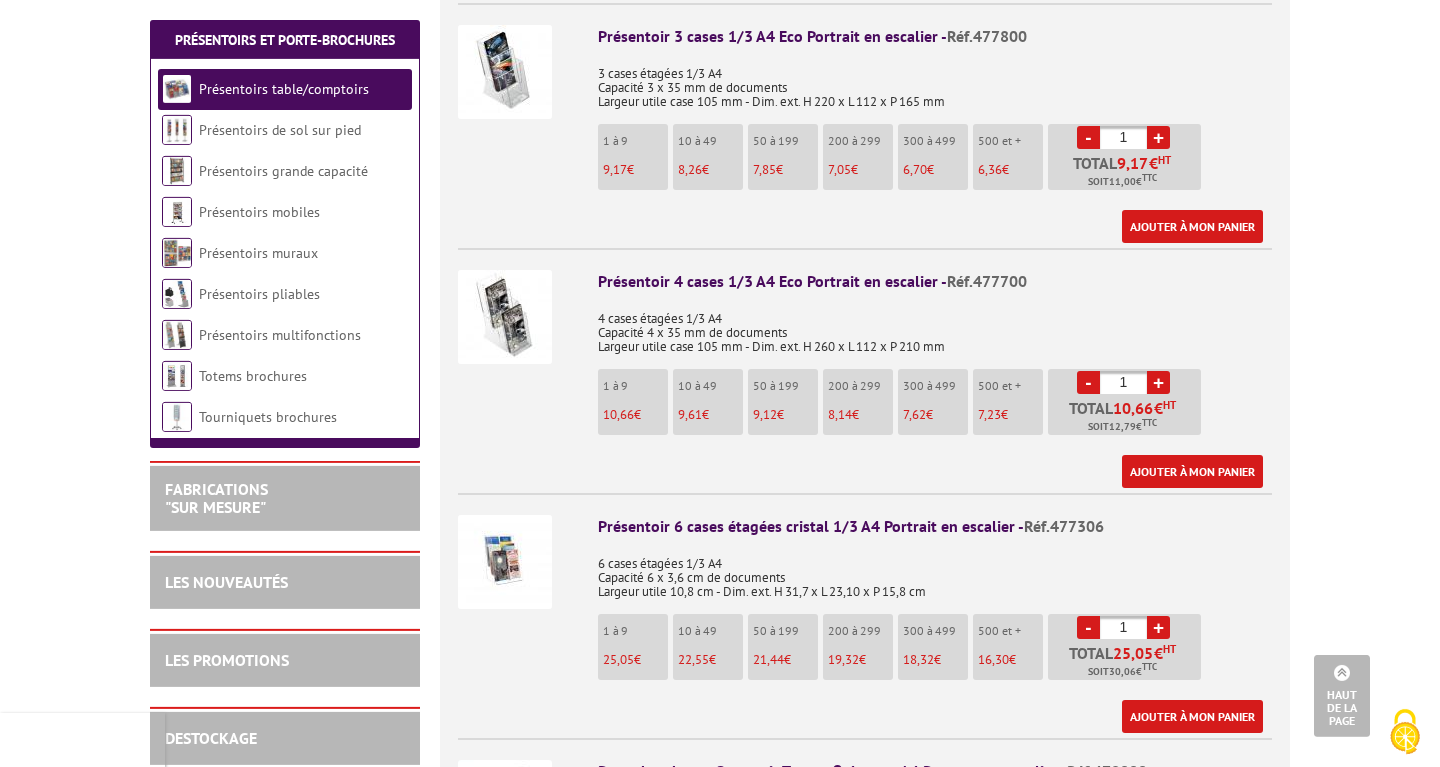 scroll, scrollTop: 2142, scrollLeft: 0, axis: vertical 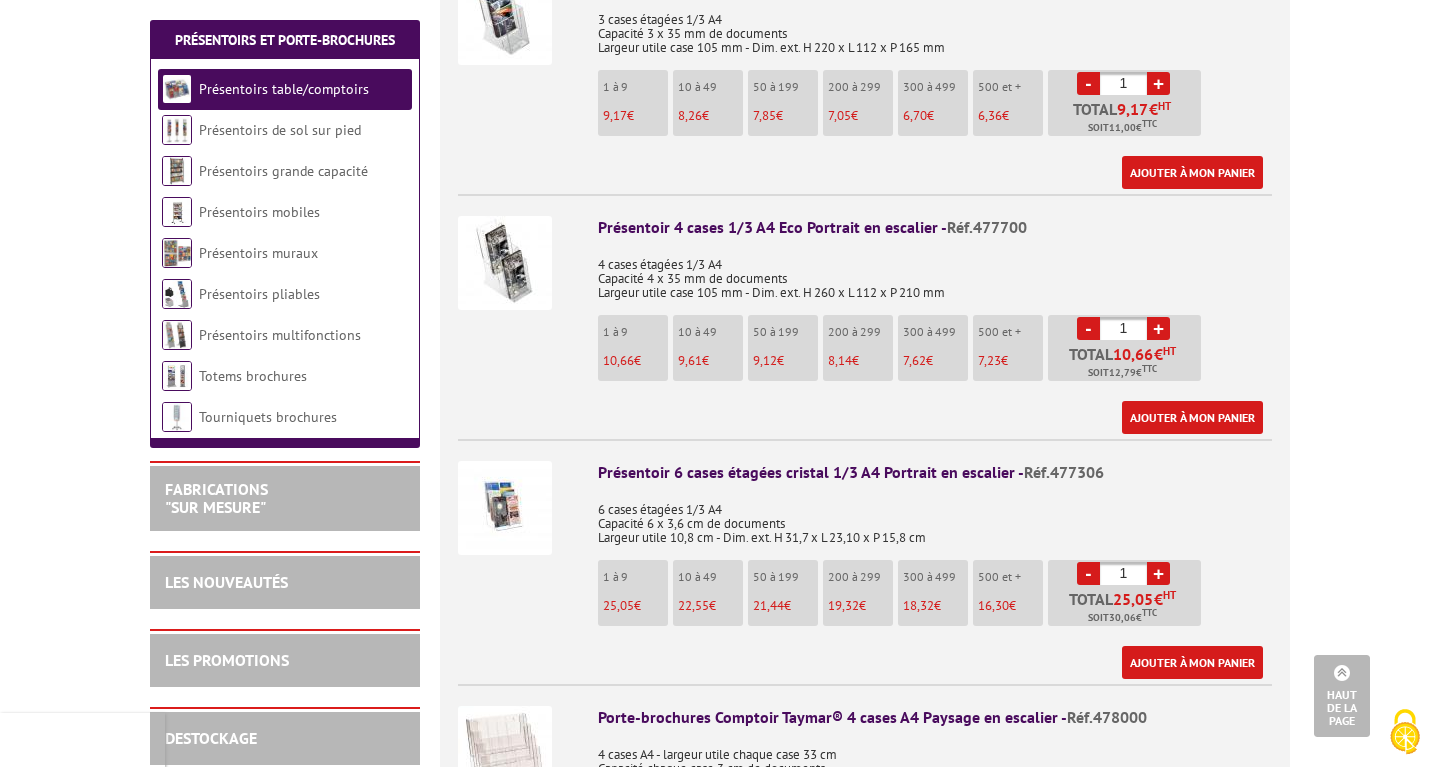 click at bounding box center [505, 263] 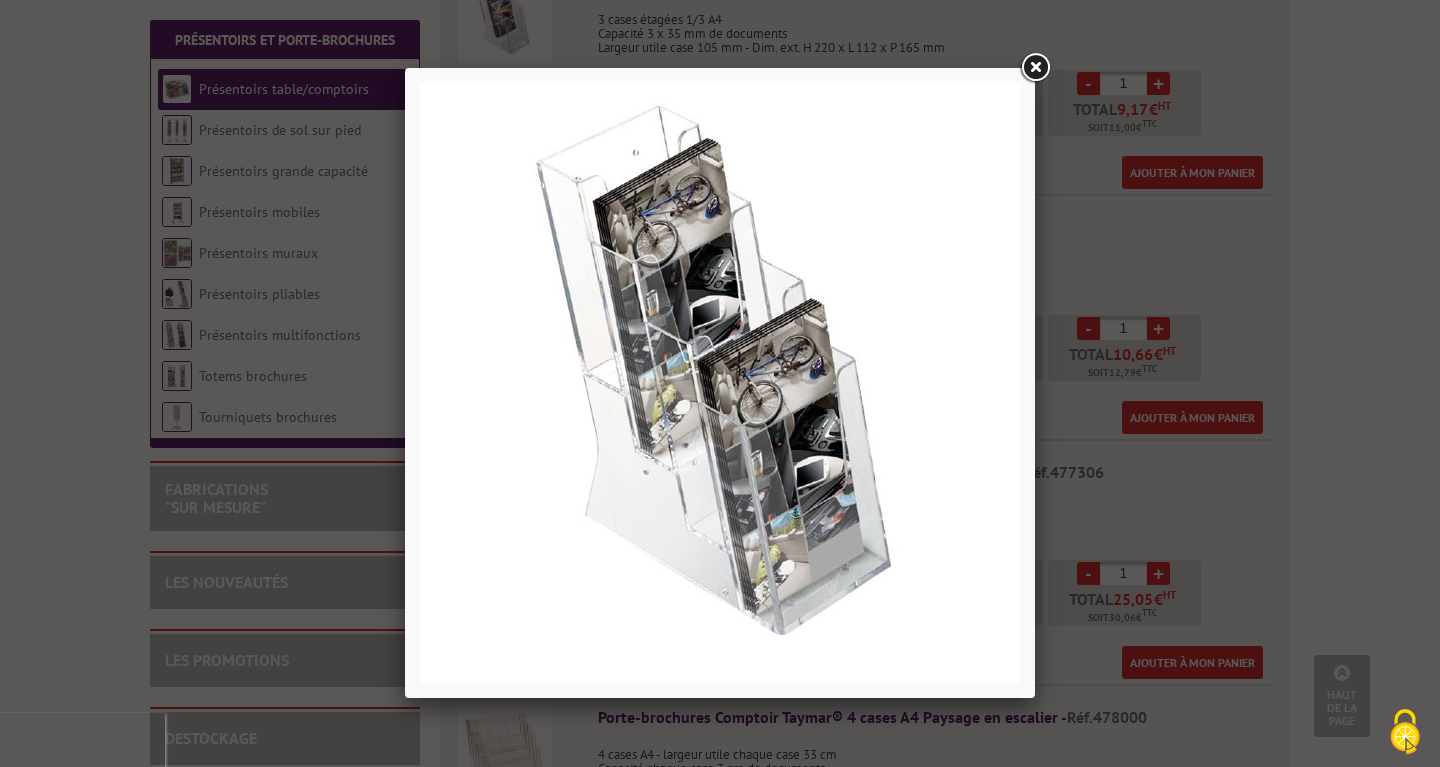 click at bounding box center [1035, 68] 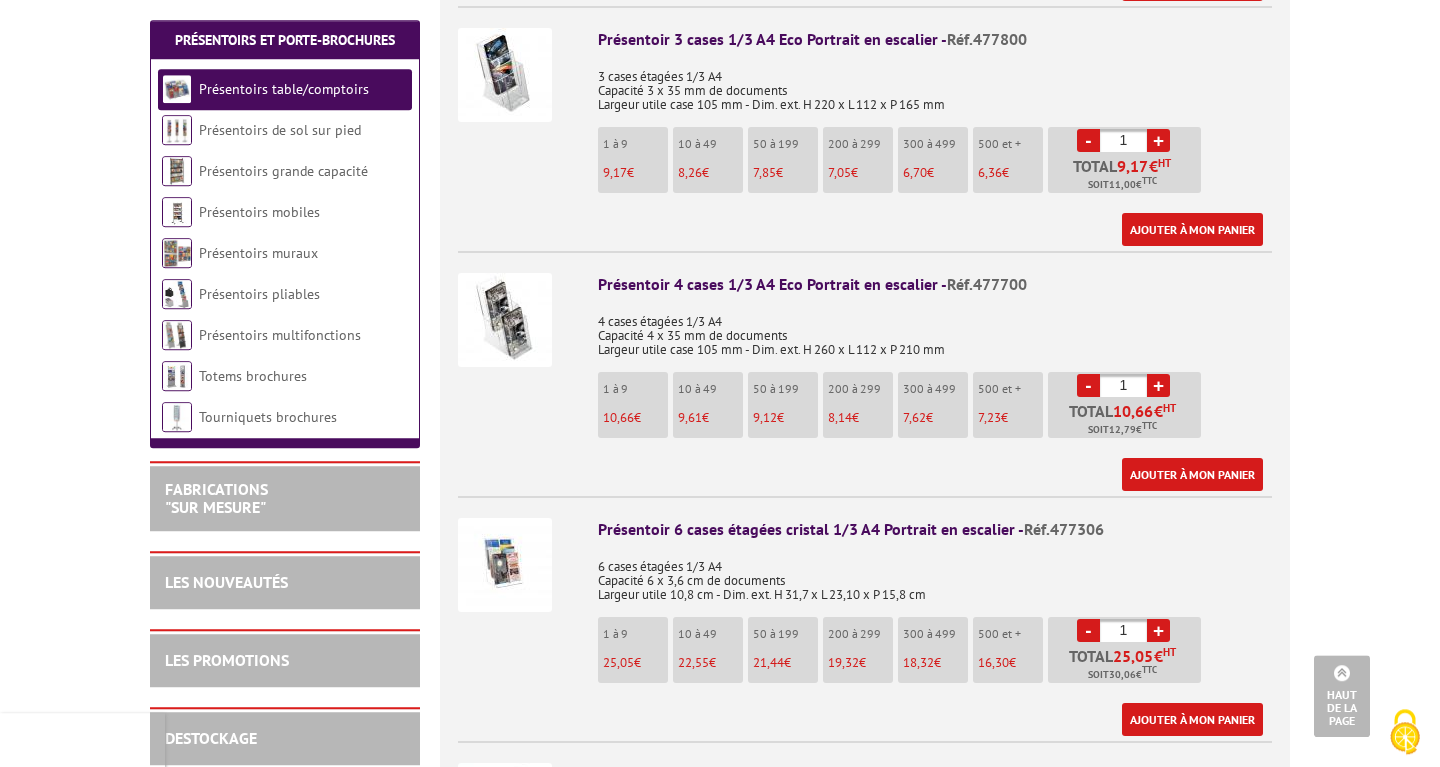 scroll, scrollTop: 2040, scrollLeft: 0, axis: vertical 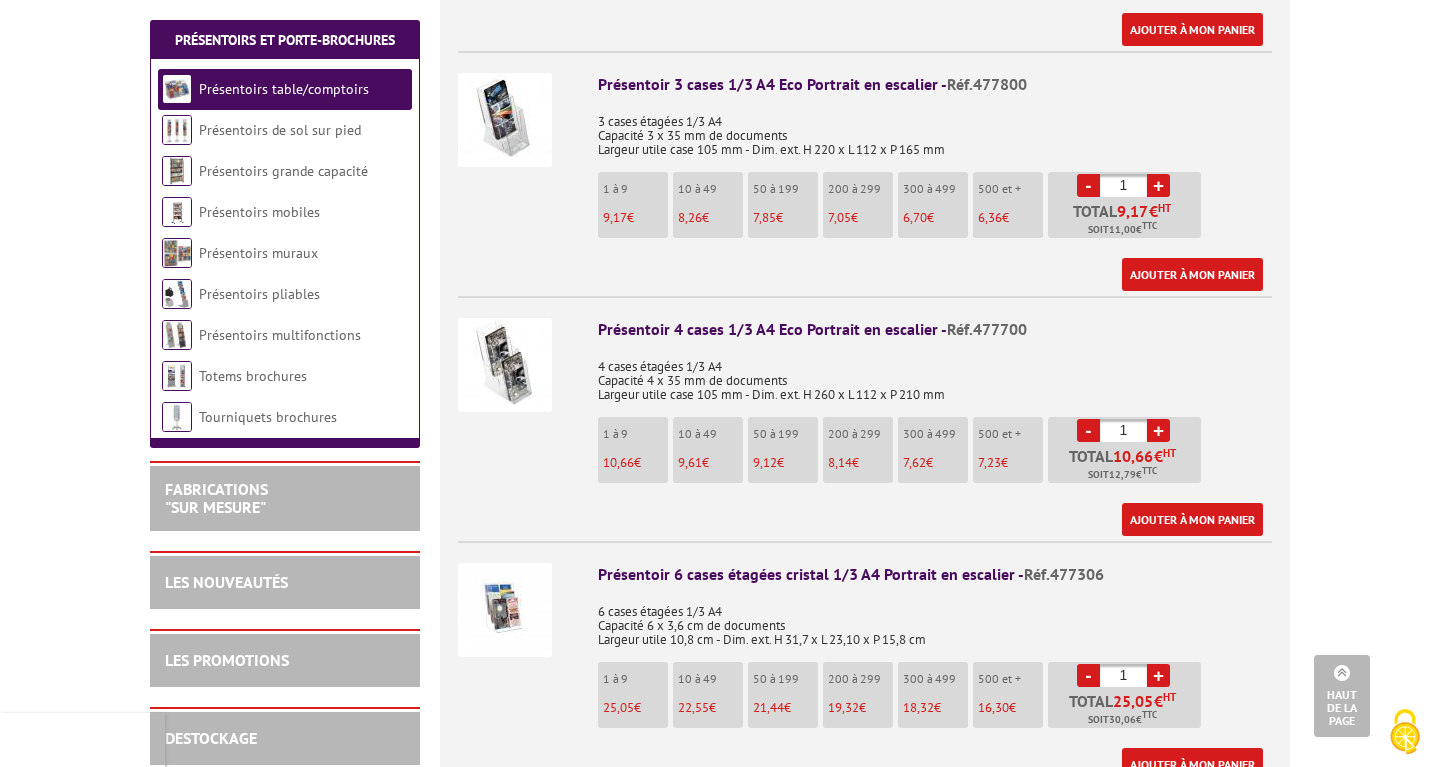 click at bounding box center [505, 120] 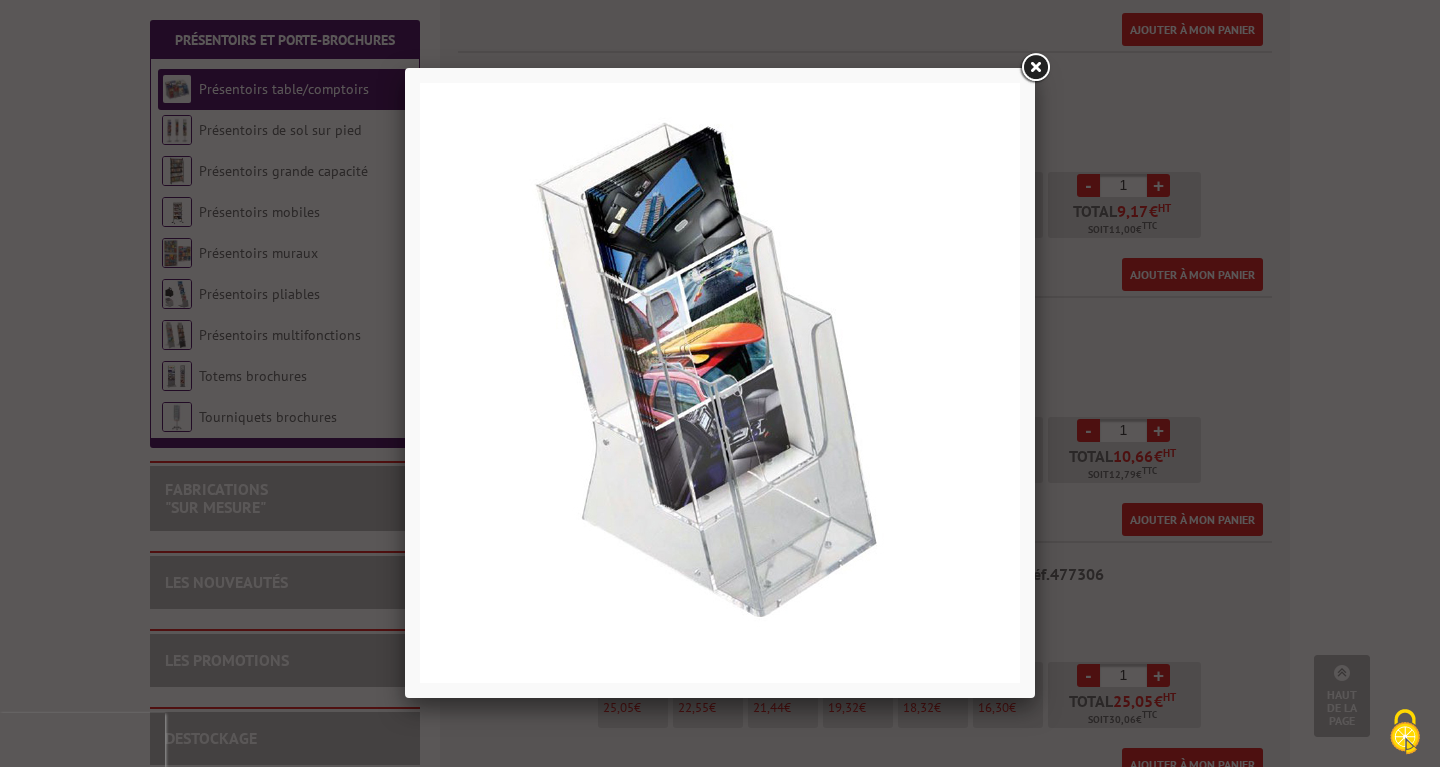 click at bounding box center [1035, 68] 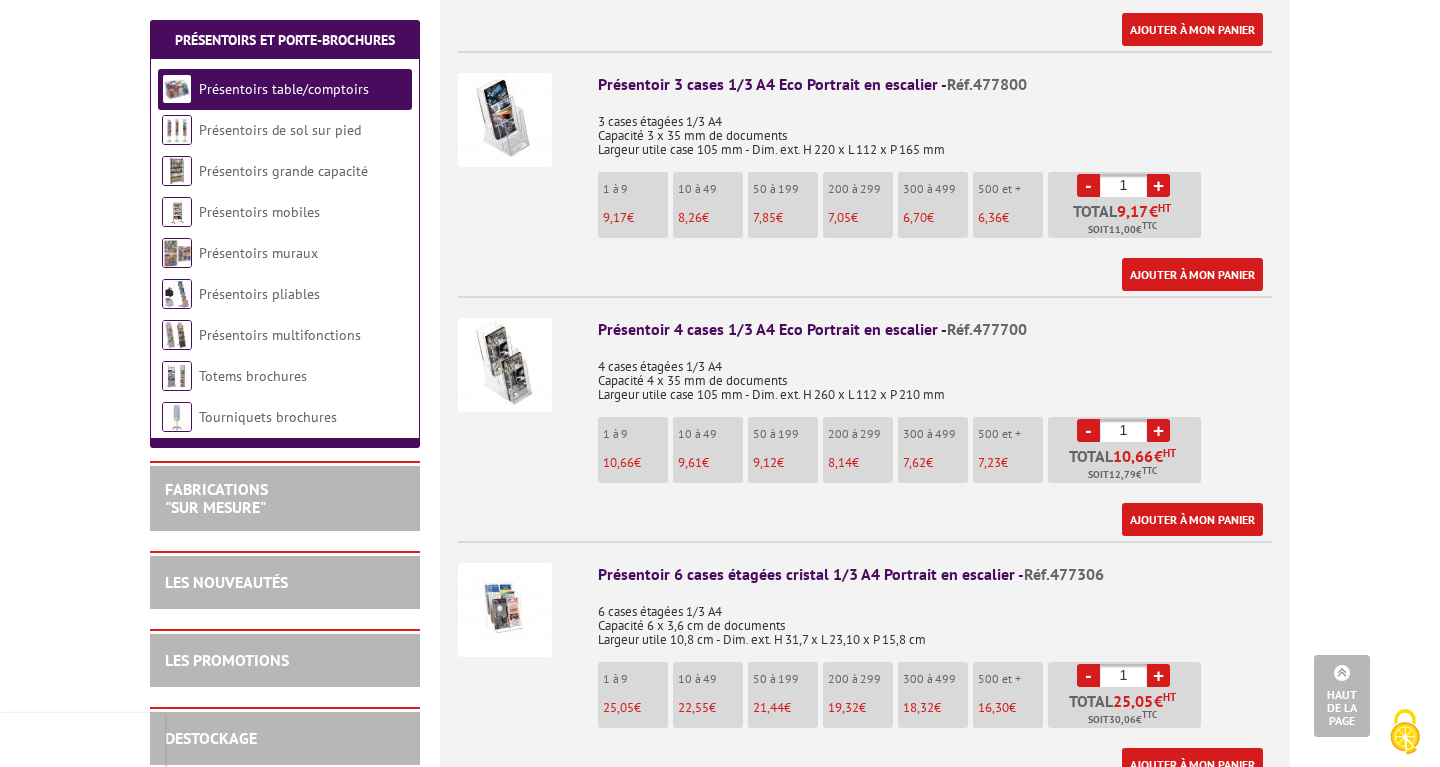 click at bounding box center [505, 365] 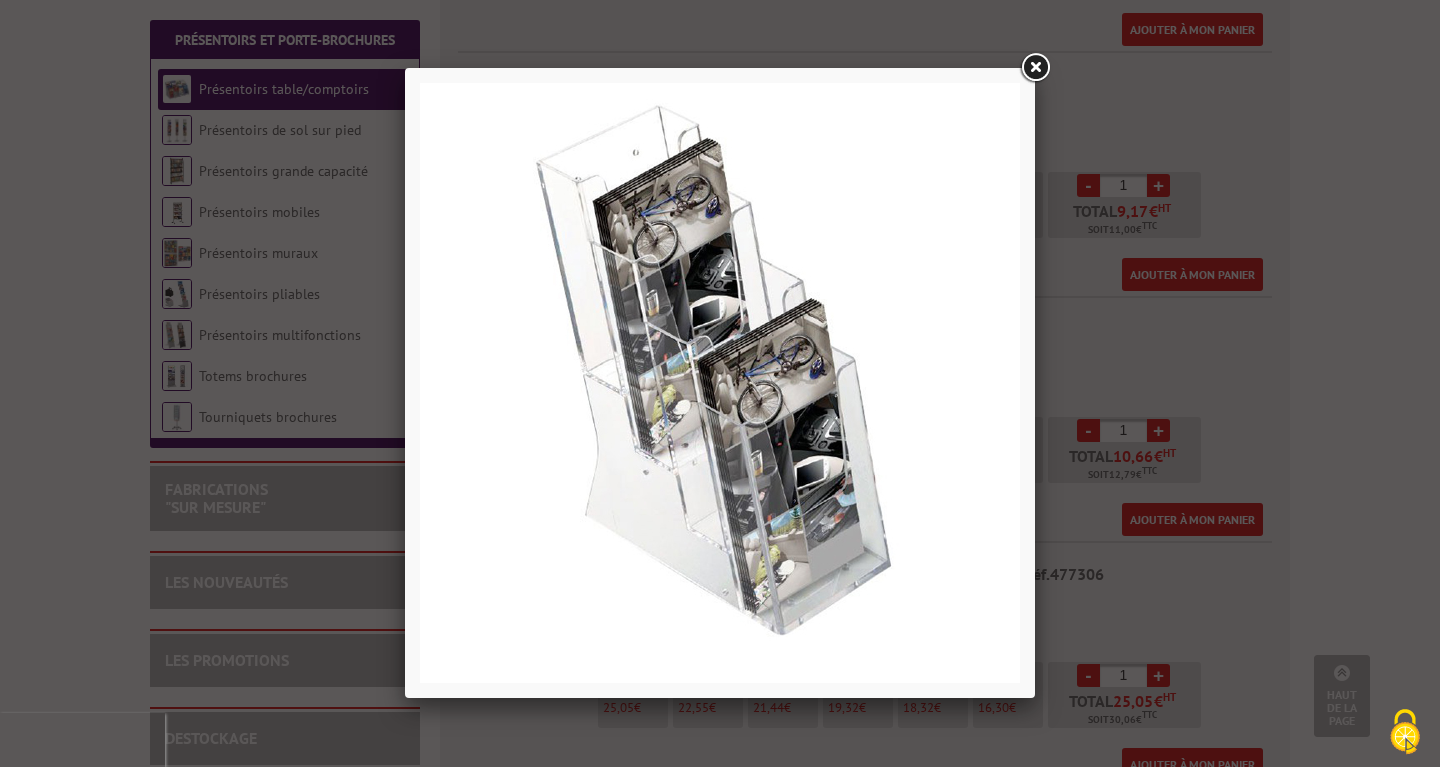 click at bounding box center (1035, 68) 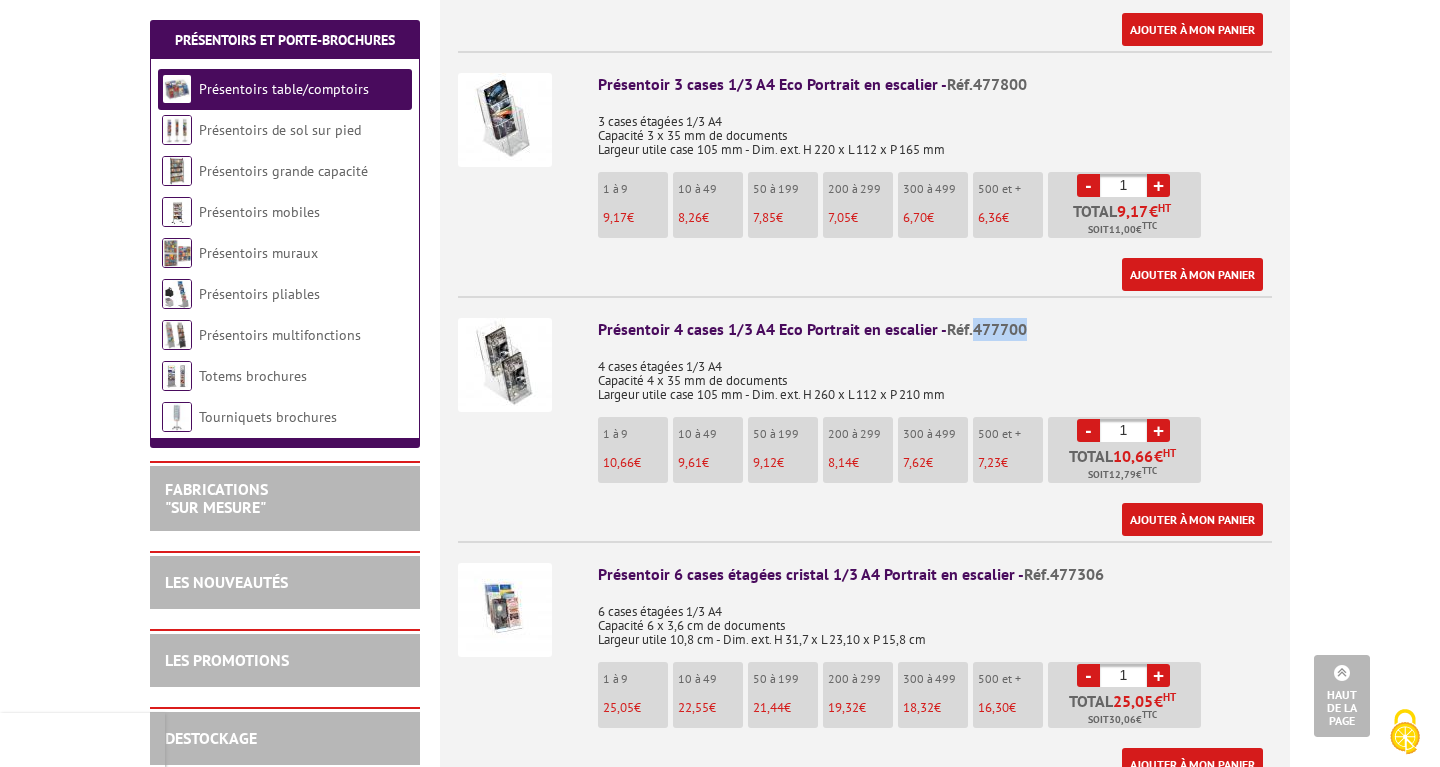 drag, startPoint x: 1024, startPoint y: 312, endPoint x: 978, endPoint y: 304, distance: 46.69047 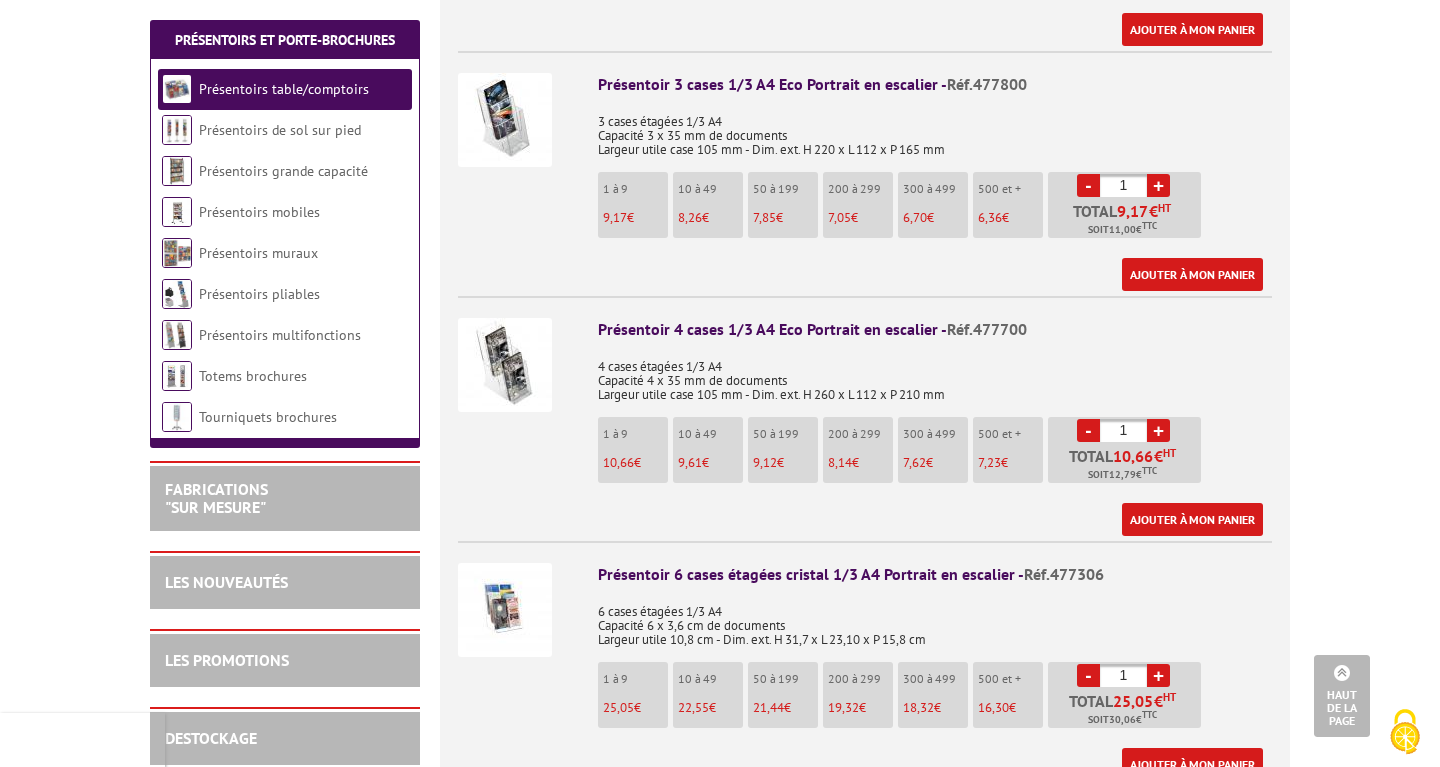 drag, startPoint x: 1121, startPoint y: 405, endPoint x: 1142, endPoint y: 415, distance: 23.259407 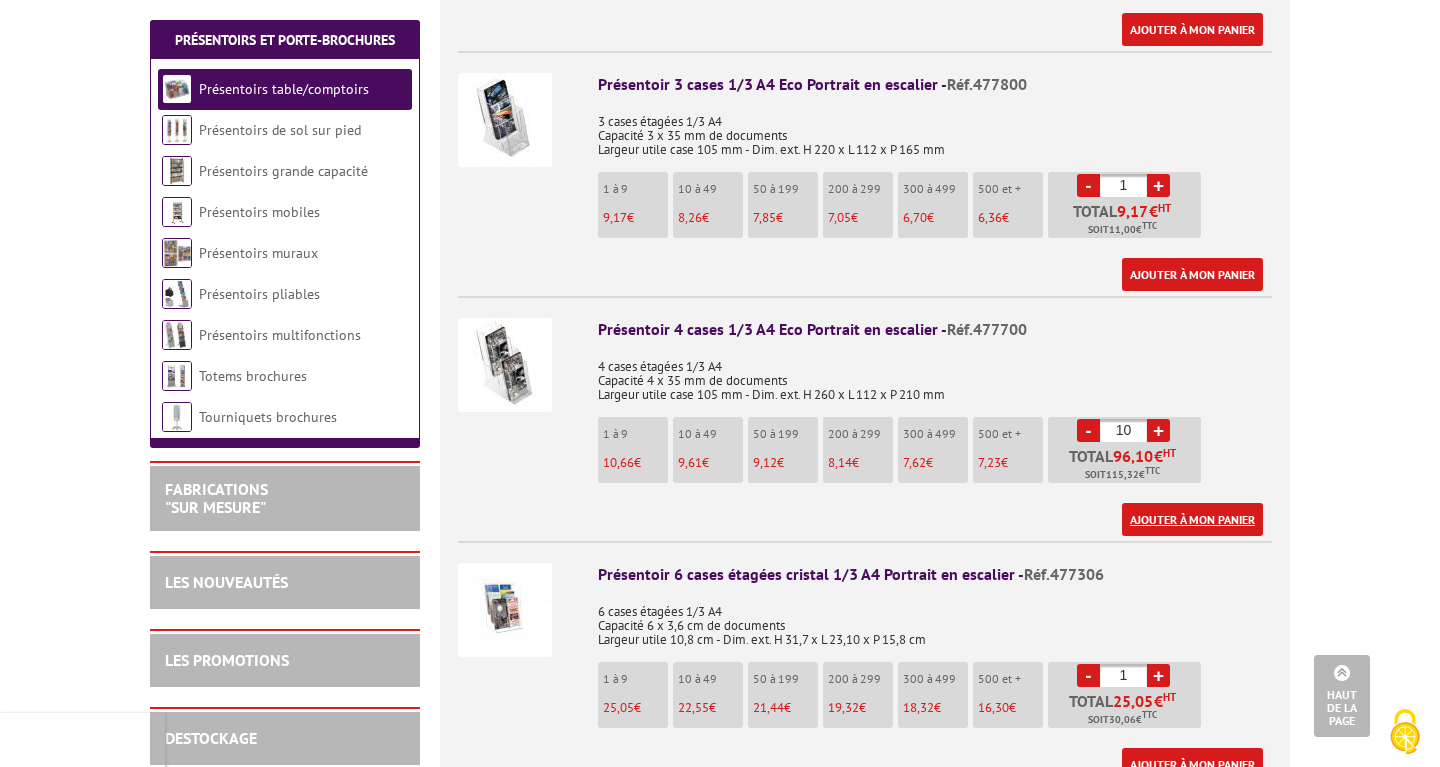 type on "10" 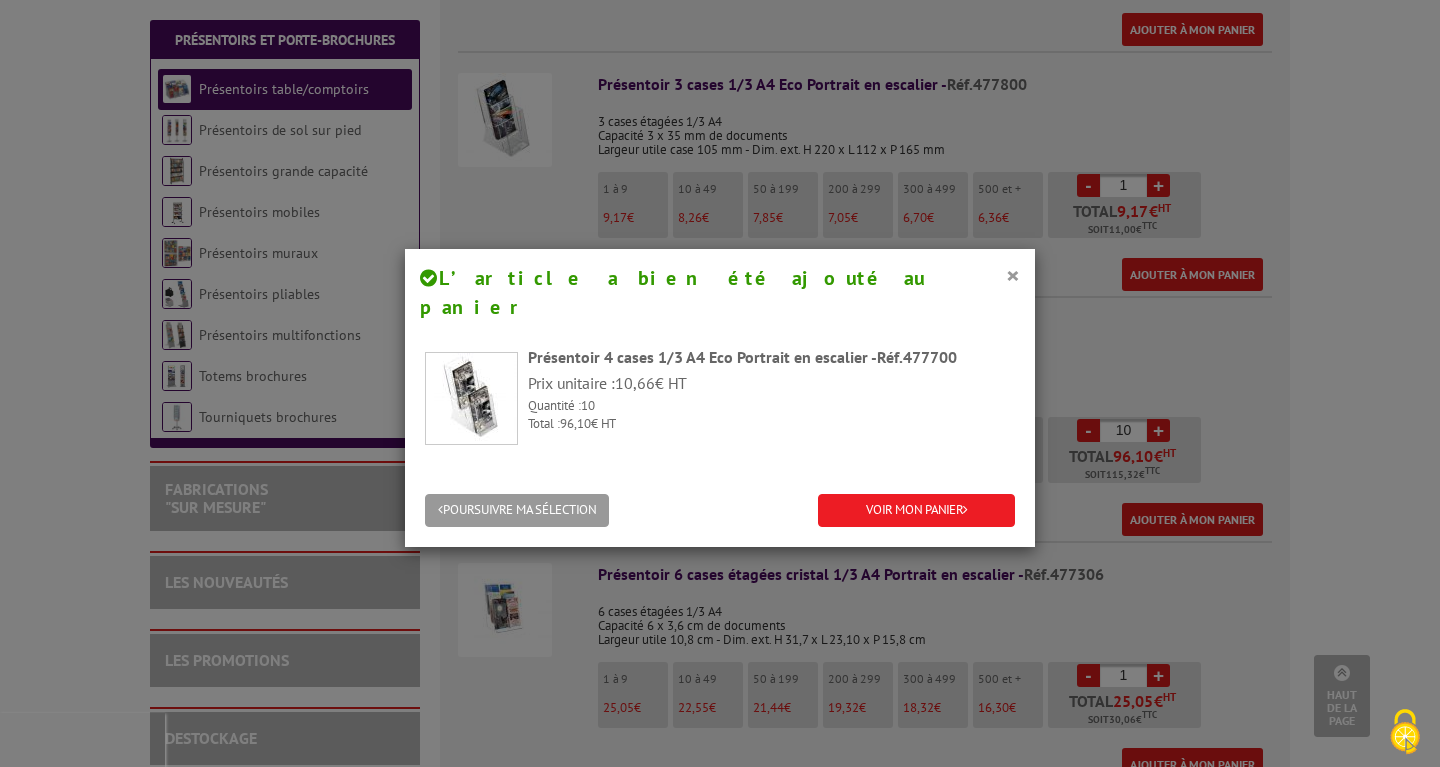 click at bounding box center (471, 398) 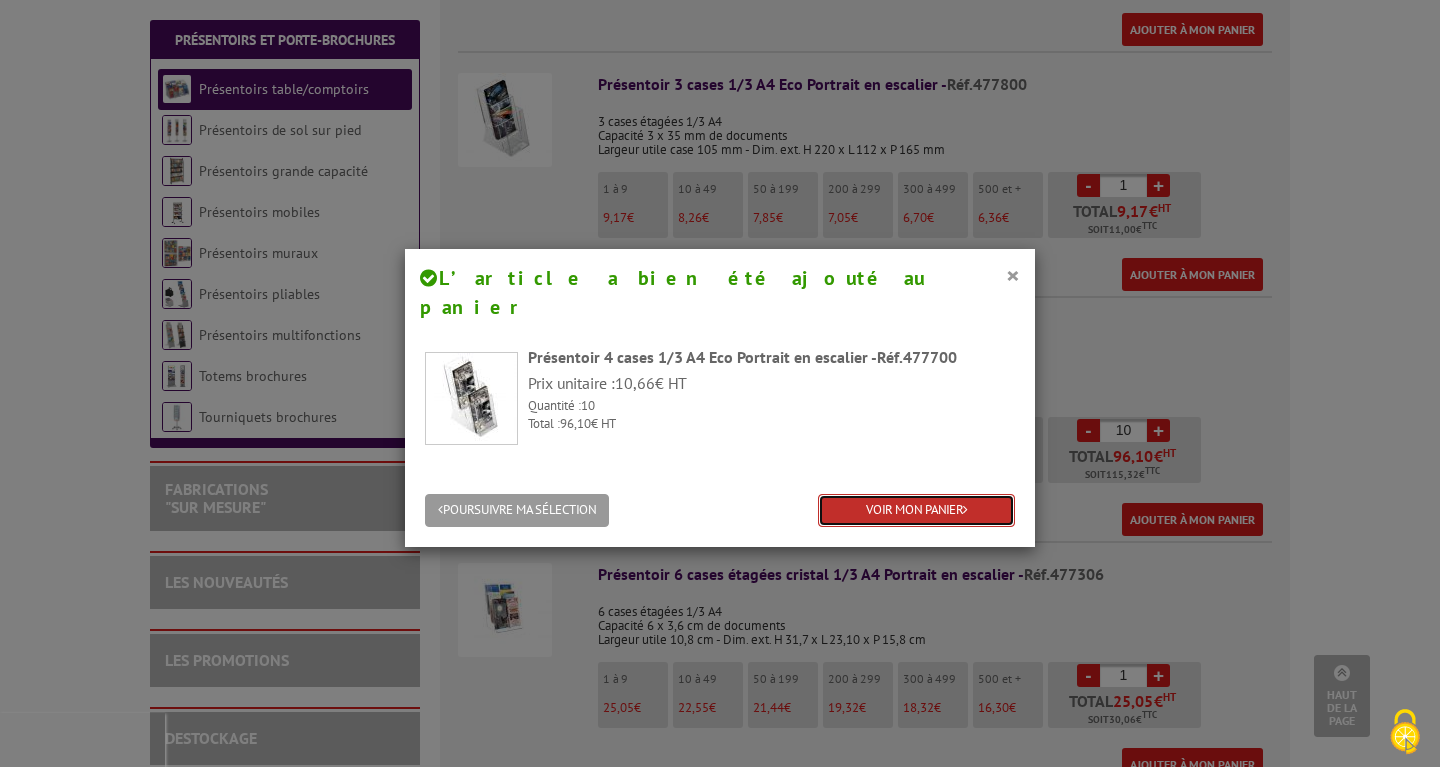 click on "VOIR MON PANIER" at bounding box center (916, 510) 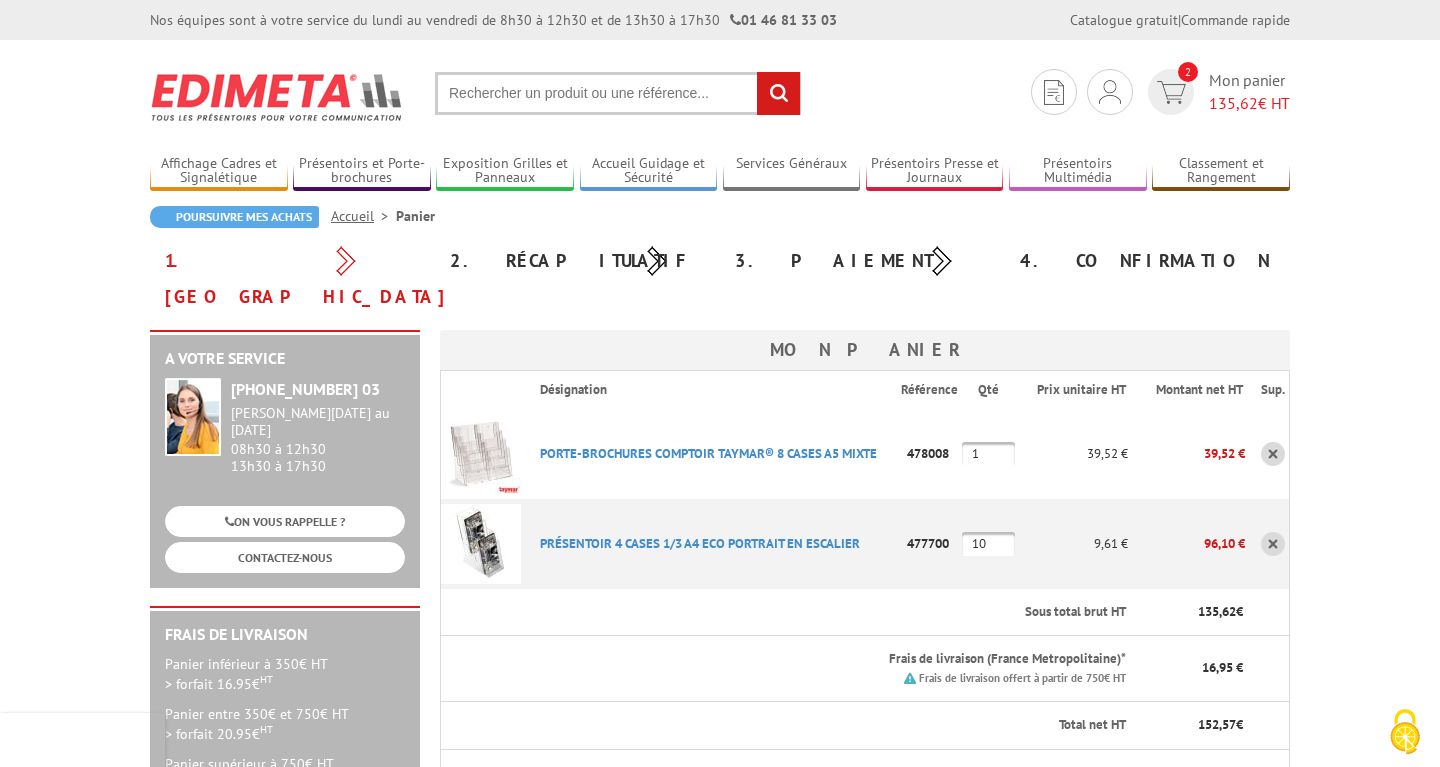 scroll, scrollTop: 0, scrollLeft: 0, axis: both 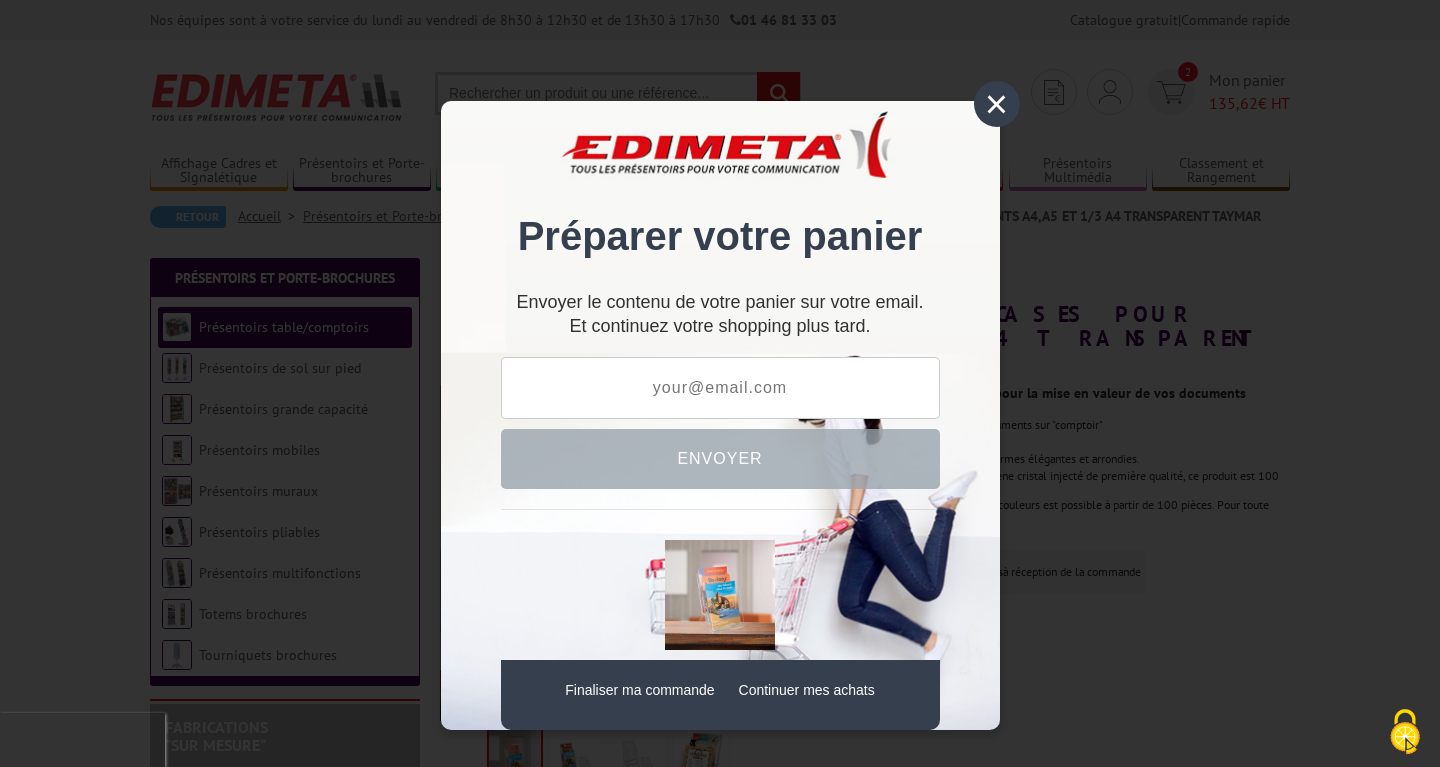 click on "×" at bounding box center (997, 104) 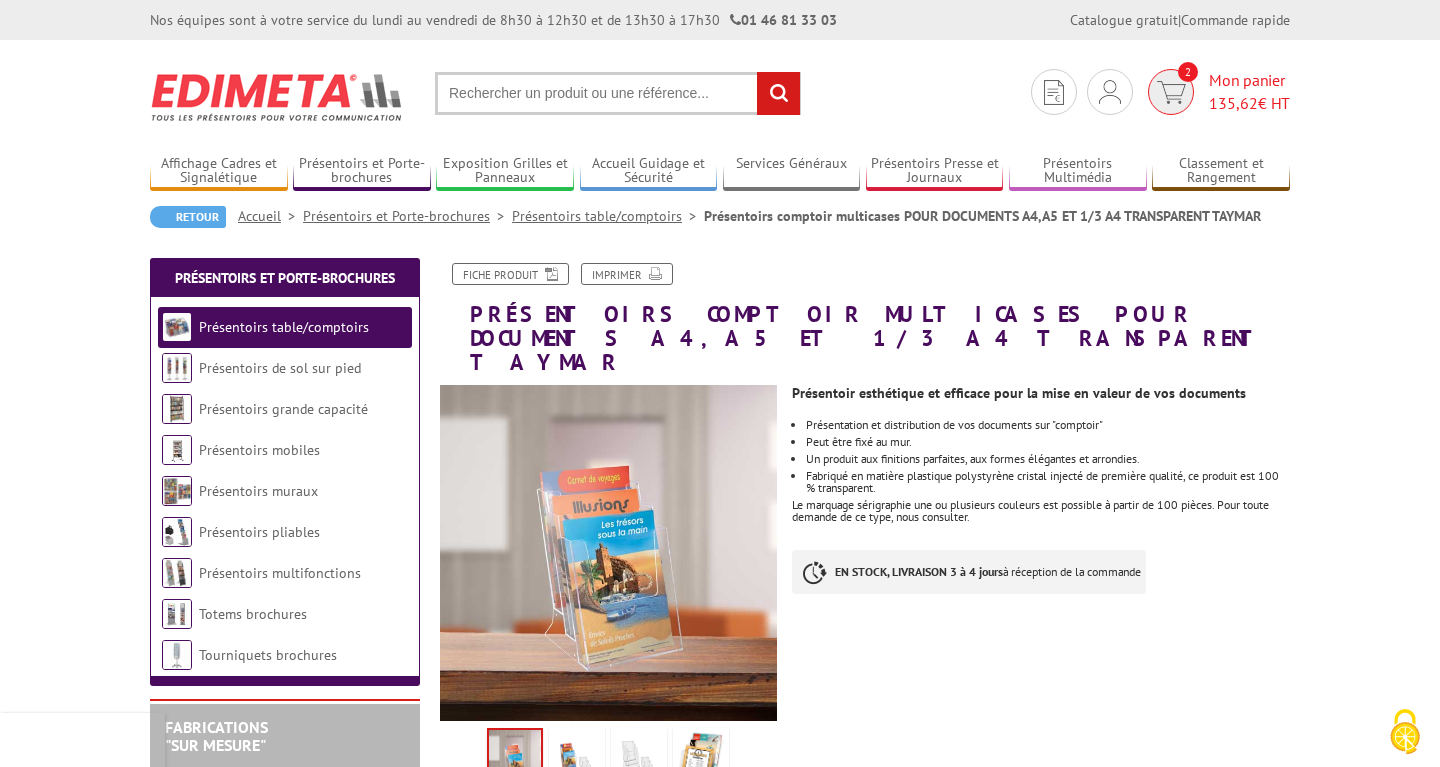 click on "Mon panier
135,62
€ HT" at bounding box center (1249, 92) 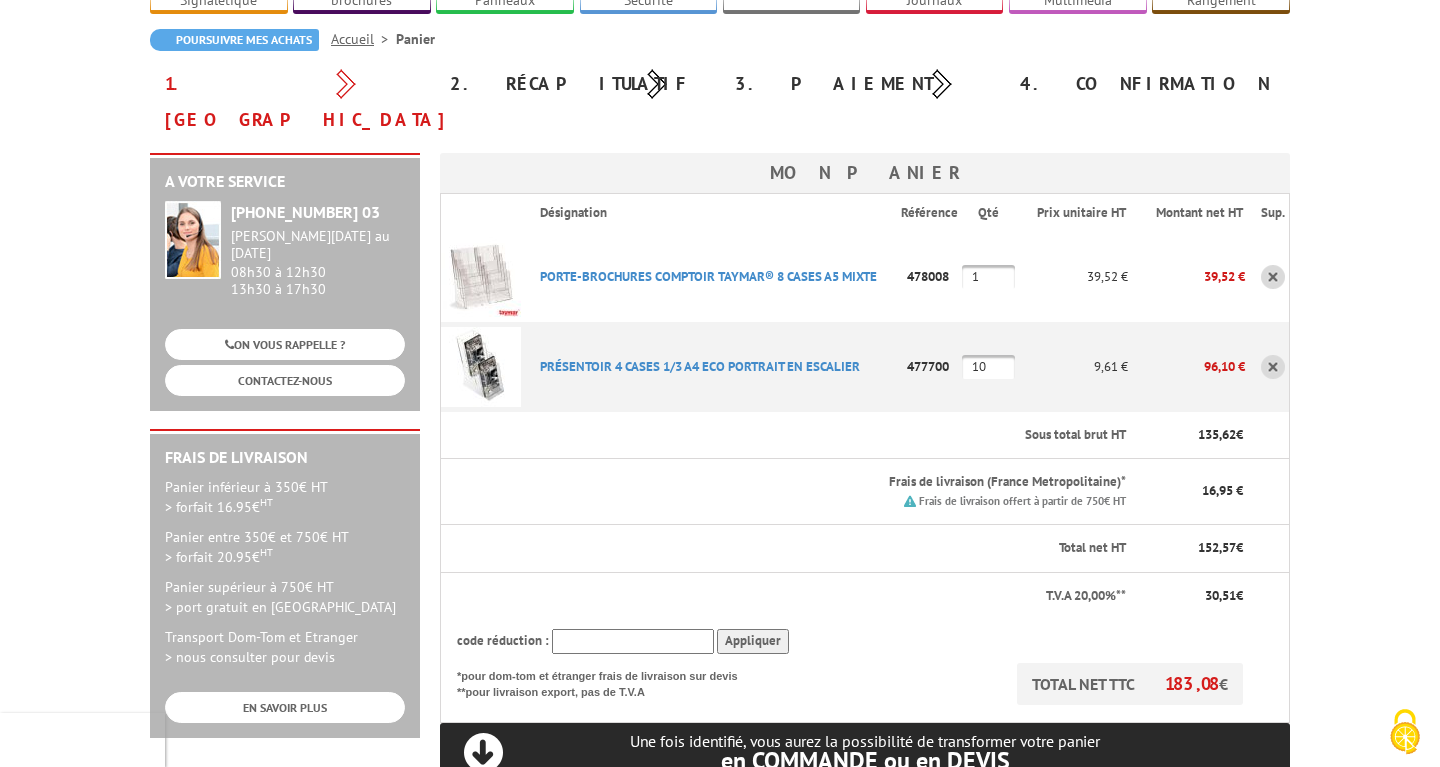 scroll, scrollTop: 306, scrollLeft: 0, axis: vertical 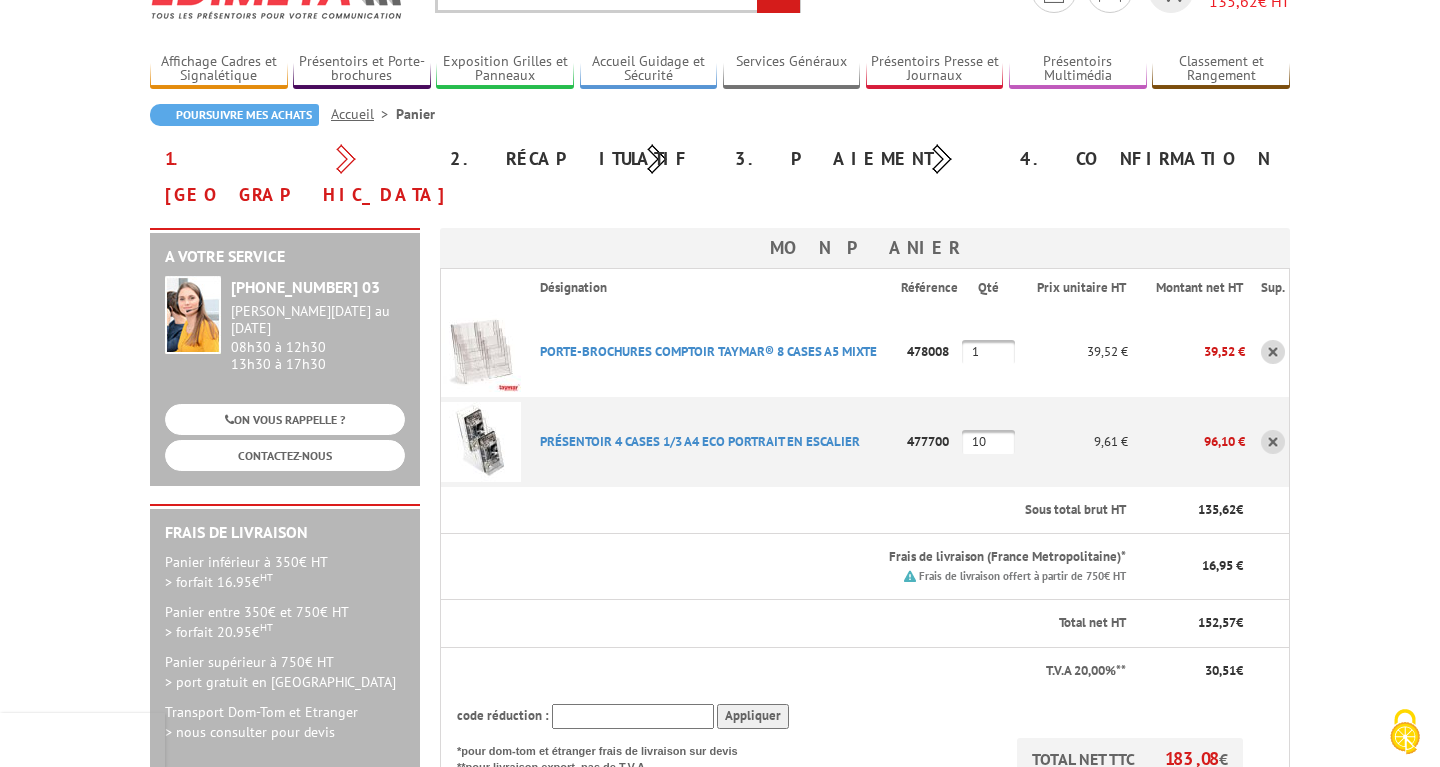 drag, startPoint x: 955, startPoint y: 401, endPoint x: 902, endPoint y: 399, distance: 53.037724 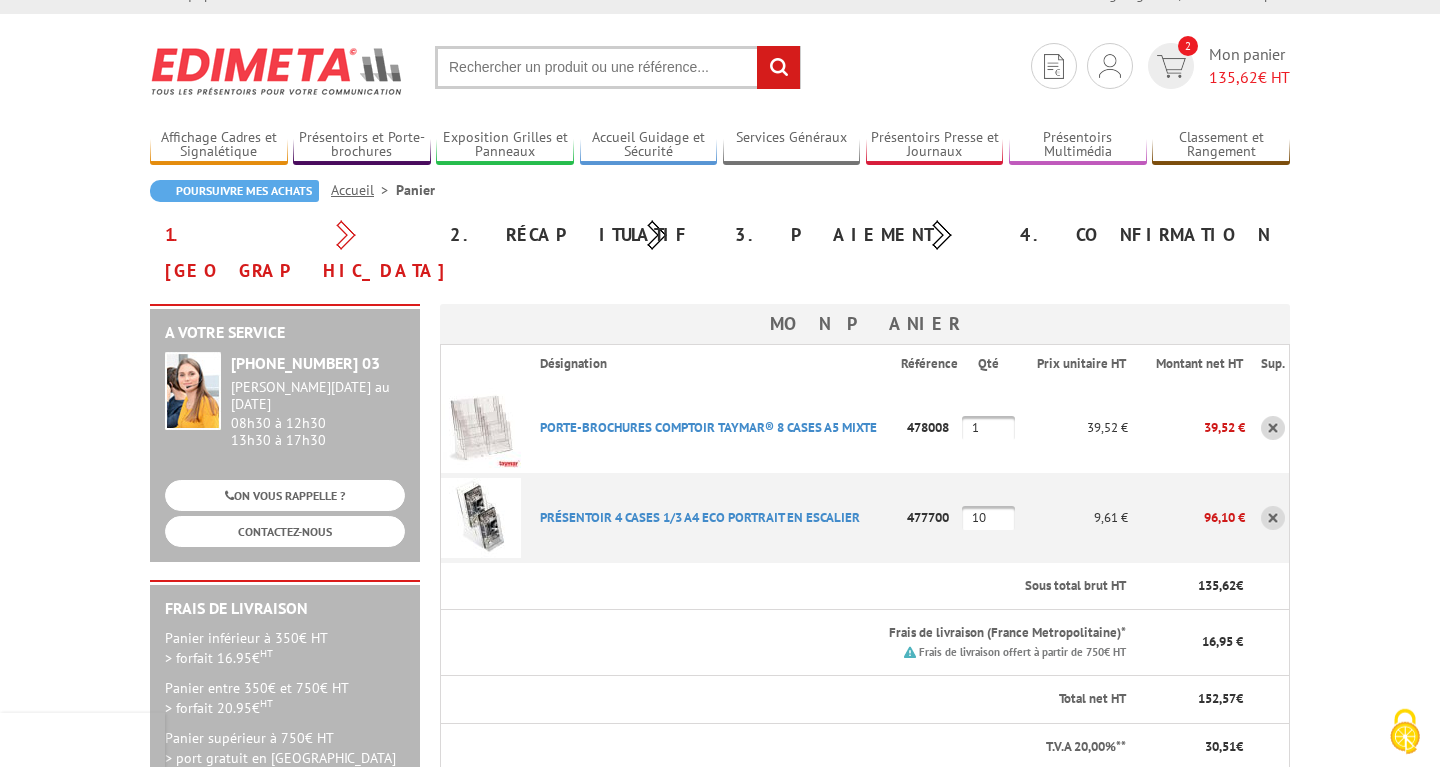 scroll, scrollTop: 0, scrollLeft: 0, axis: both 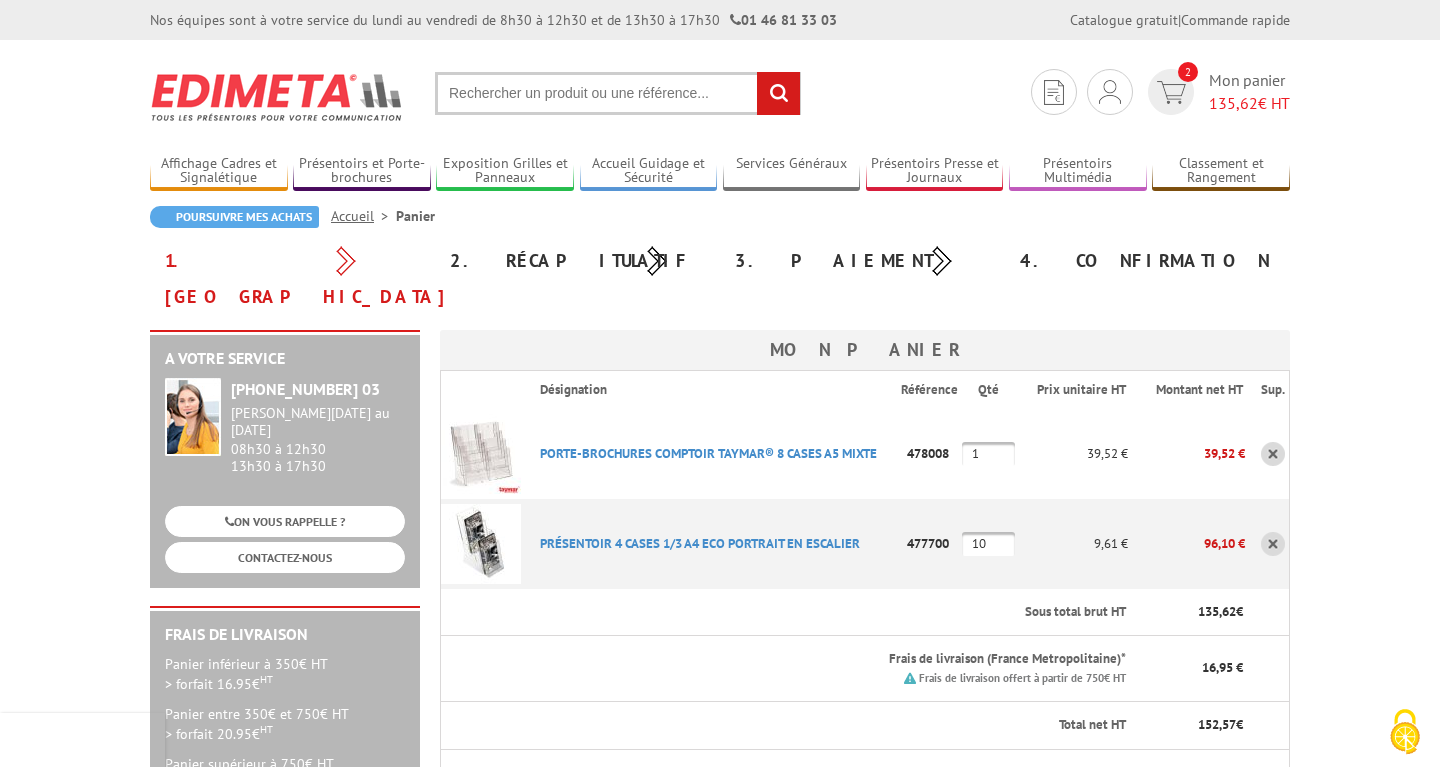 click at bounding box center [618, 93] 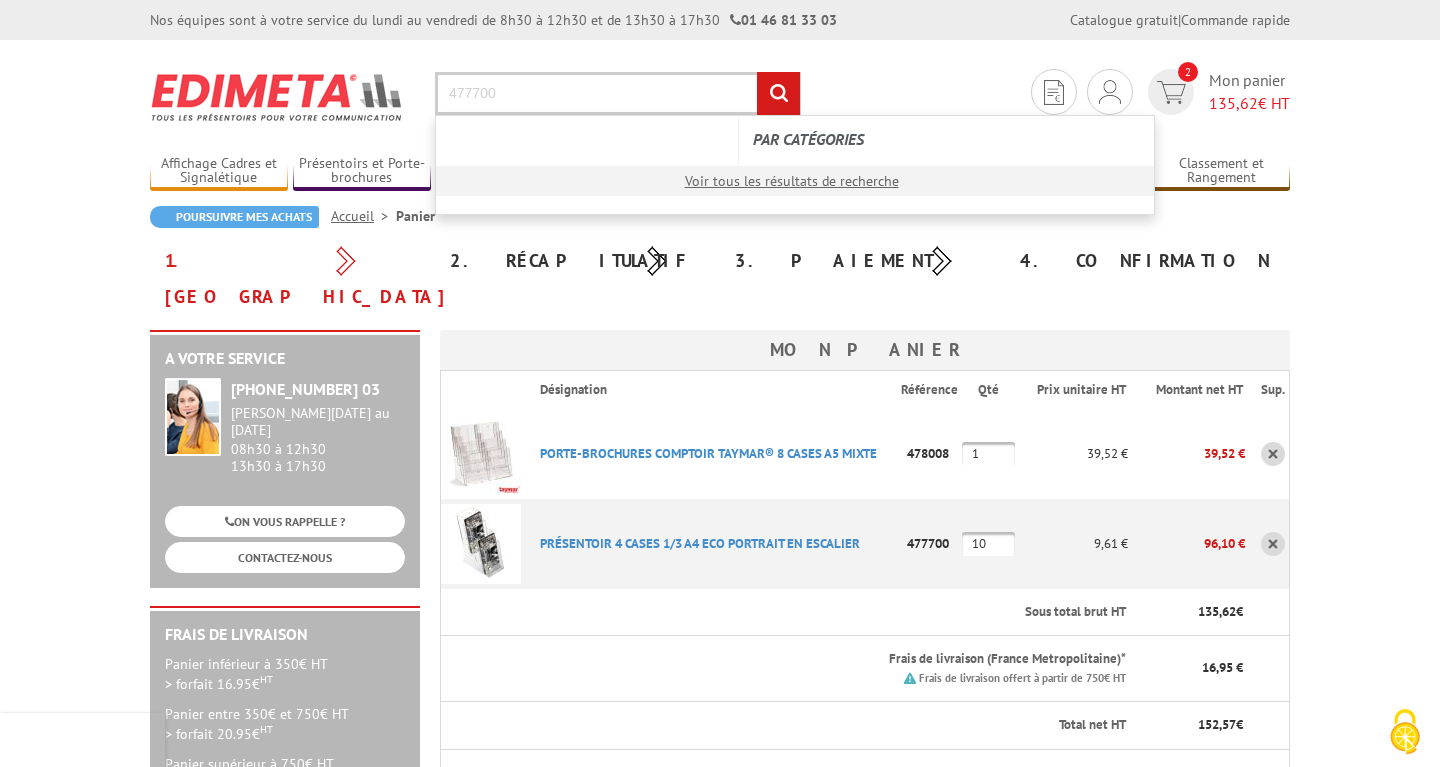 type on "477700" 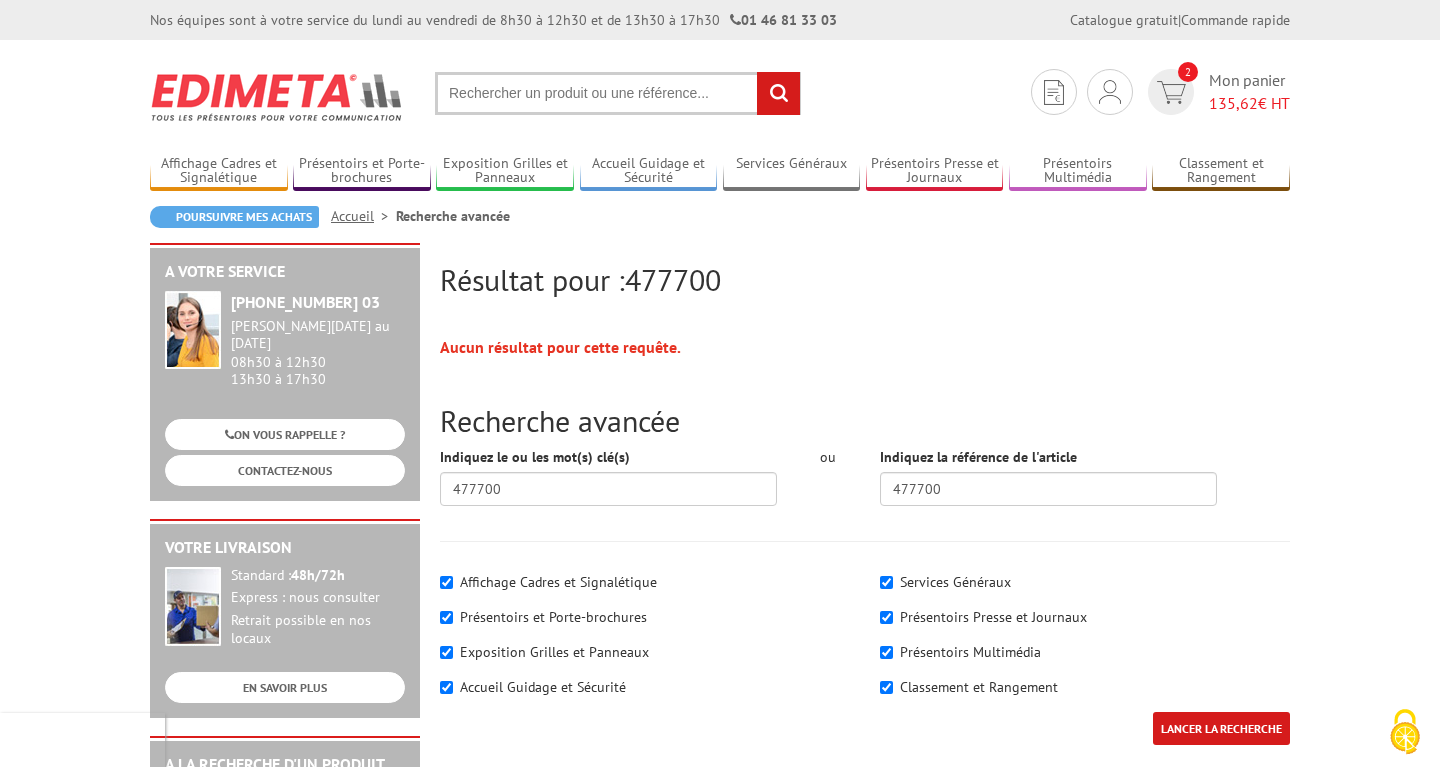 scroll, scrollTop: 0, scrollLeft: 0, axis: both 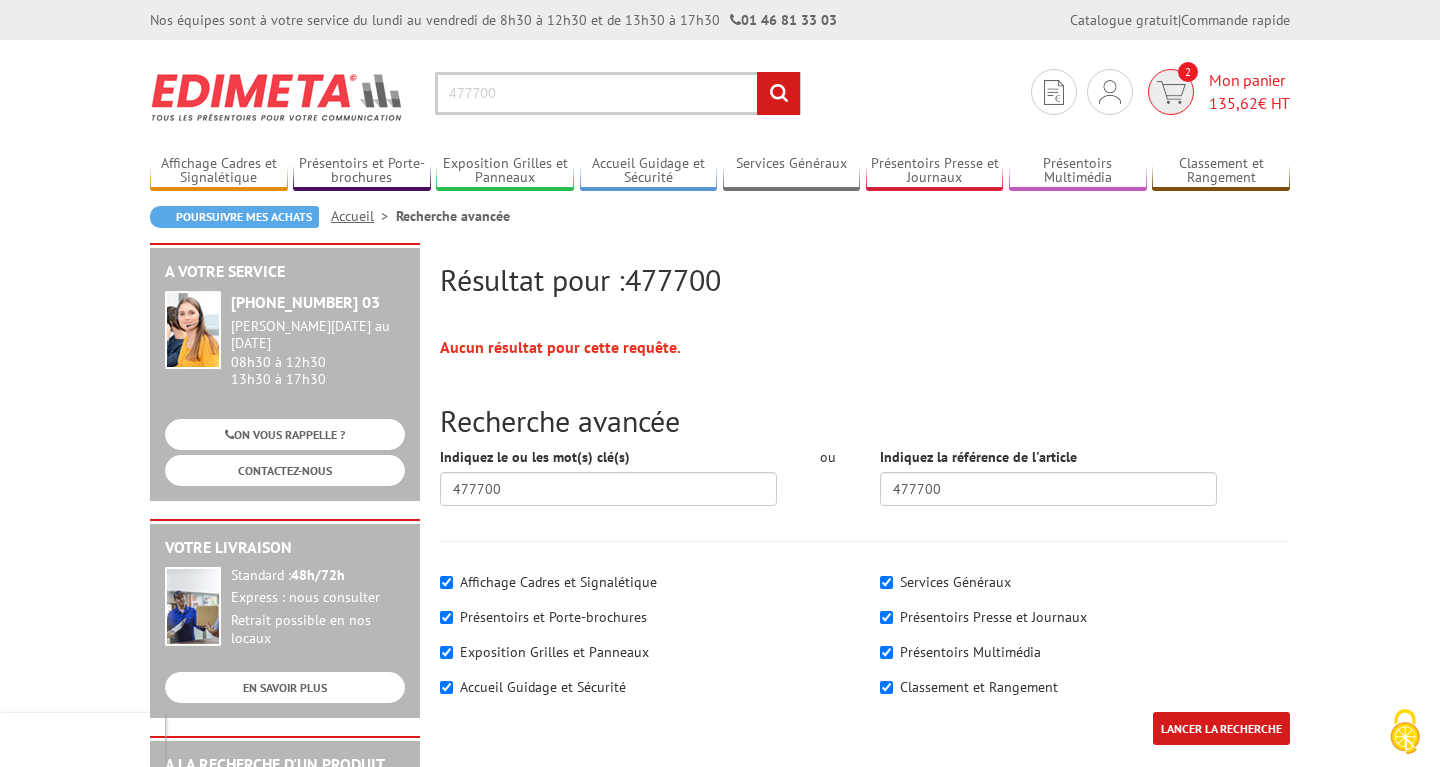 type on "477700" 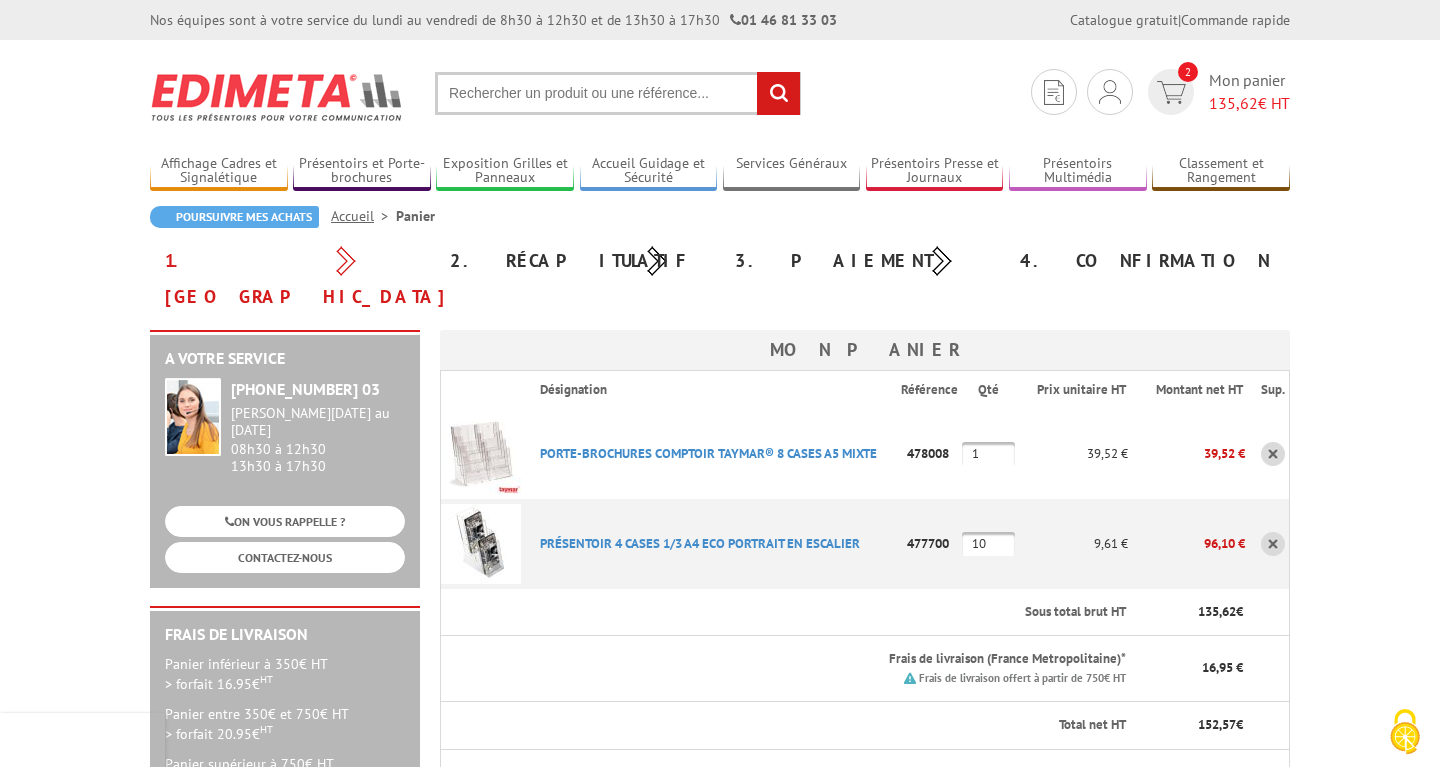 scroll, scrollTop: 0, scrollLeft: 0, axis: both 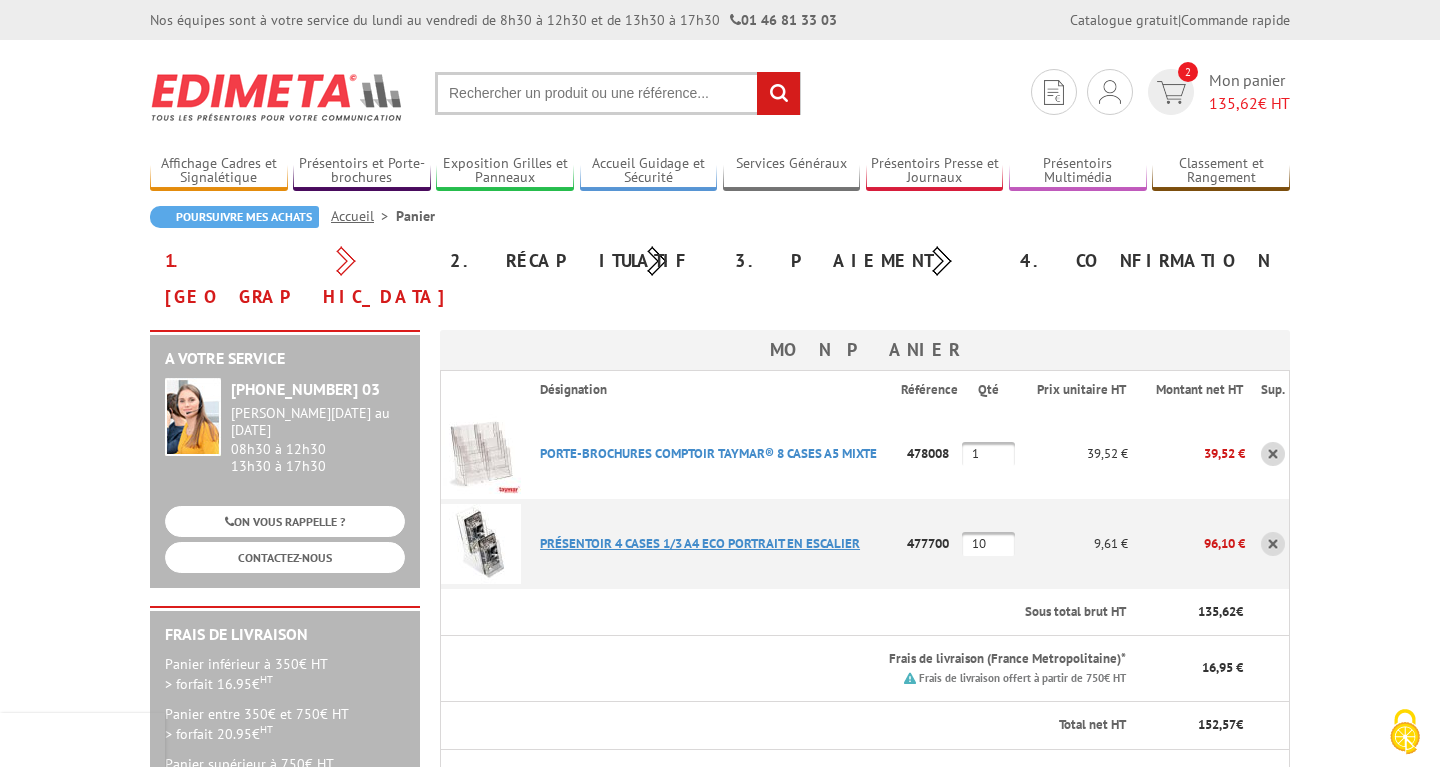 click on "PRéSENTOIR 4 CASES 1/3 A4 ECO PORTRAIT EN ESCALIER" at bounding box center [700, 543] 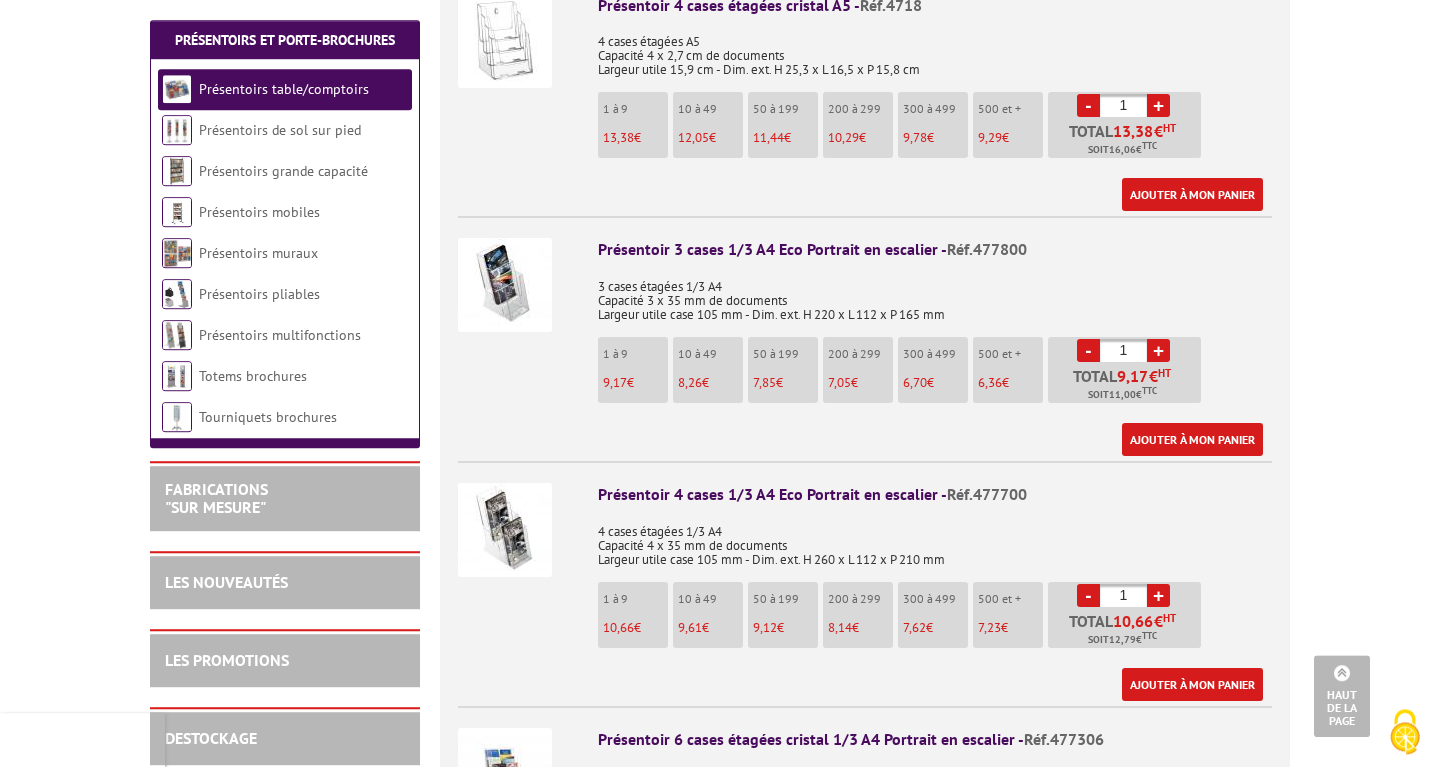 scroll, scrollTop: 1938, scrollLeft: 0, axis: vertical 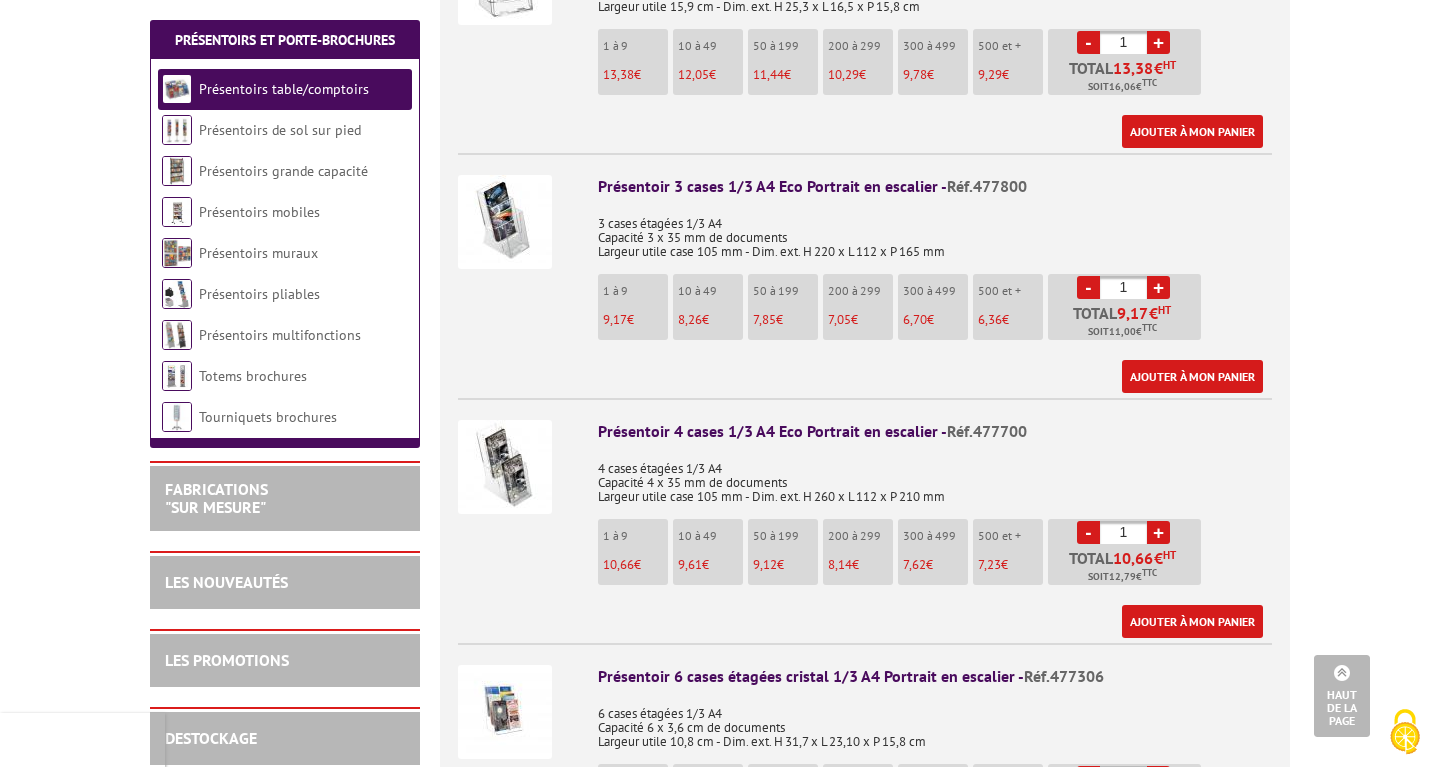 click at bounding box center (505, 222) 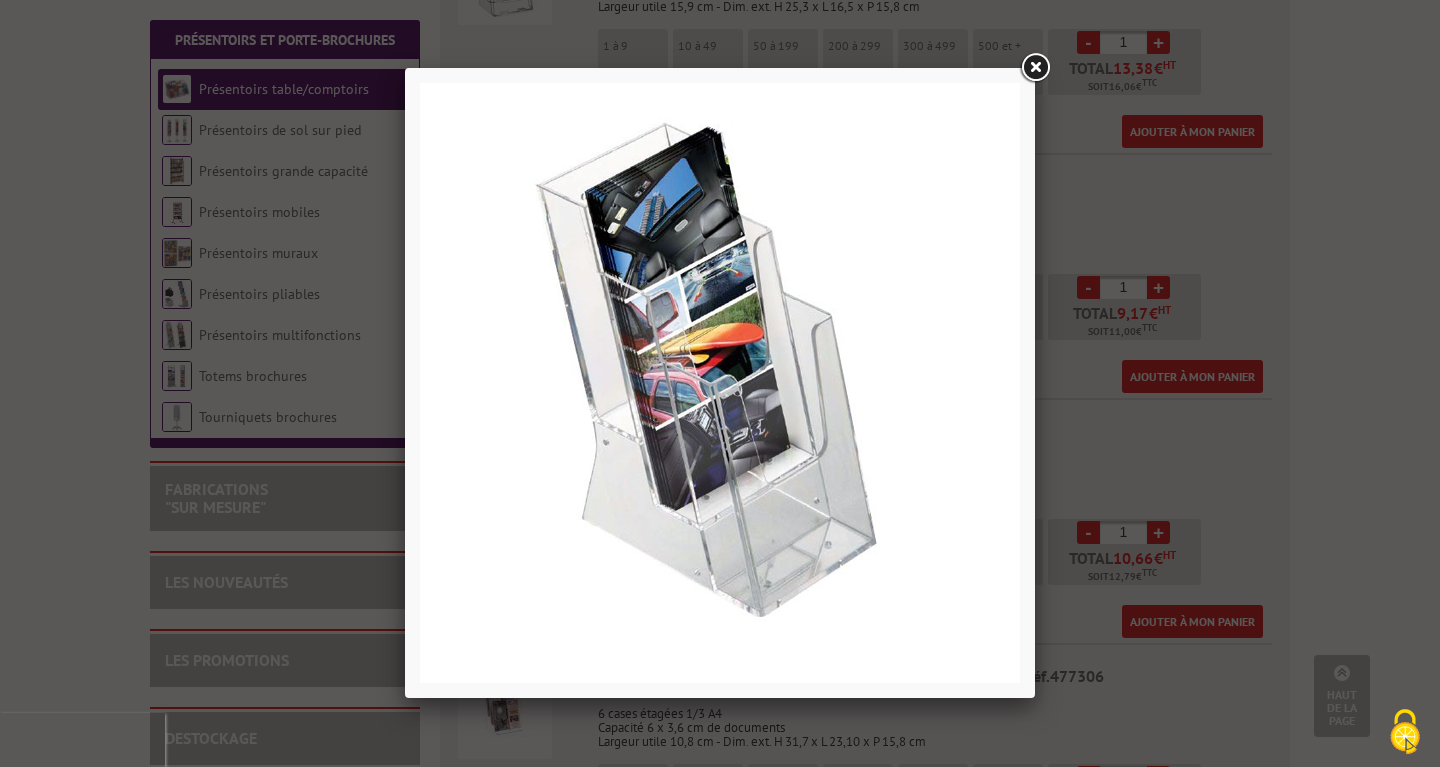 click at bounding box center (1035, 68) 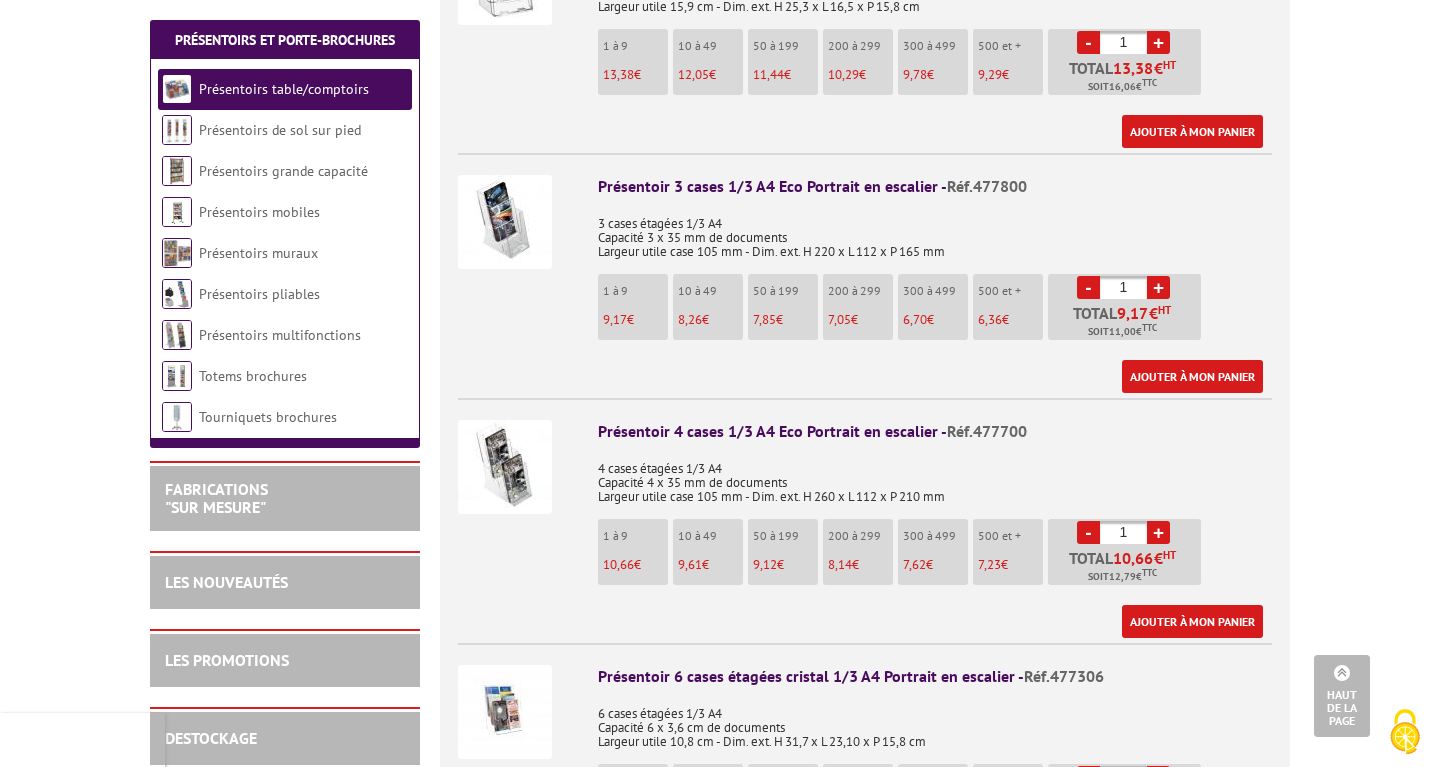 click at bounding box center (505, 467) 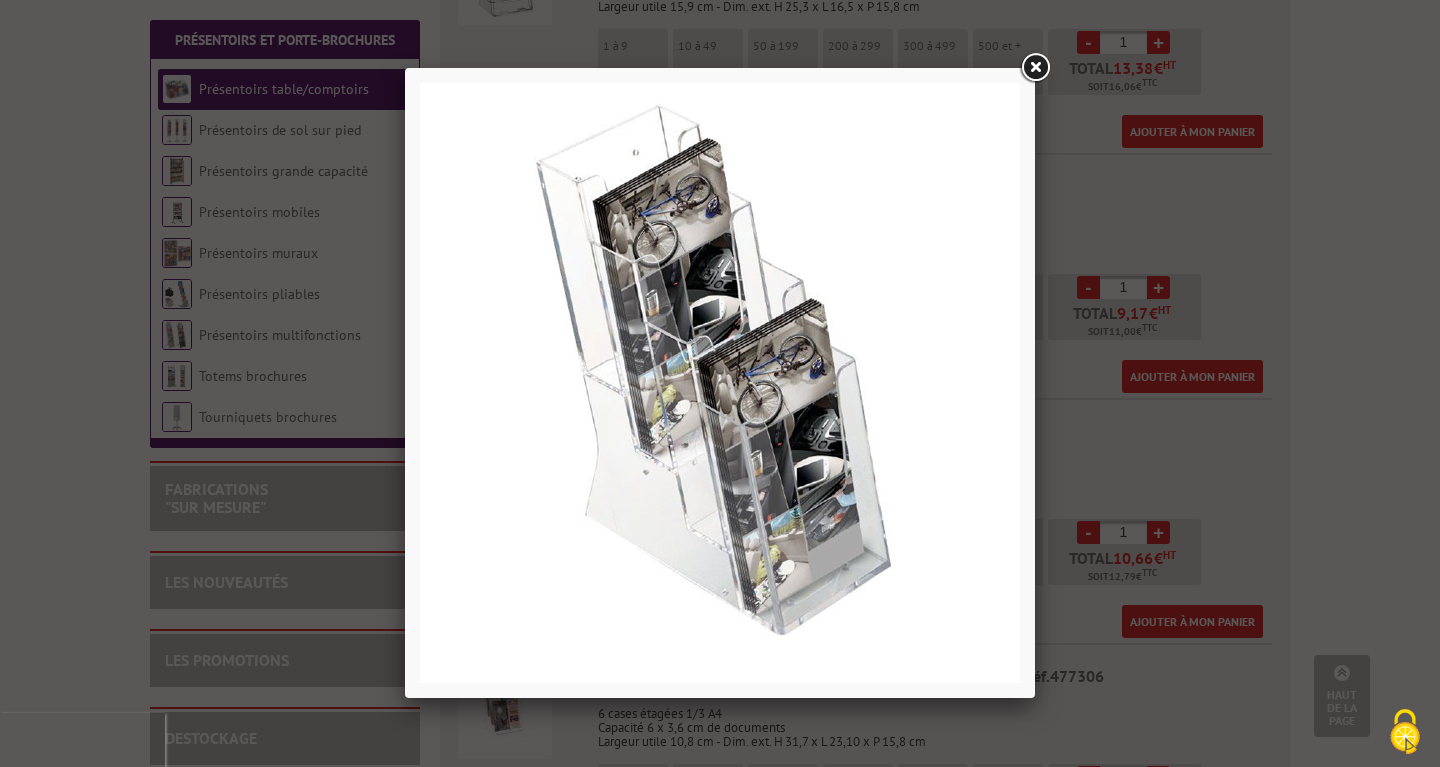 click at bounding box center (1035, 68) 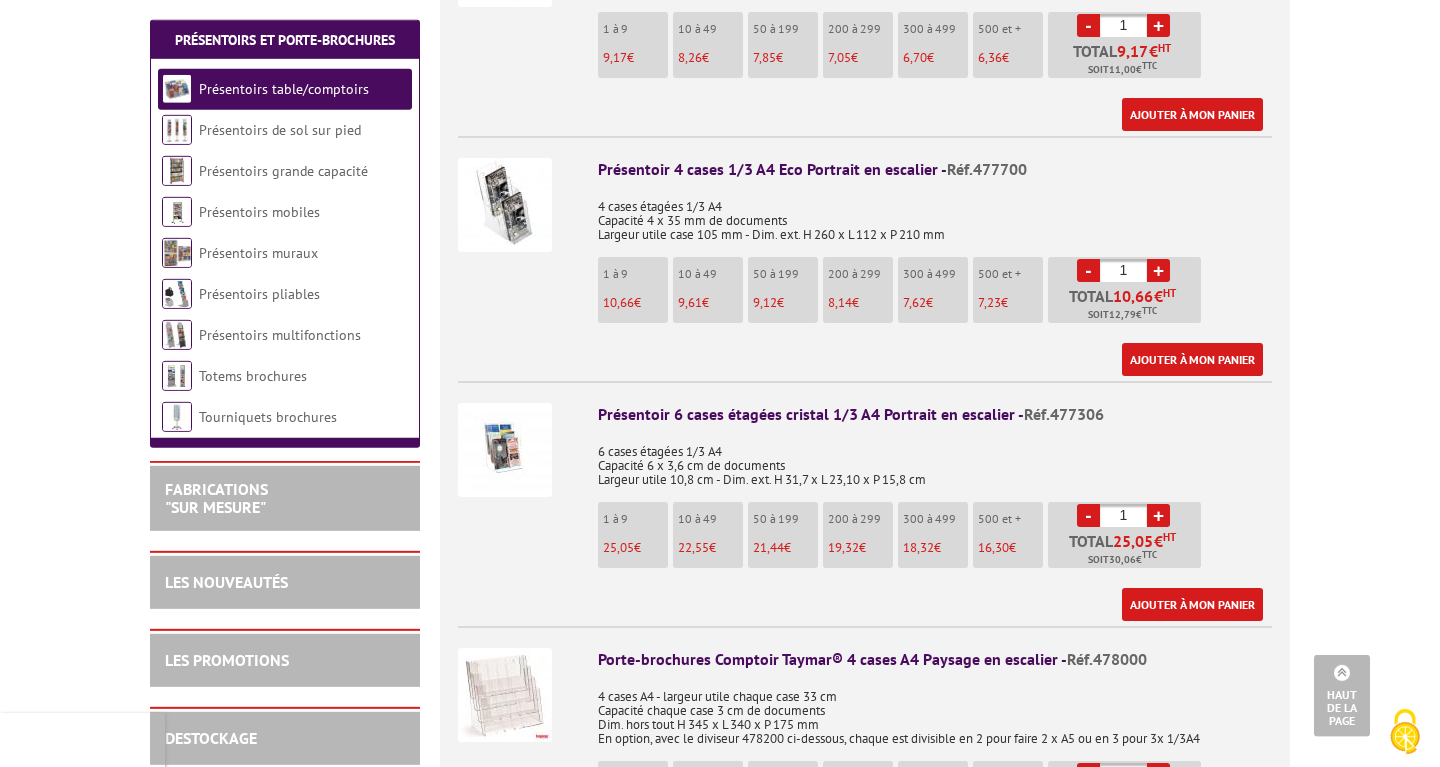 scroll, scrollTop: 2142, scrollLeft: 0, axis: vertical 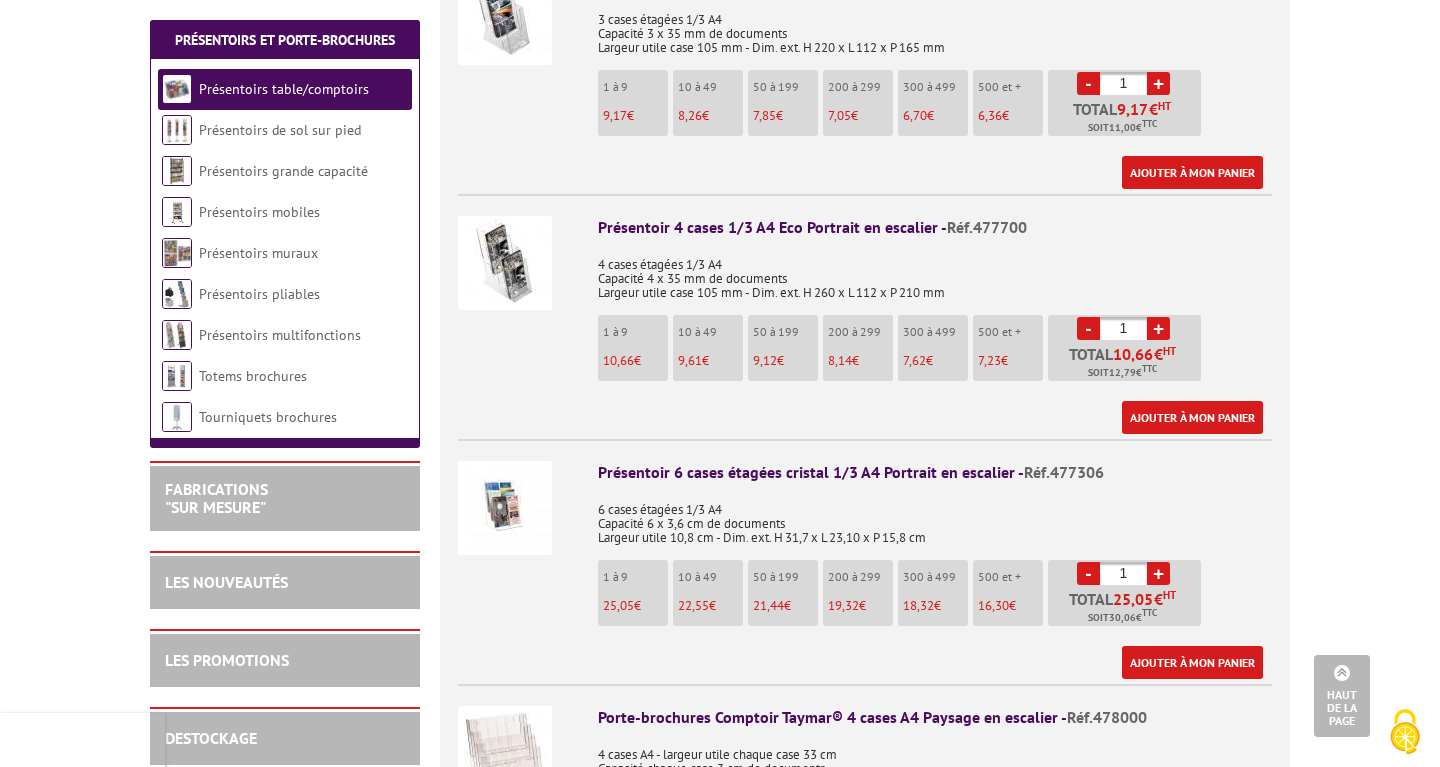 click at bounding box center (505, 263) 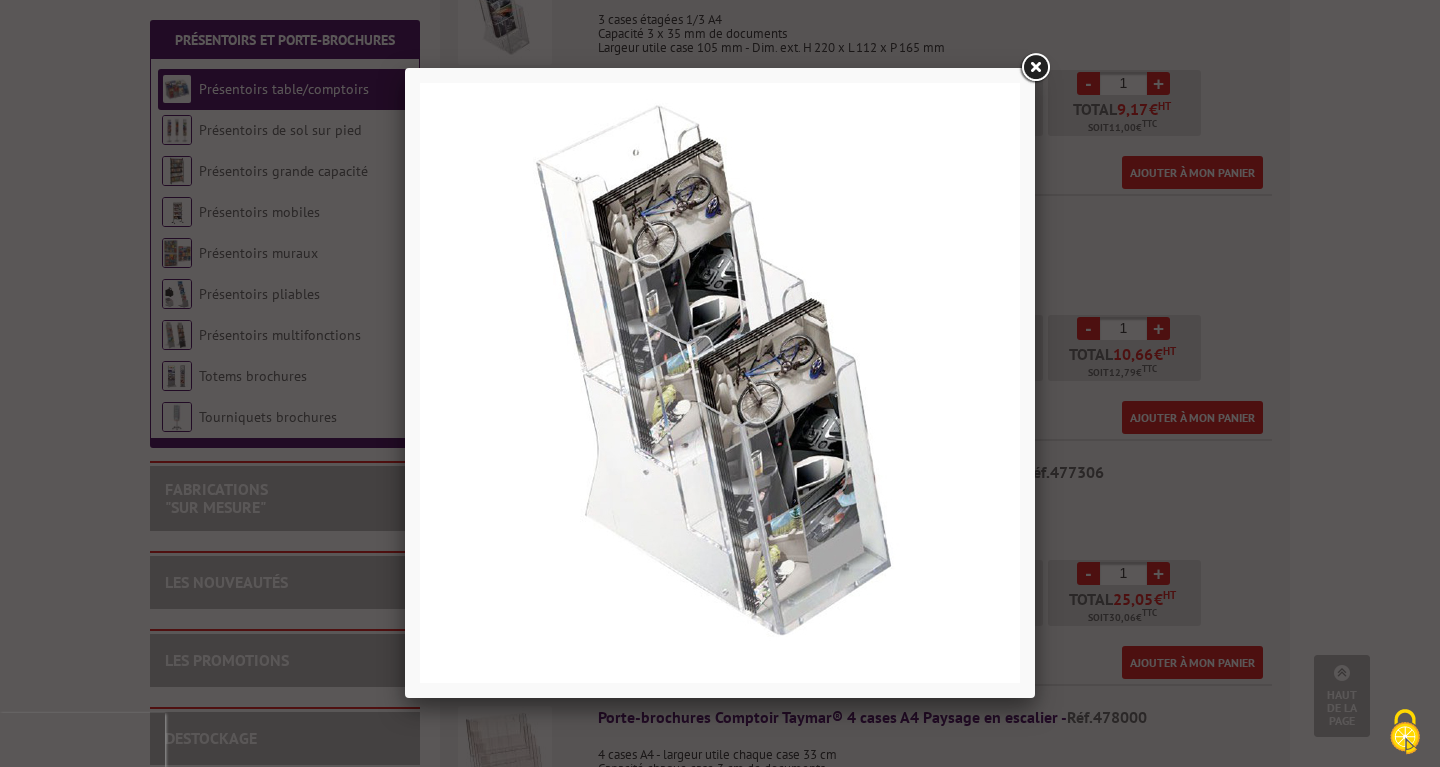 click at bounding box center (1035, 68) 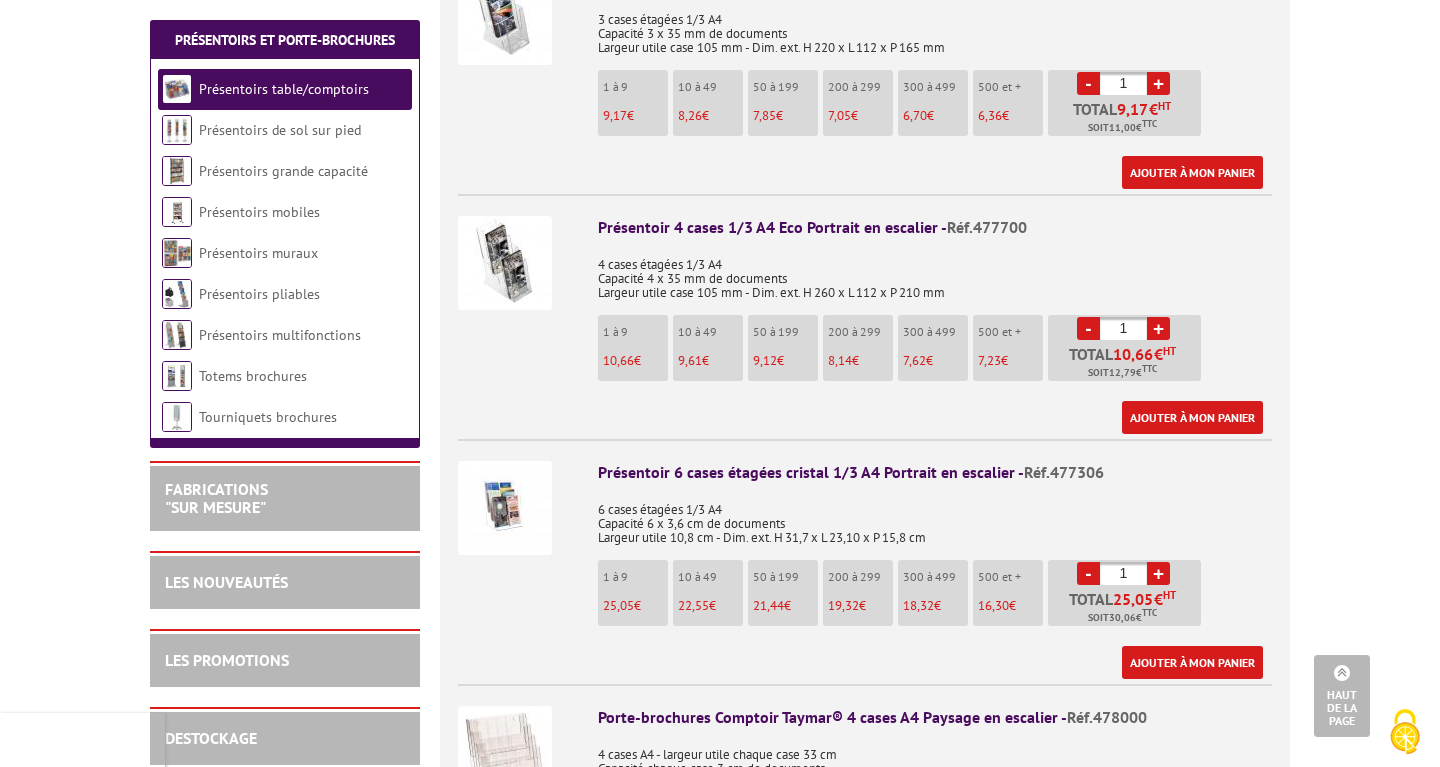 click on "+" at bounding box center [1158, 328] 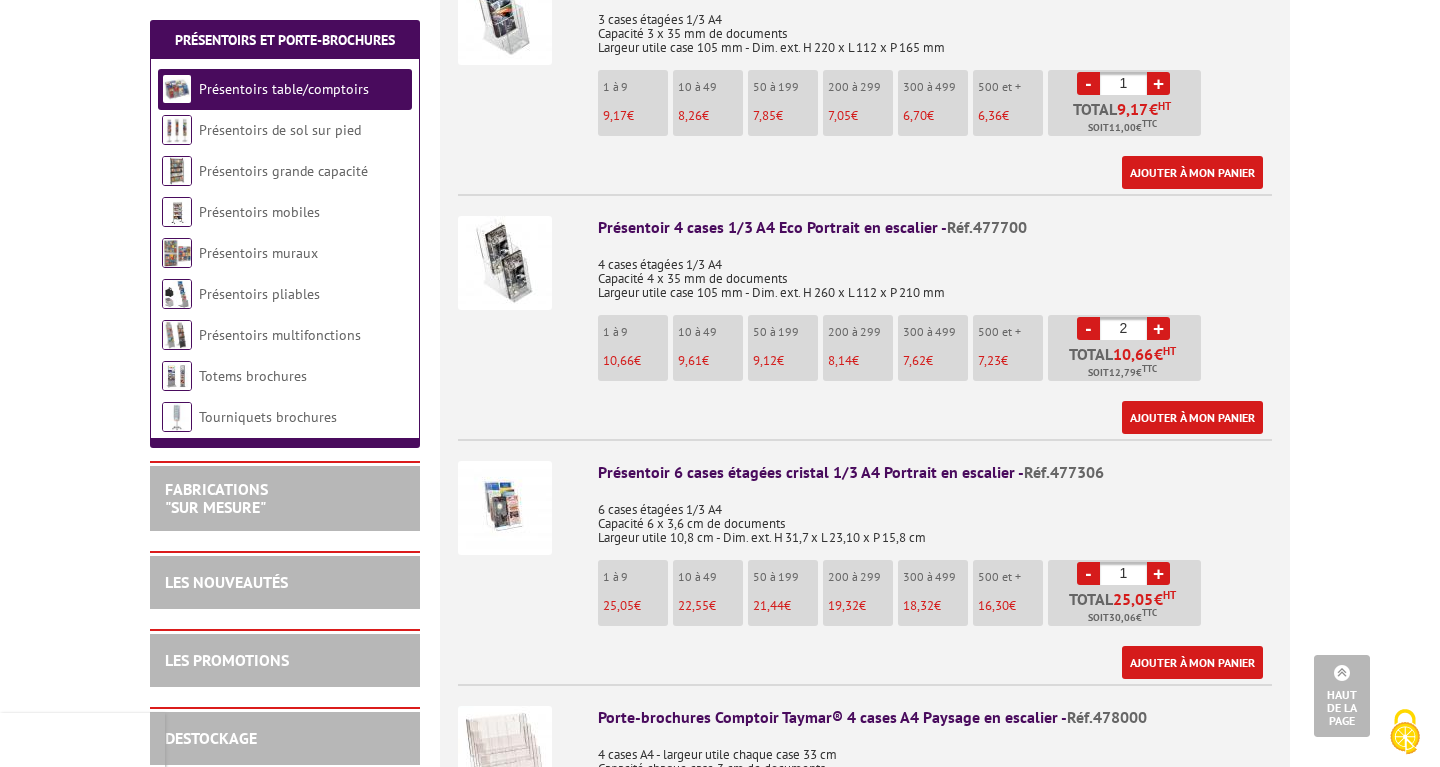 click on "+" at bounding box center [1158, 328] 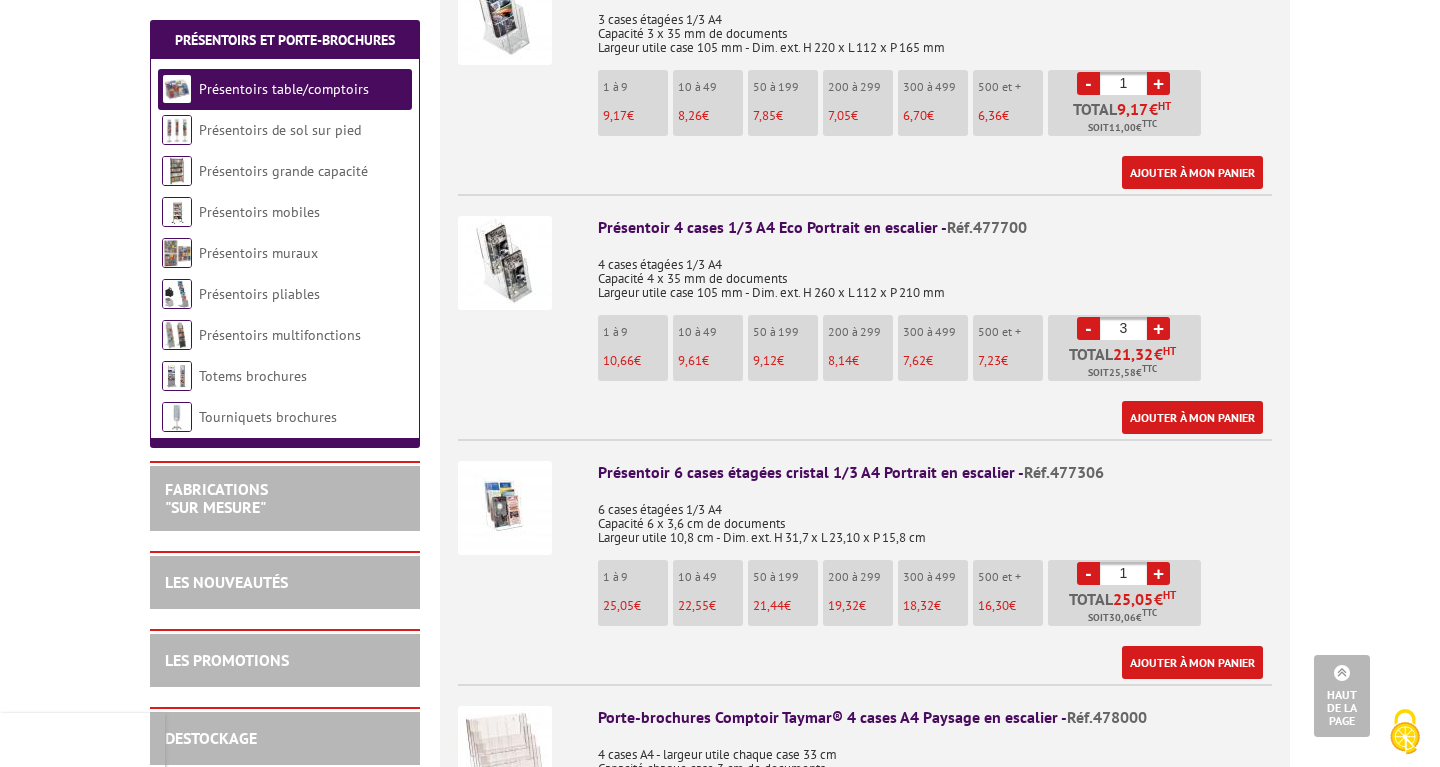 click on "+" at bounding box center [1158, 328] 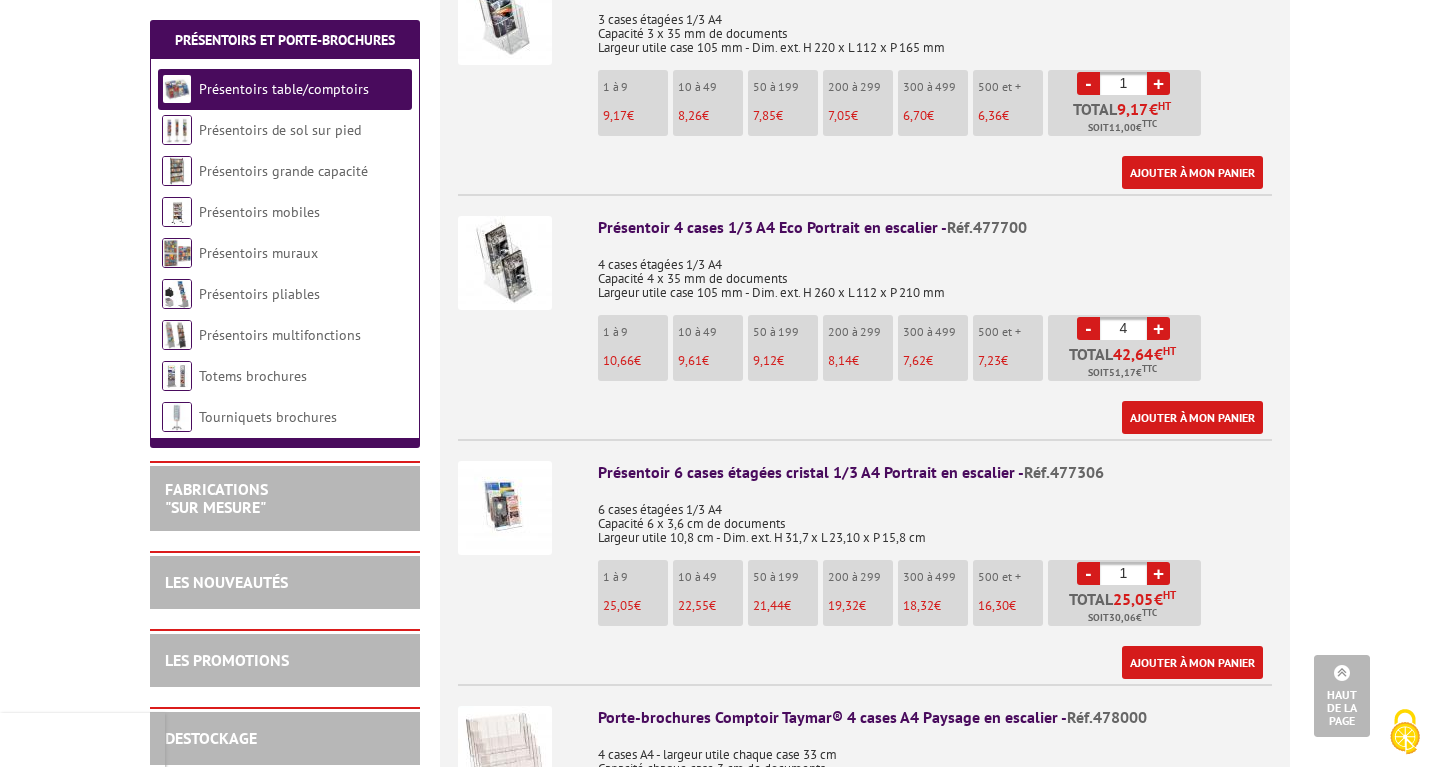 click on "+" at bounding box center [1158, 328] 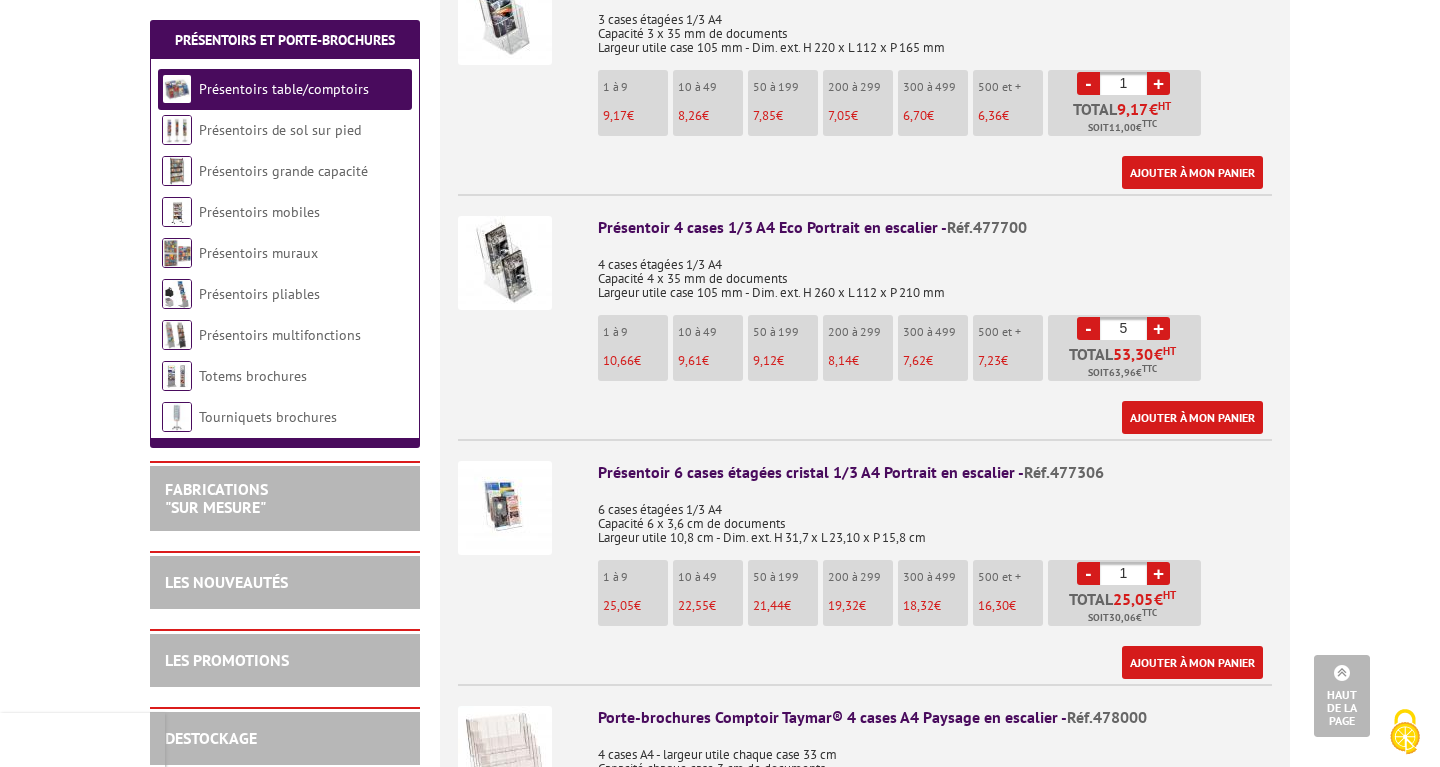click on "+" at bounding box center [1158, 328] 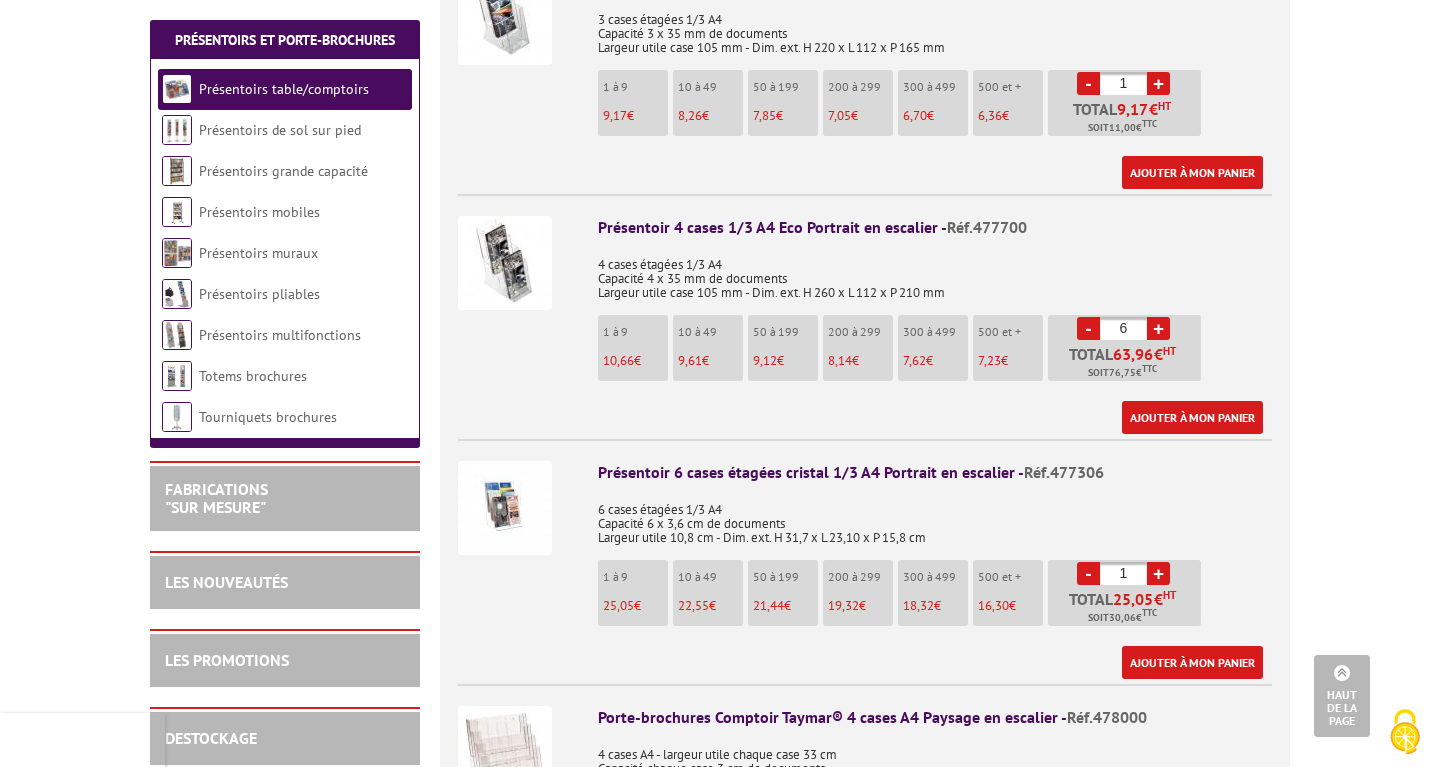 click on "+" at bounding box center (1158, 328) 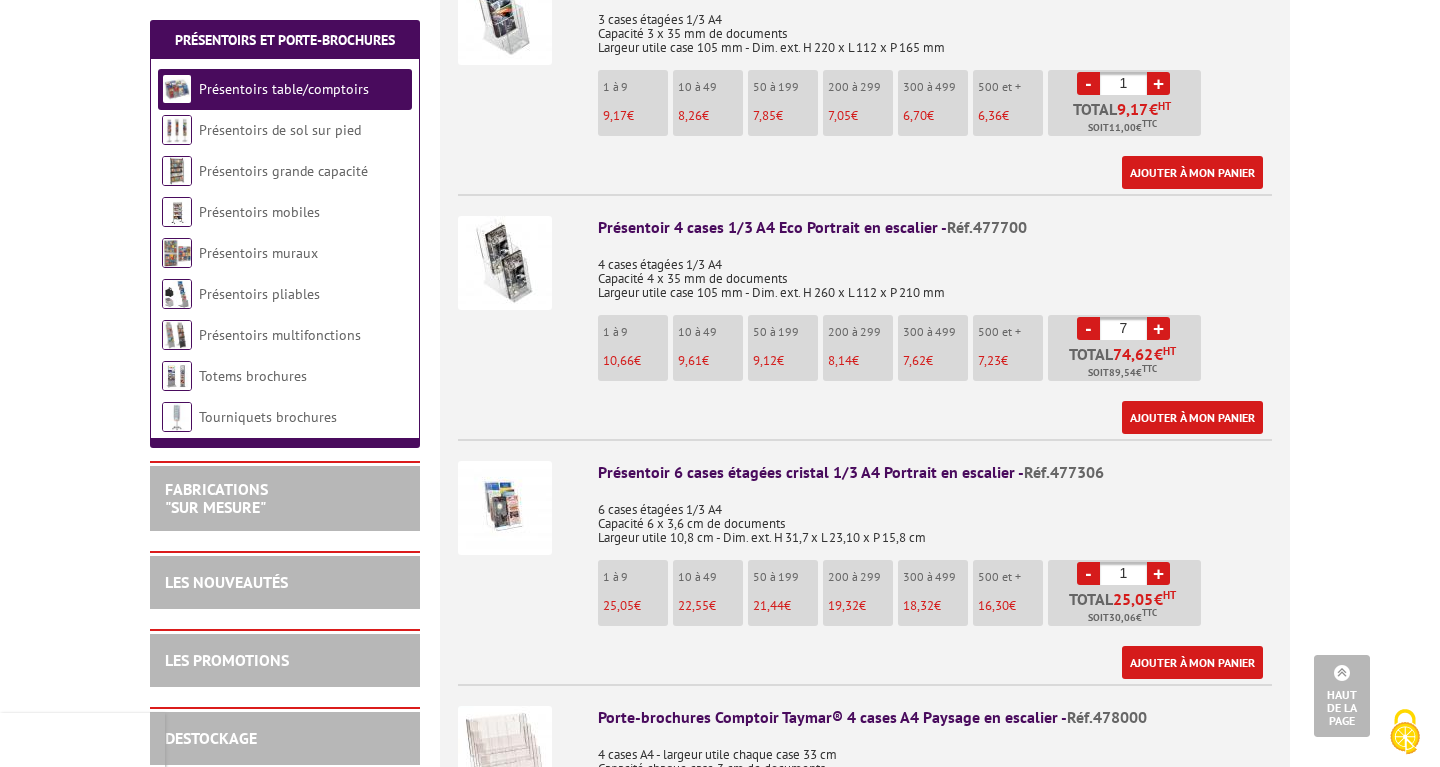 click on "+" at bounding box center (1158, 328) 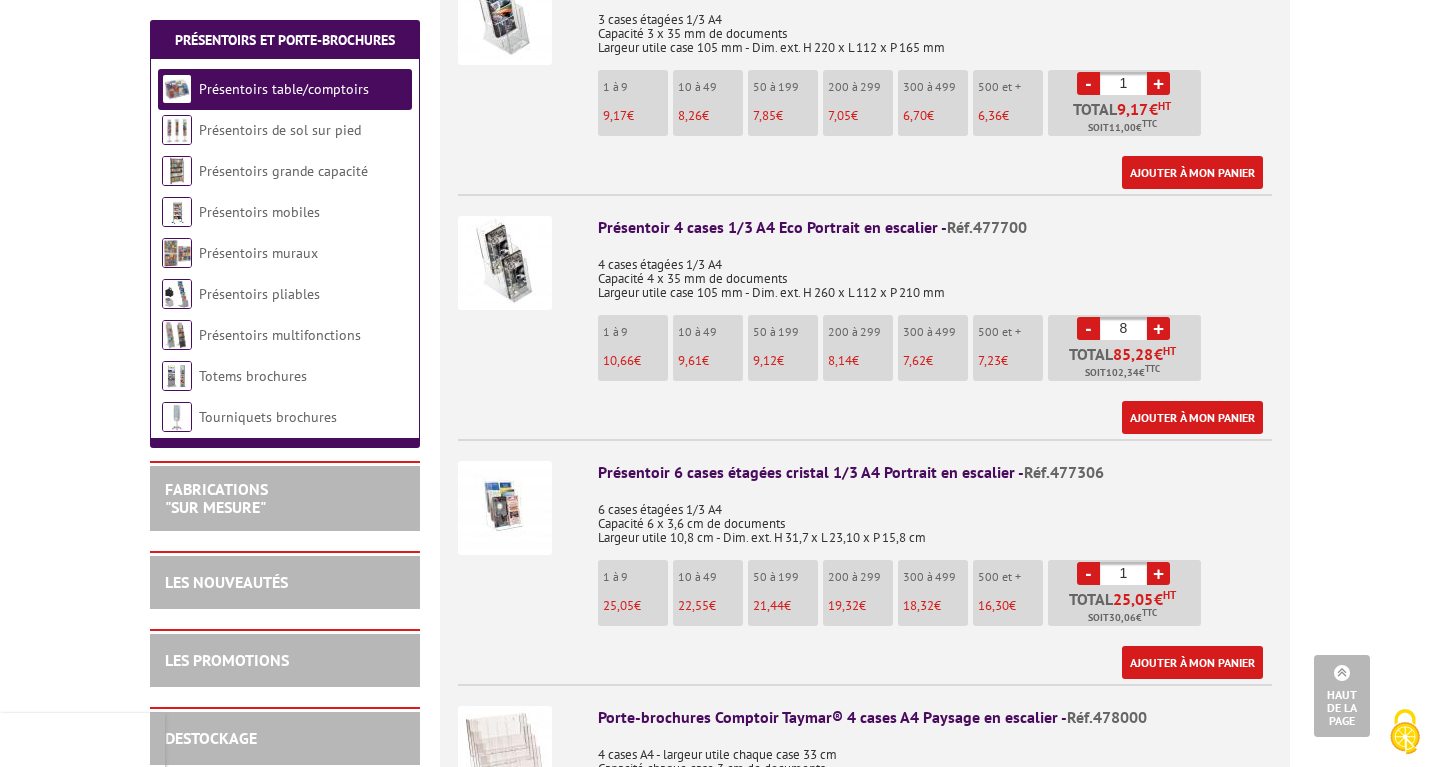 click on "+" at bounding box center (1158, 328) 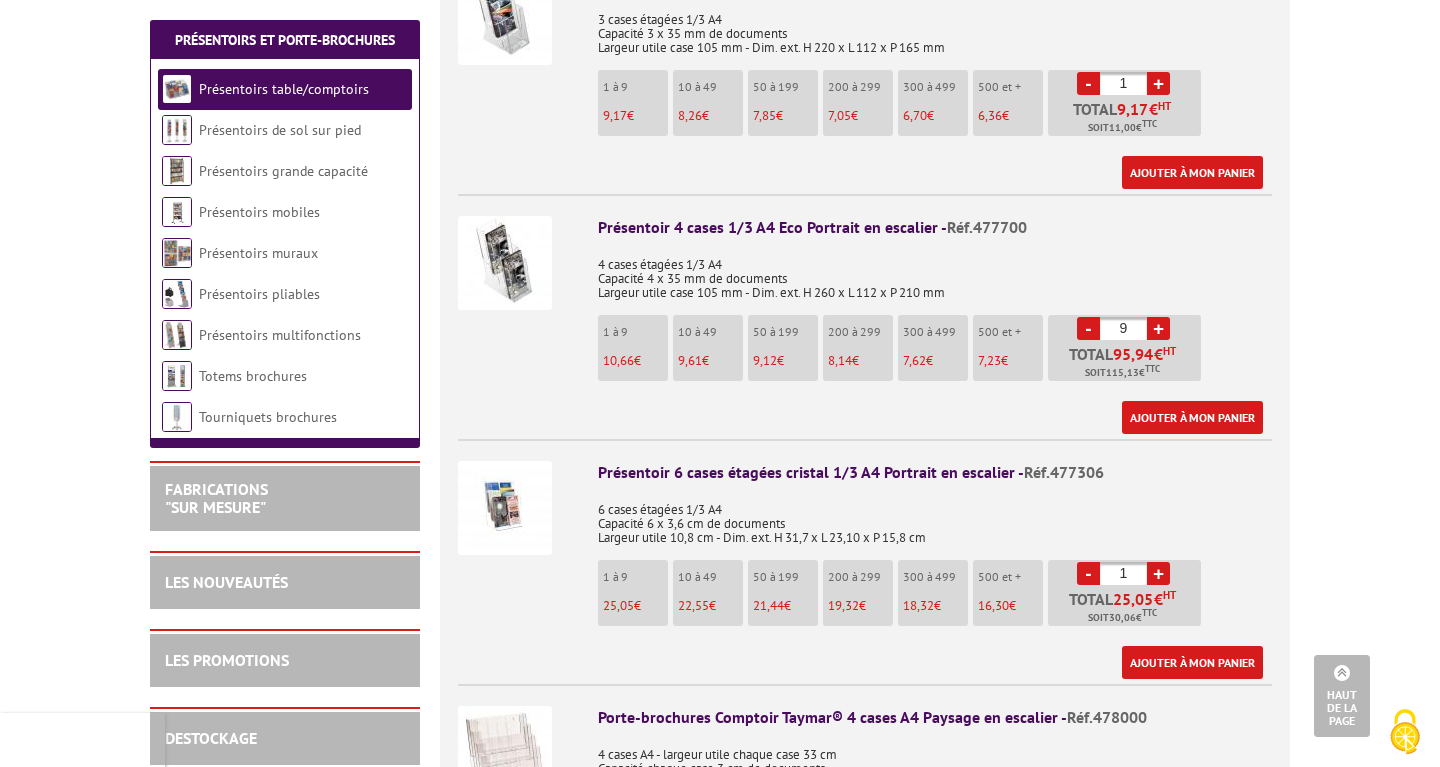 click on "+" at bounding box center [1158, 328] 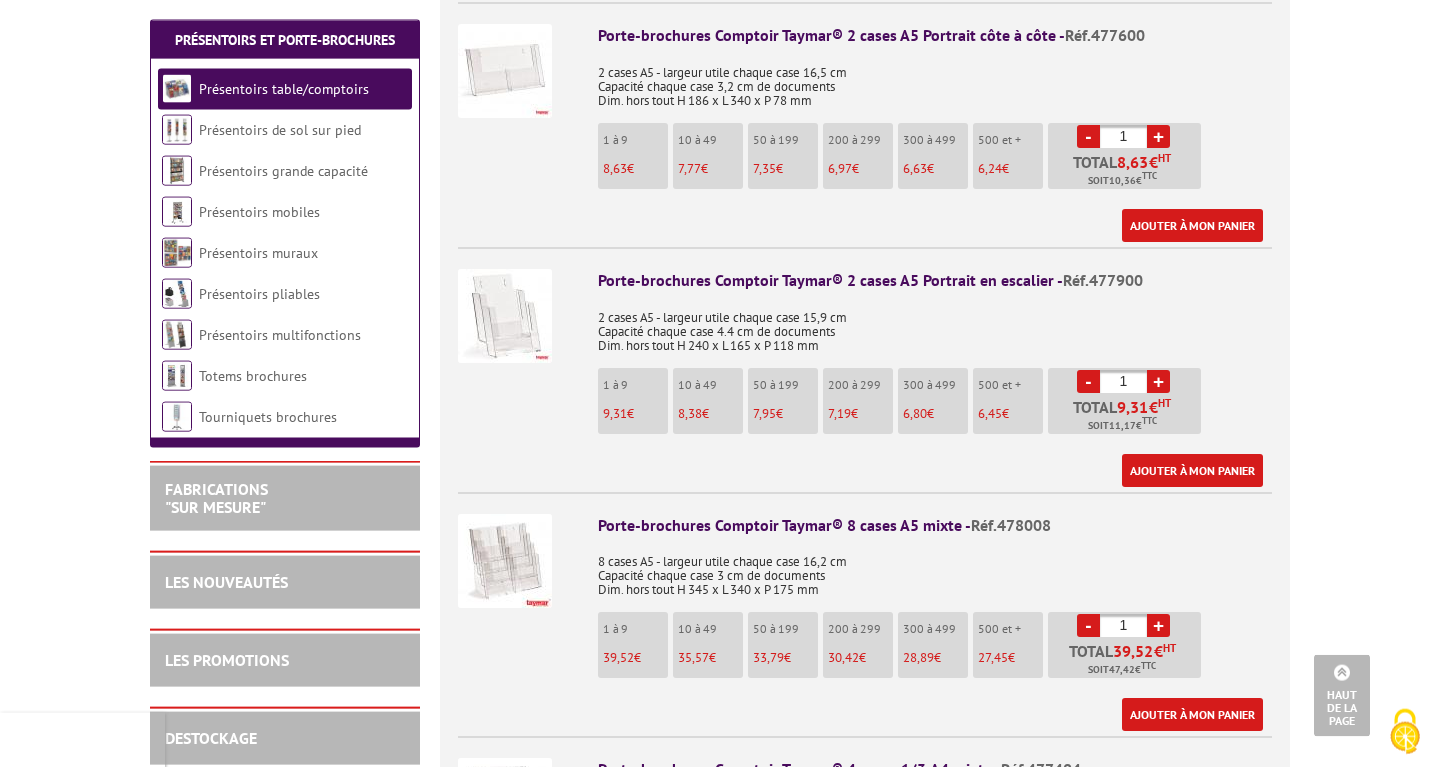 scroll, scrollTop: 3162, scrollLeft: 0, axis: vertical 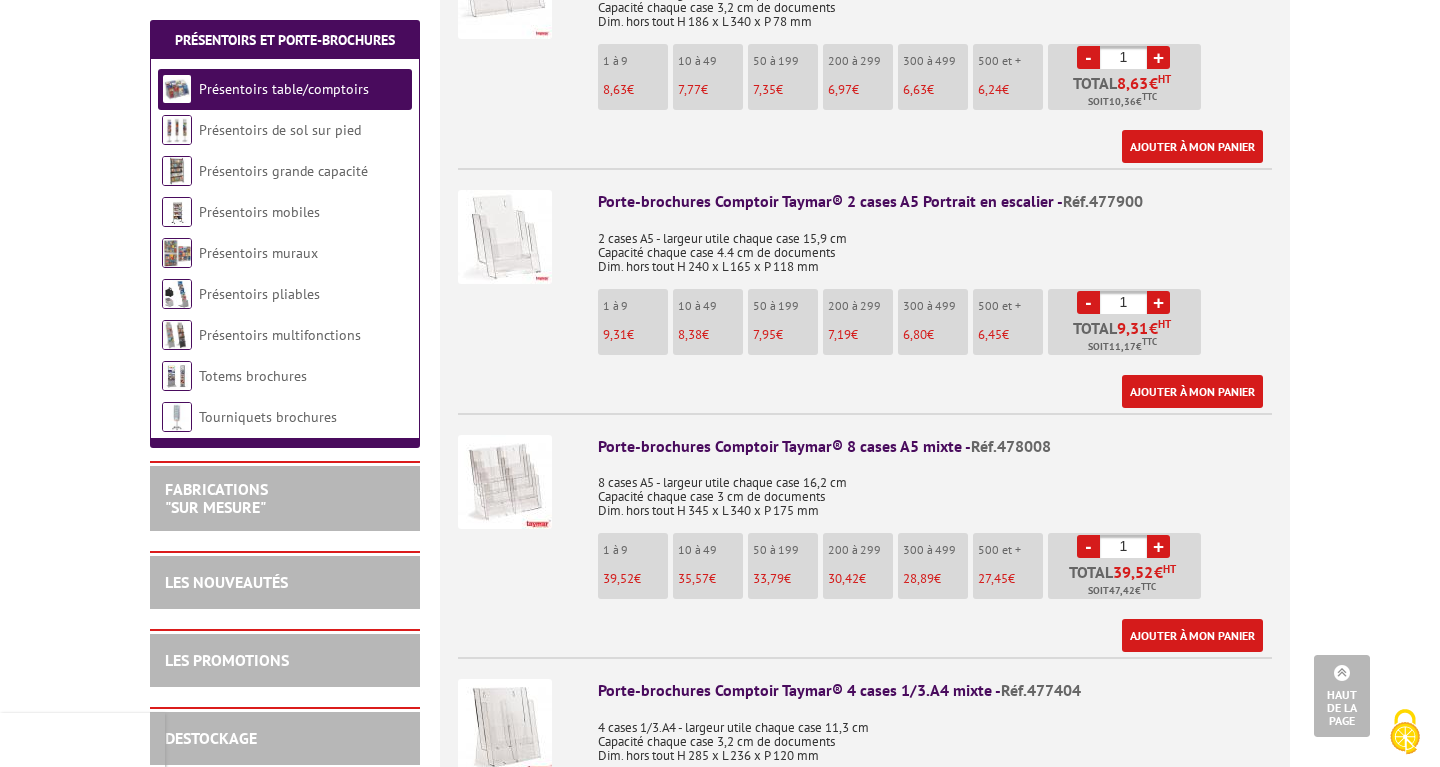 click at bounding box center [505, 482] 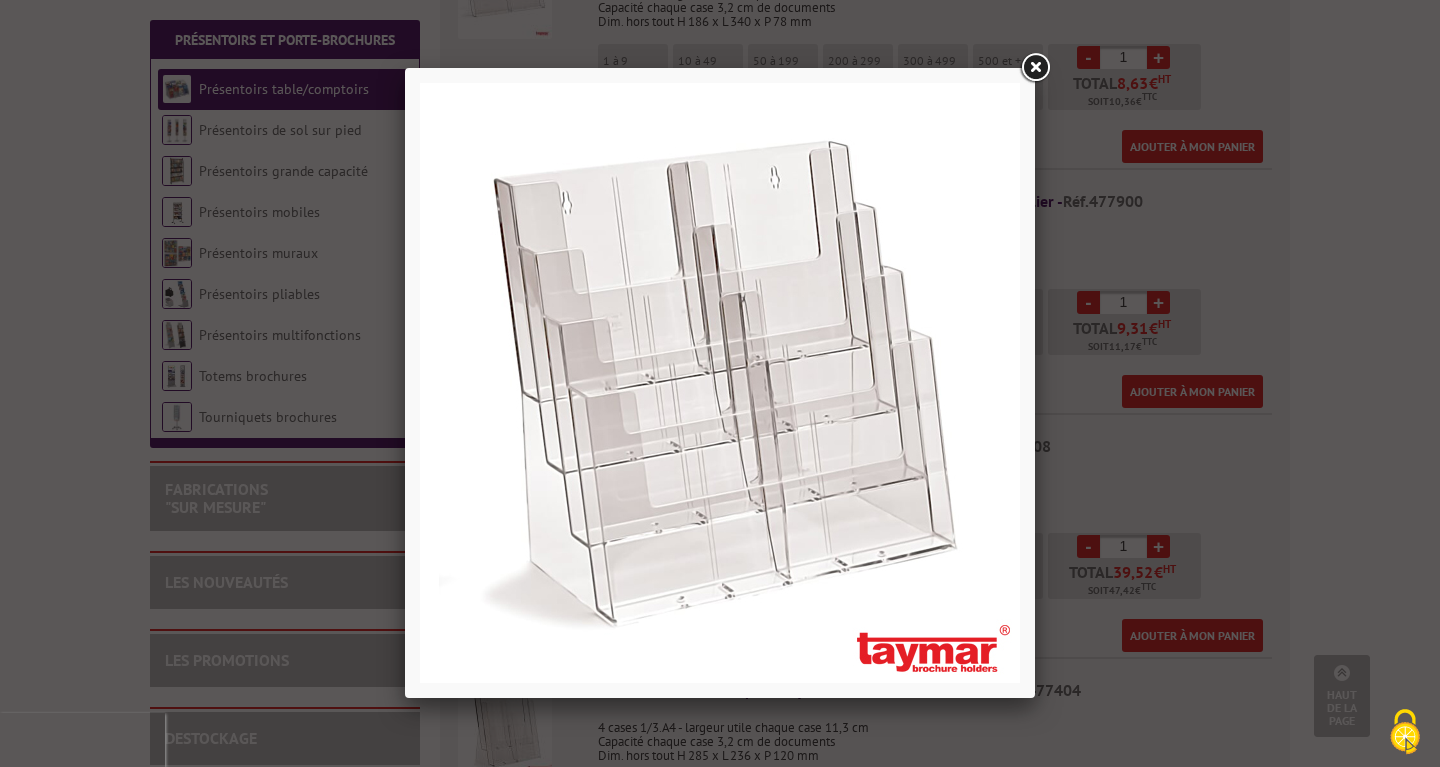 click at bounding box center (1035, 68) 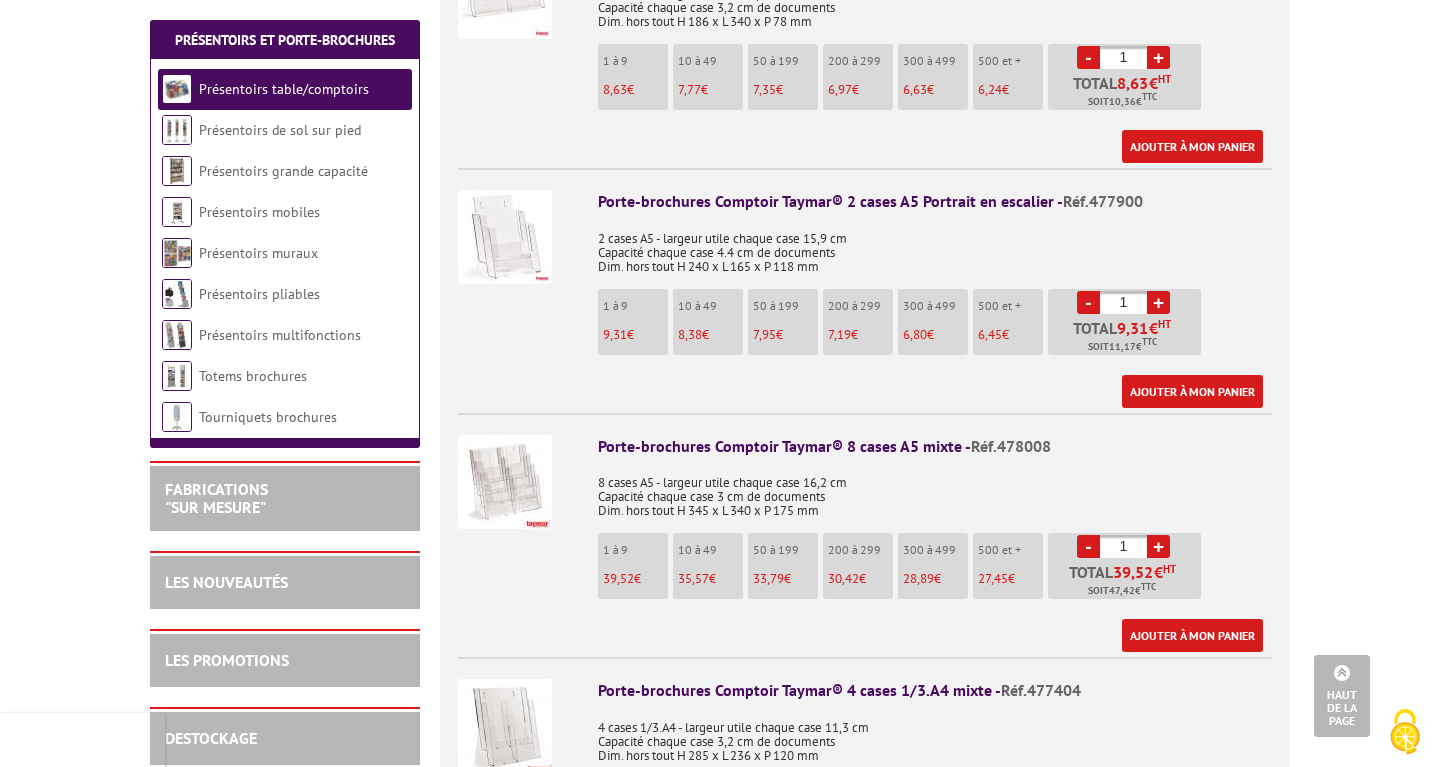click on "+" at bounding box center (1158, 546) 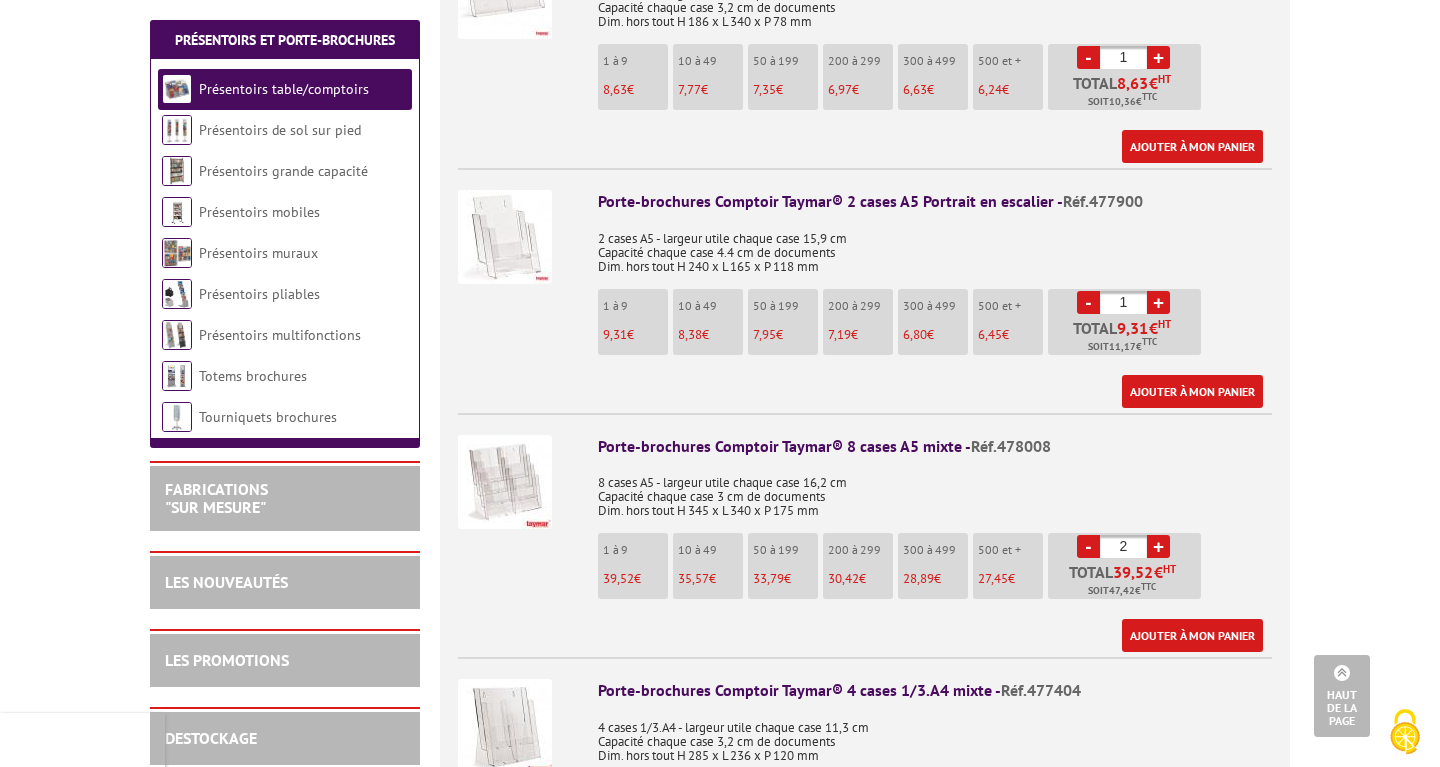 click on "+" at bounding box center [1158, 546] 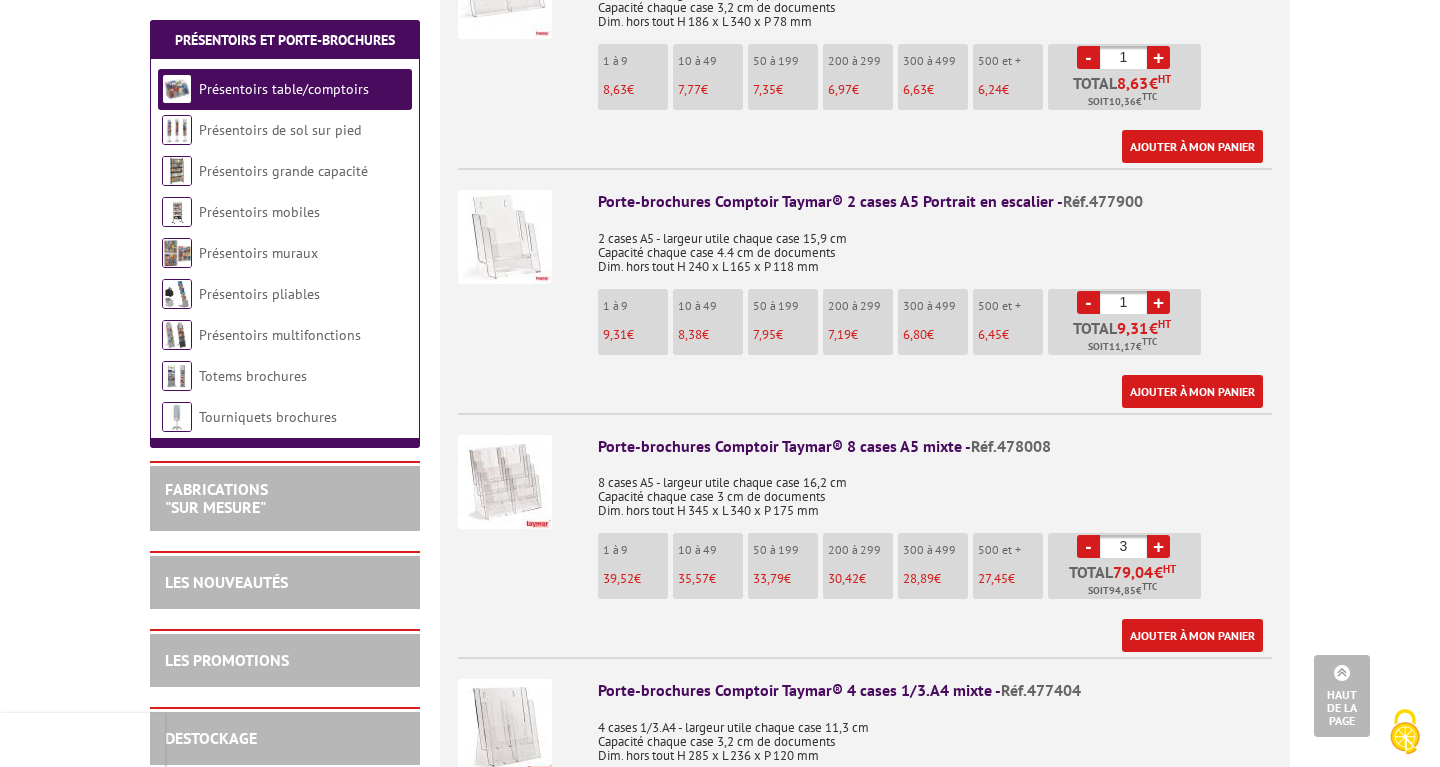 click on "+" at bounding box center [1158, 546] 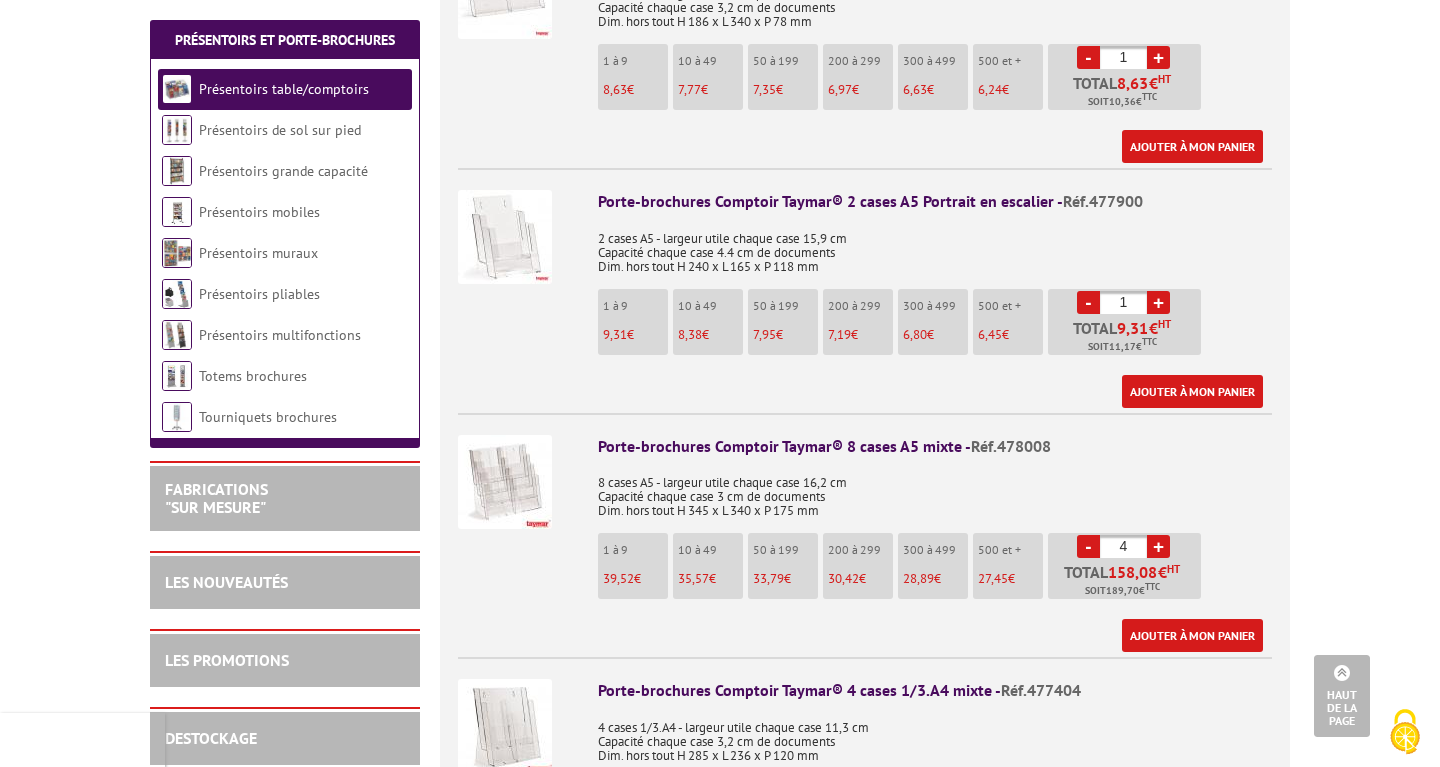 click on "+" at bounding box center (1158, 546) 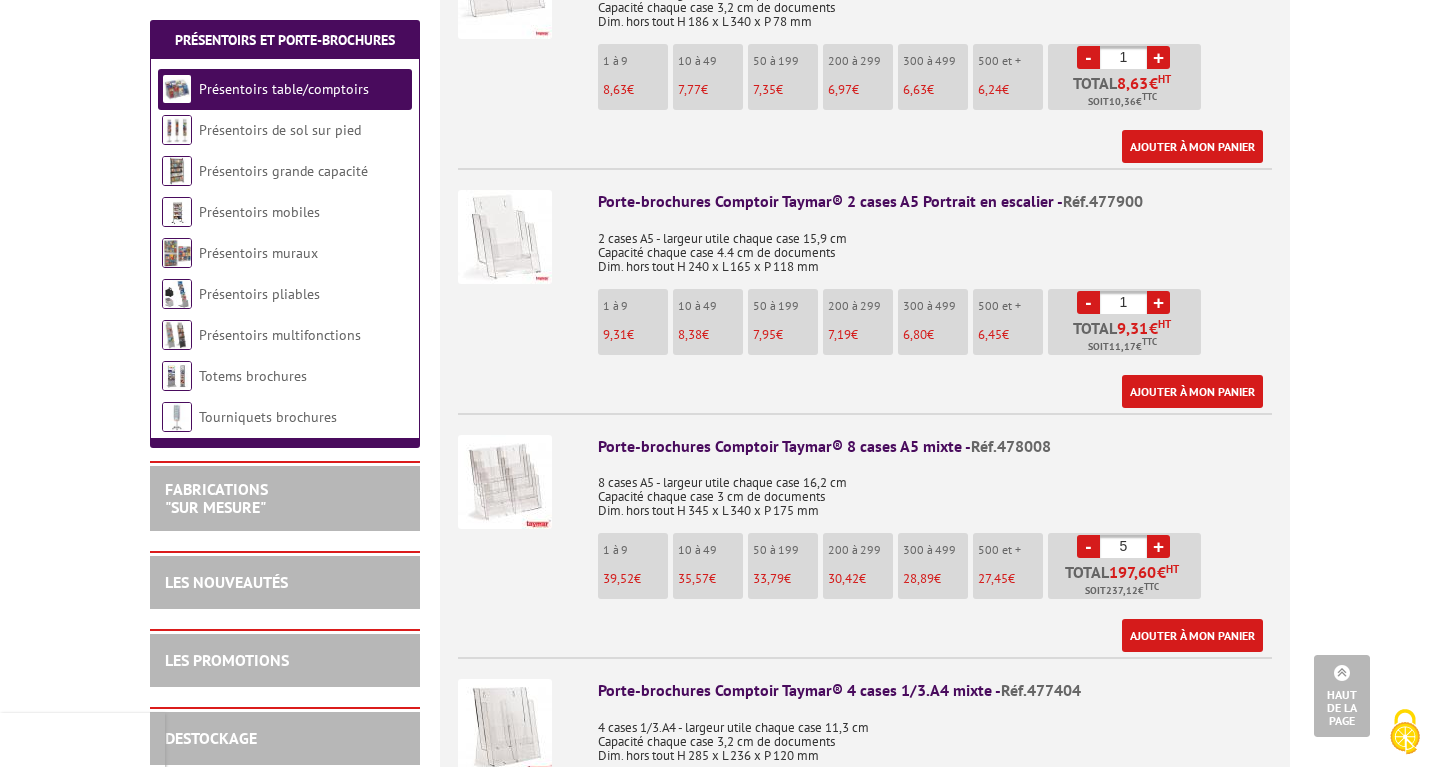 click on "+" at bounding box center (1158, 546) 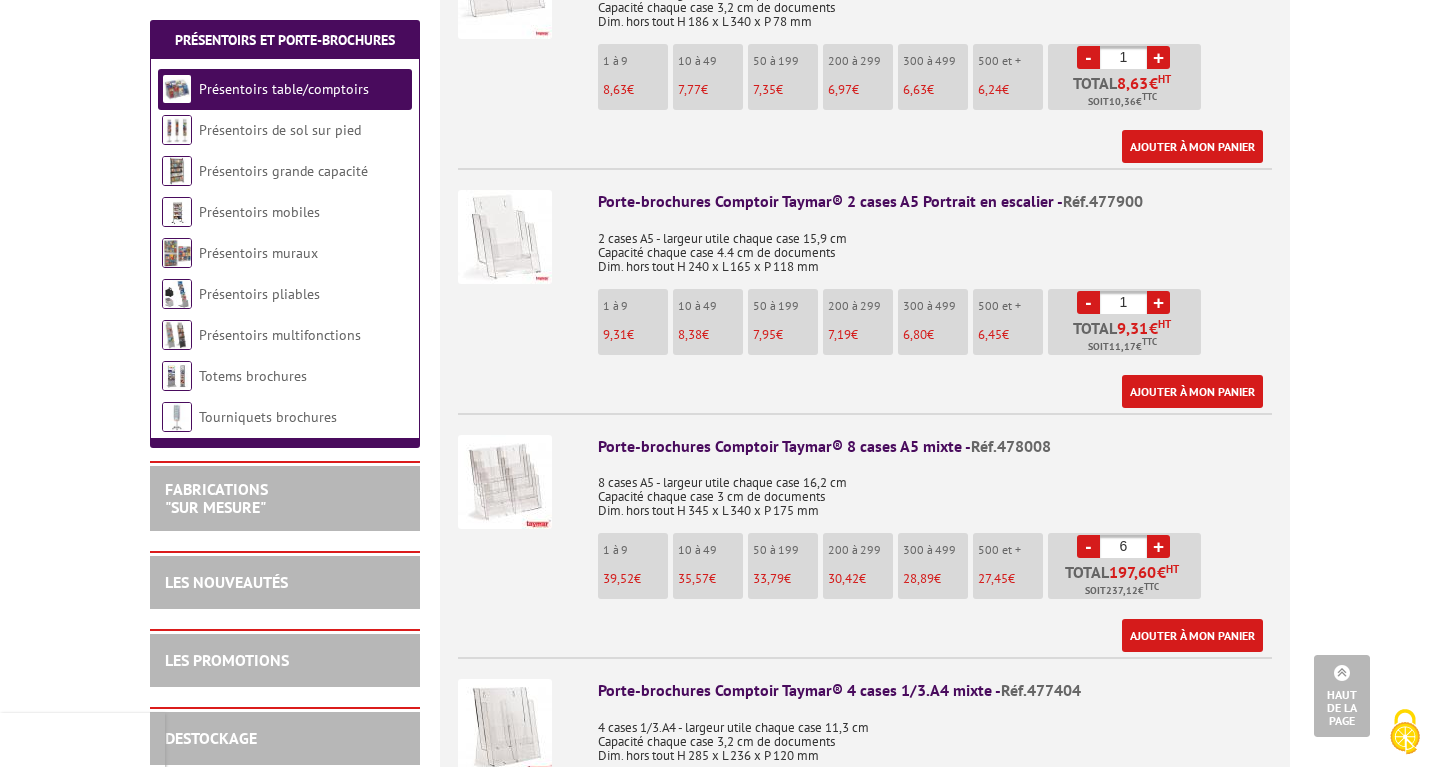 click on "+" at bounding box center [1158, 546] 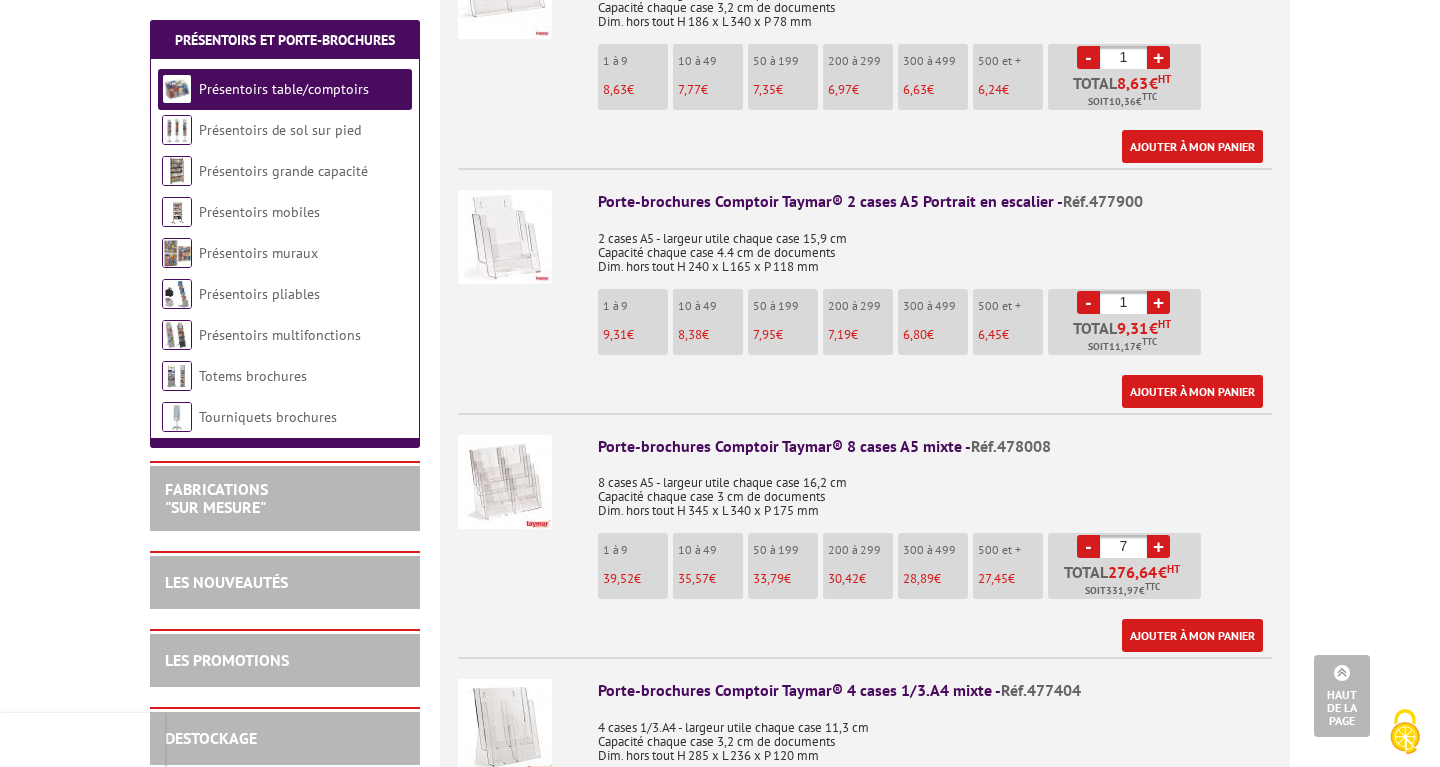 click on "+" at bounding box center [1158, 546] 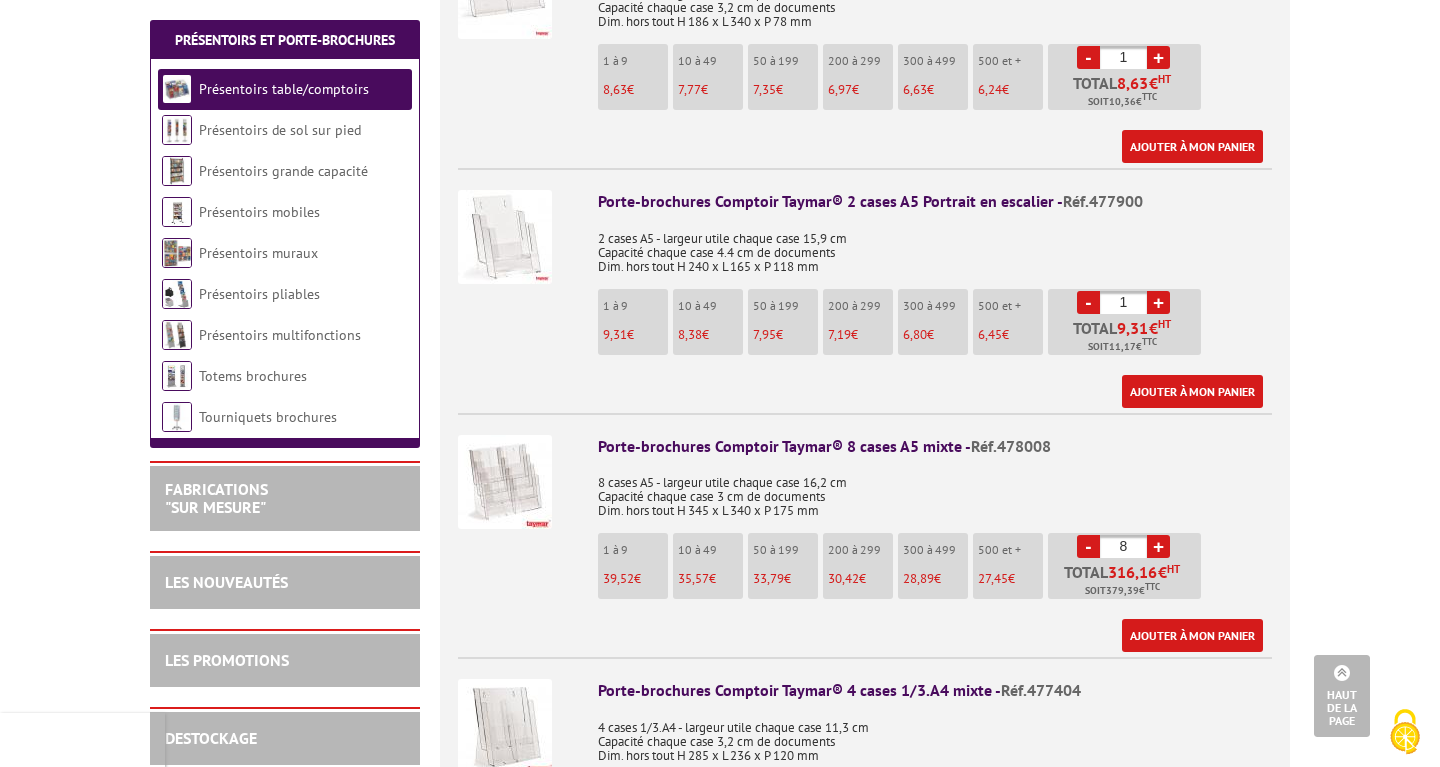 click on "+" at bounding box center [1158, 546] 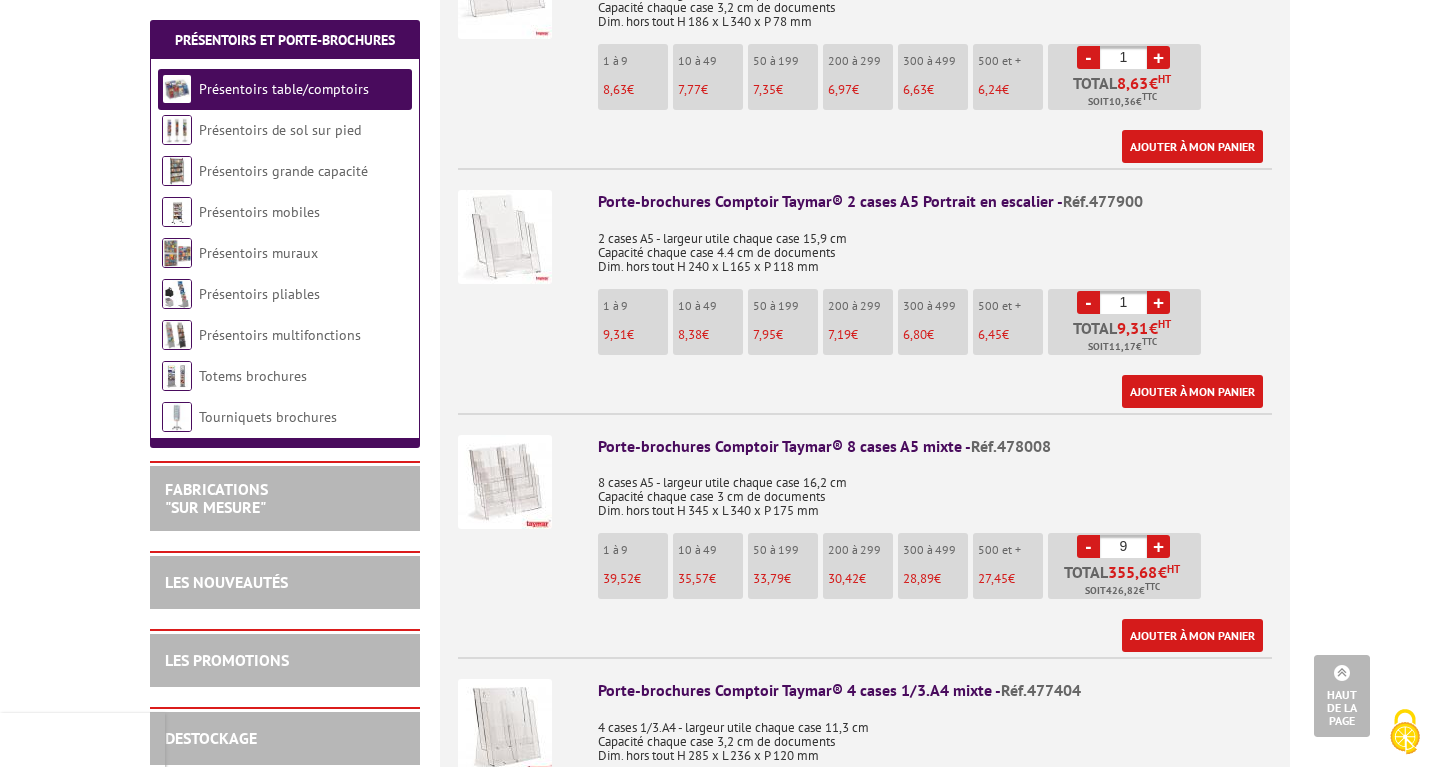 click on "+" at bounding box center [1158, 546] 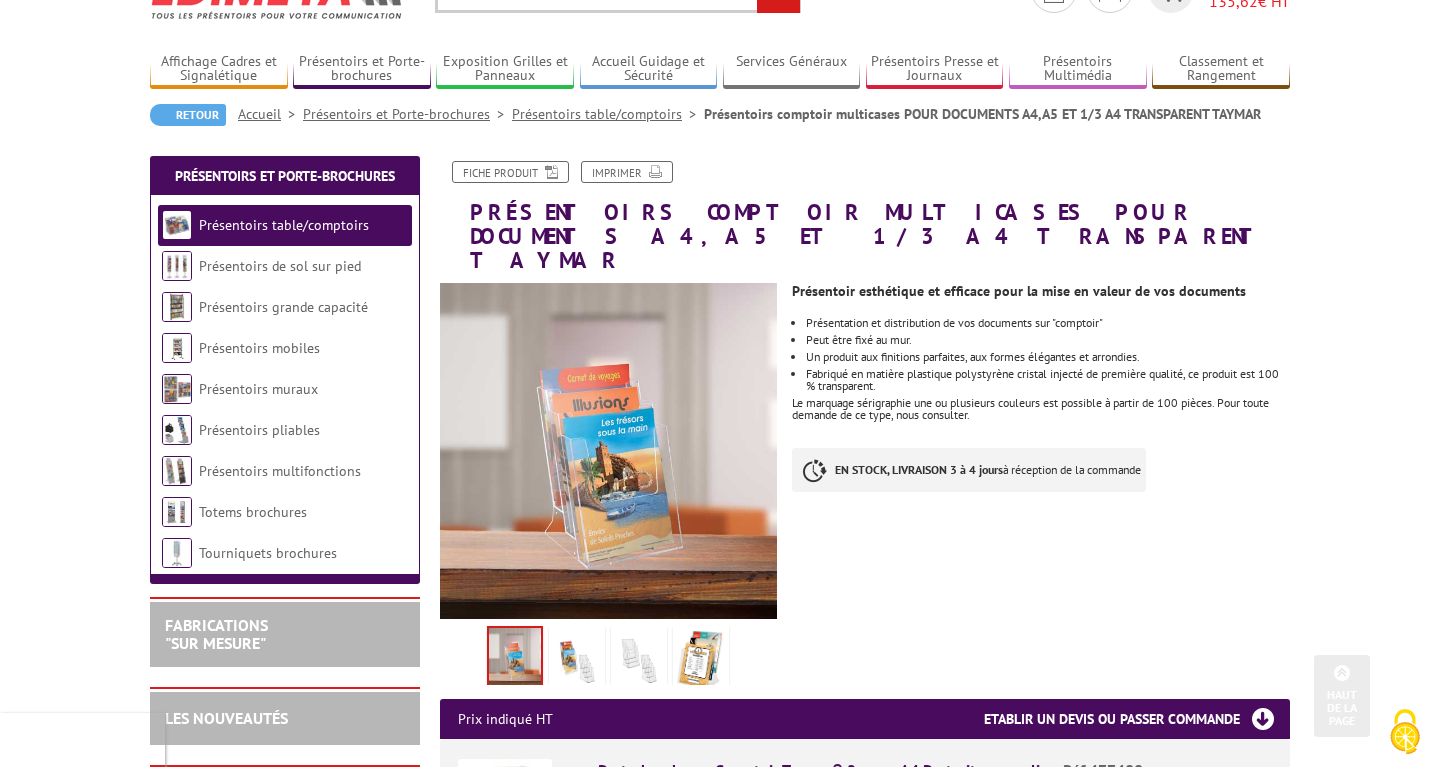 scroll, scrollTop: 0, scrollLeft: 0, axis: both 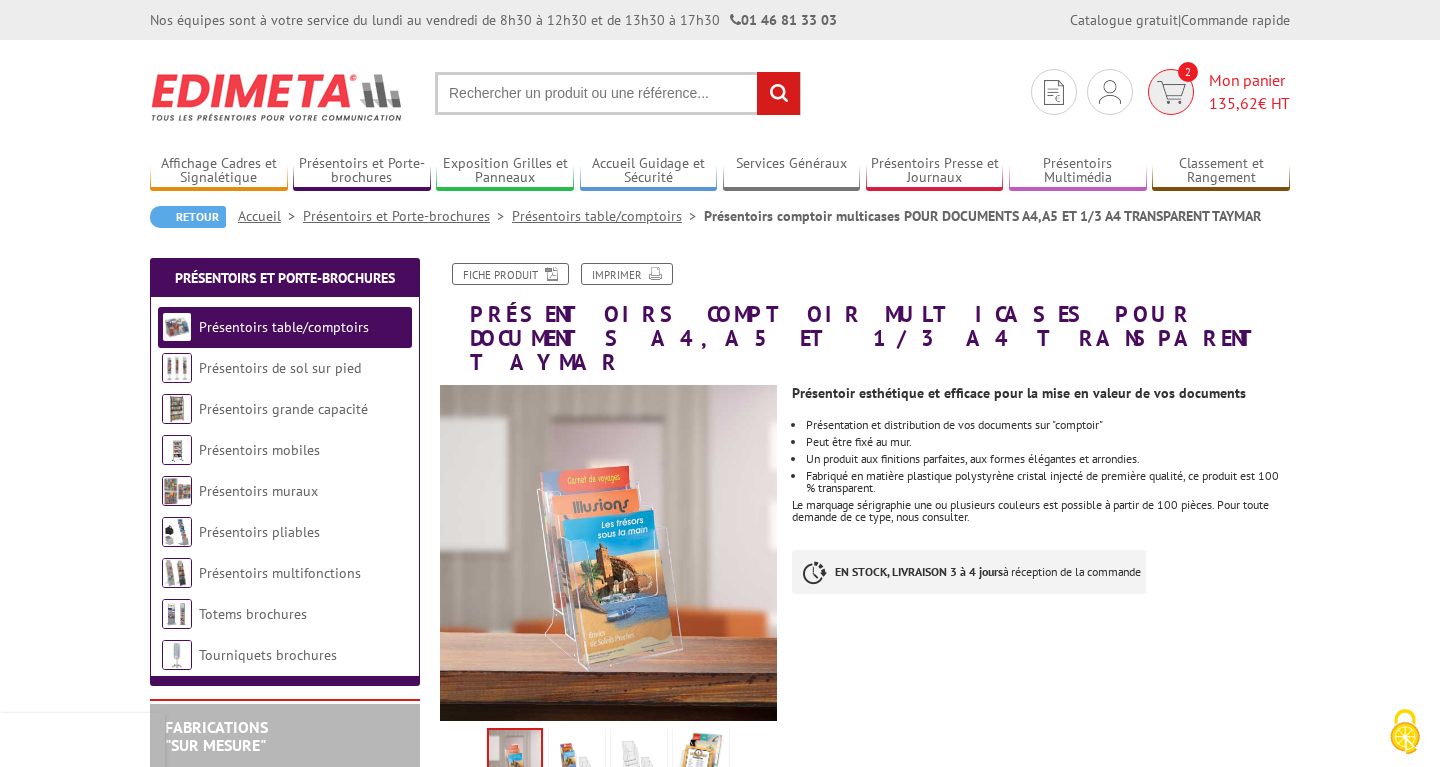 click at bounding box center [1171, 92] 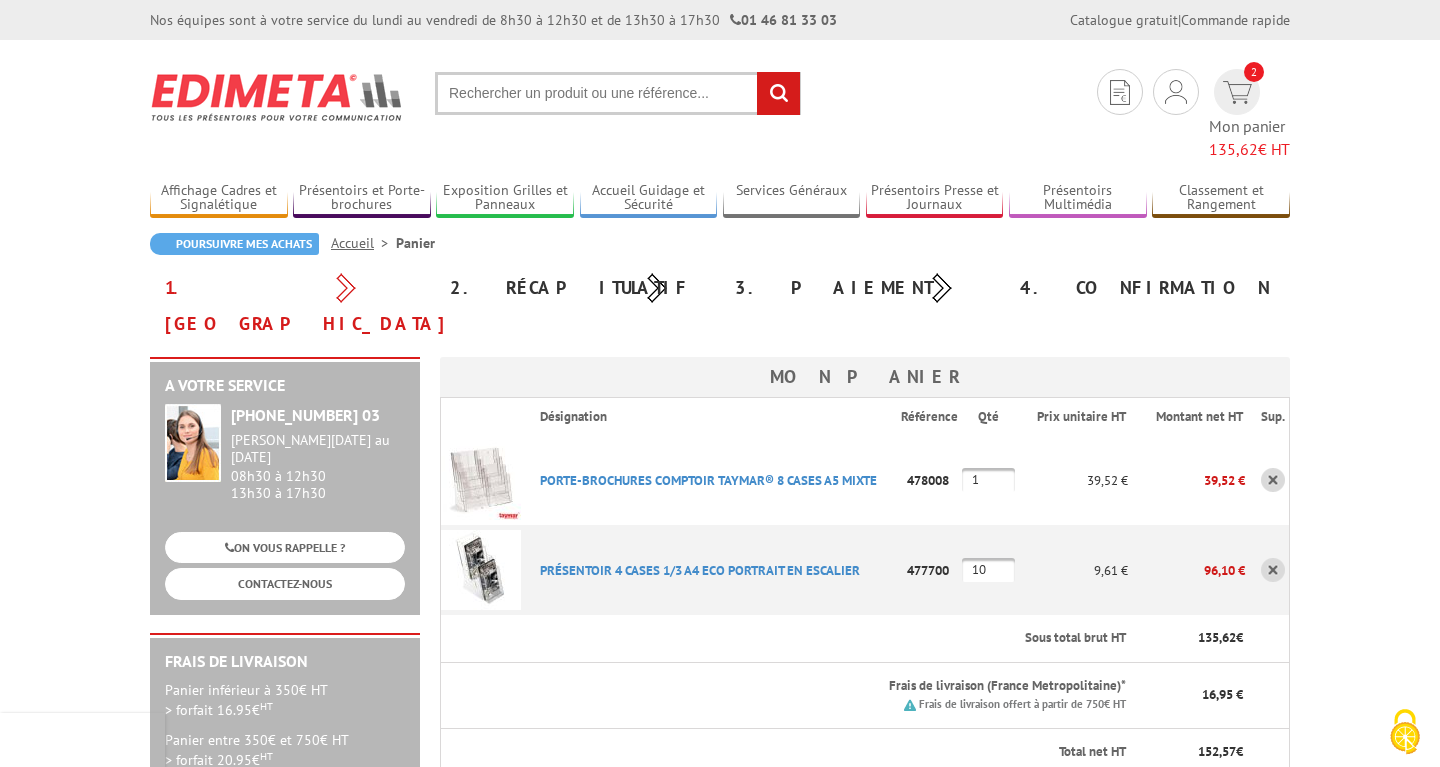 scroll, scrollTop: 0, scrollLeft: 0, axis: both 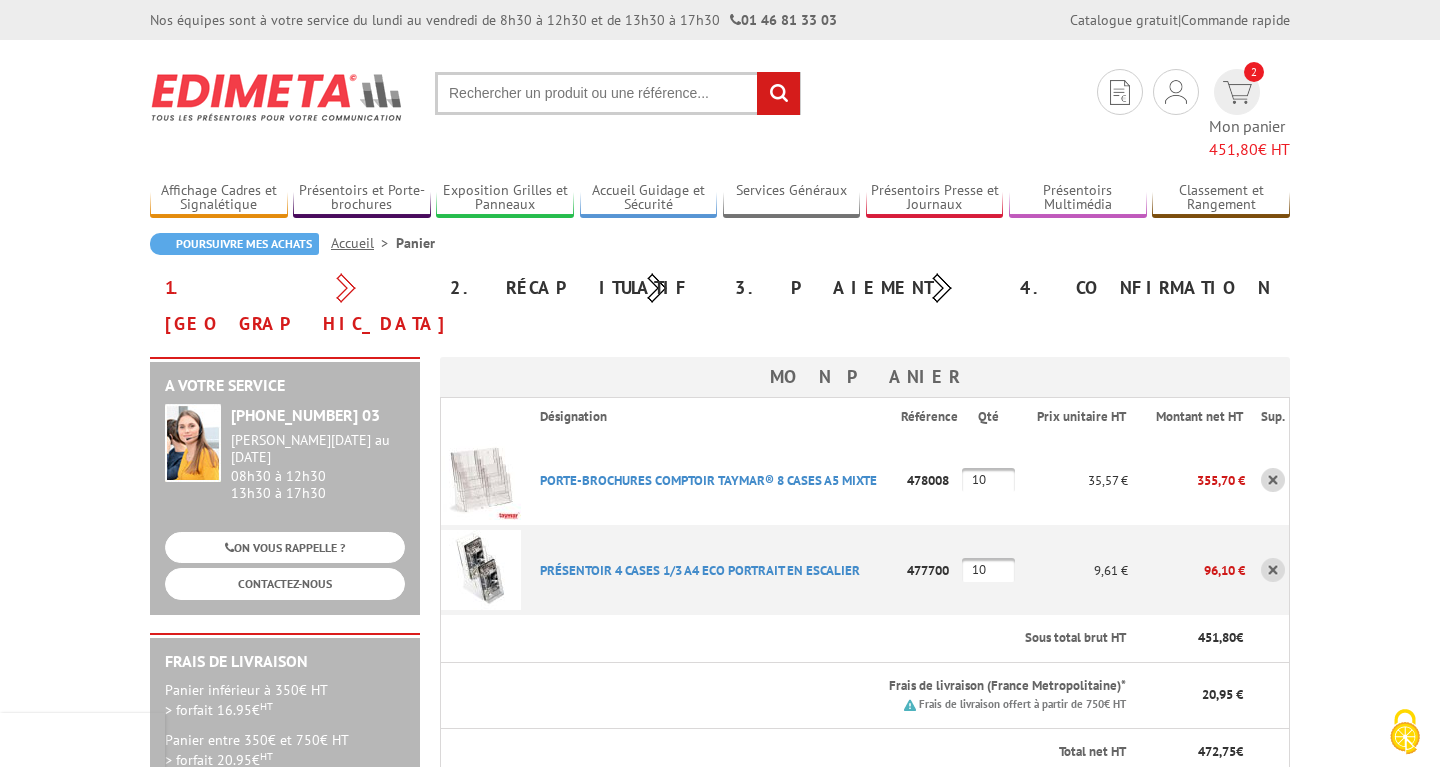 type on "10" 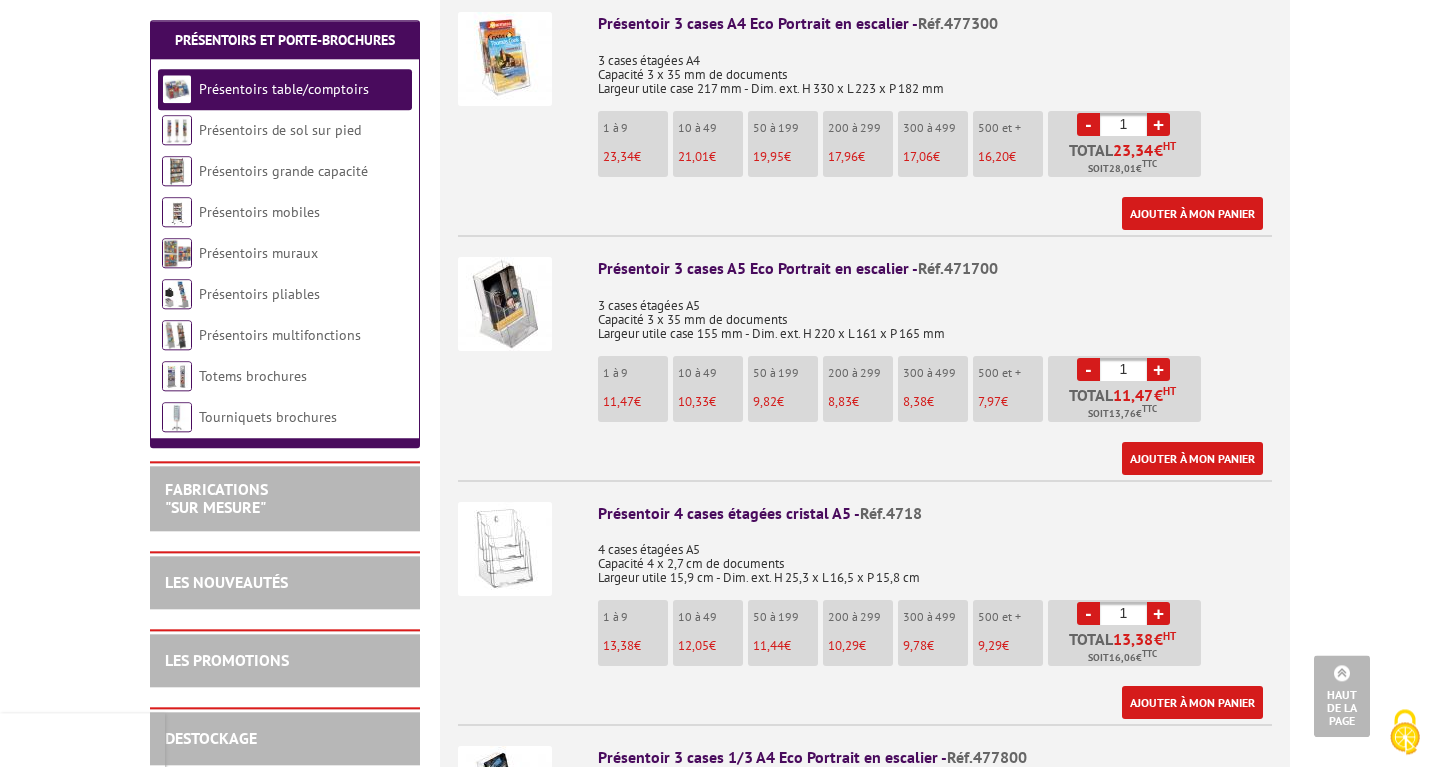 scroll, scrollTop: 1428, scrollLeft: 0, axis: vertical 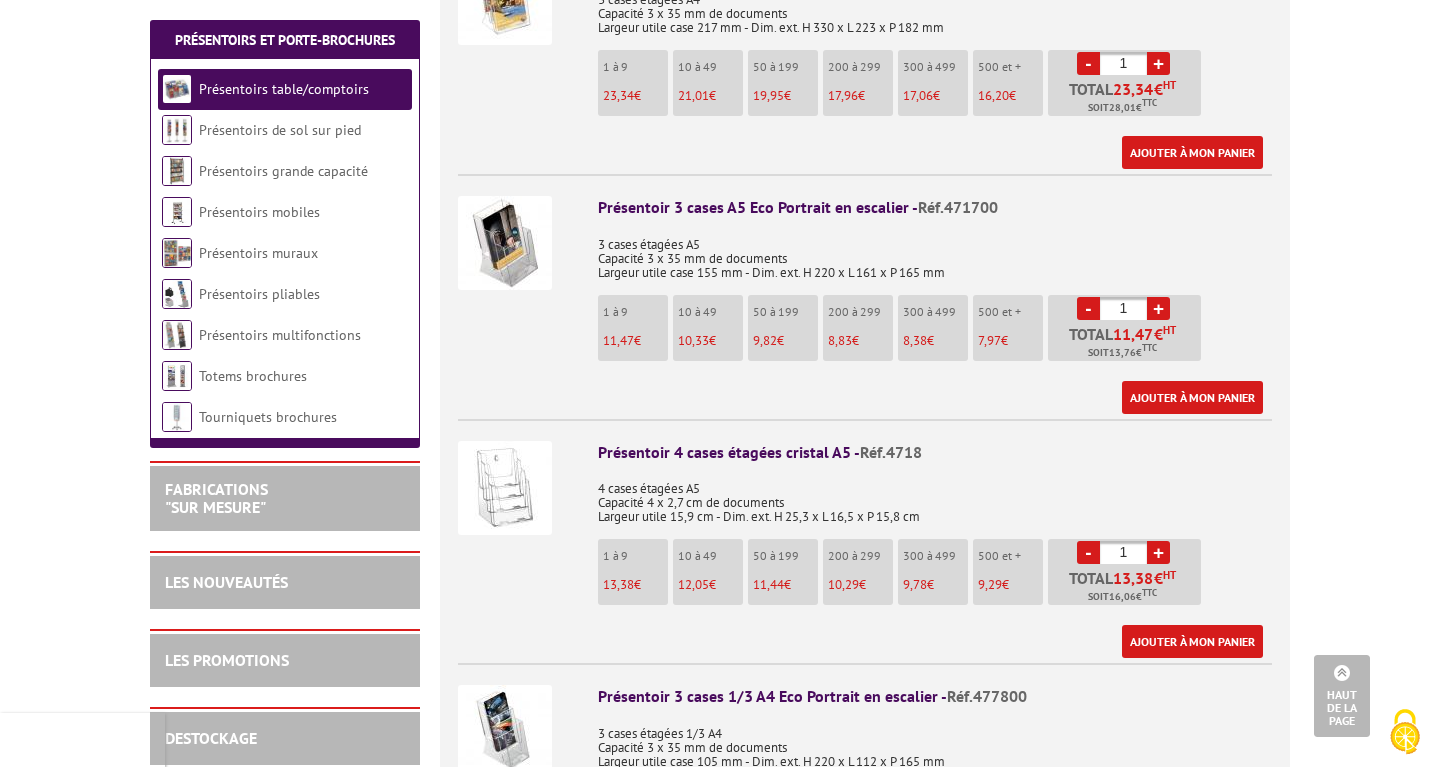 click at bounding box center (505, 488) 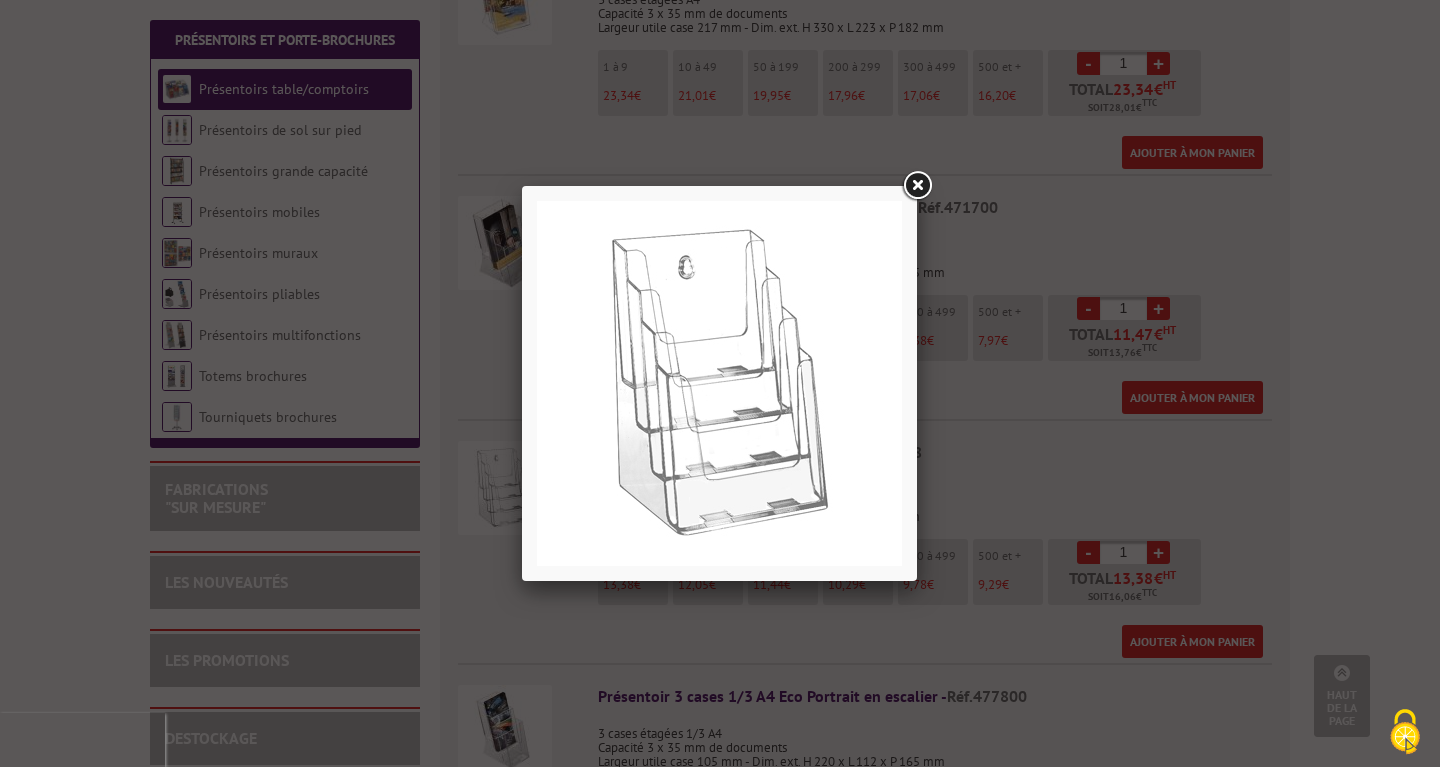 click at bounding box center (917, 186) 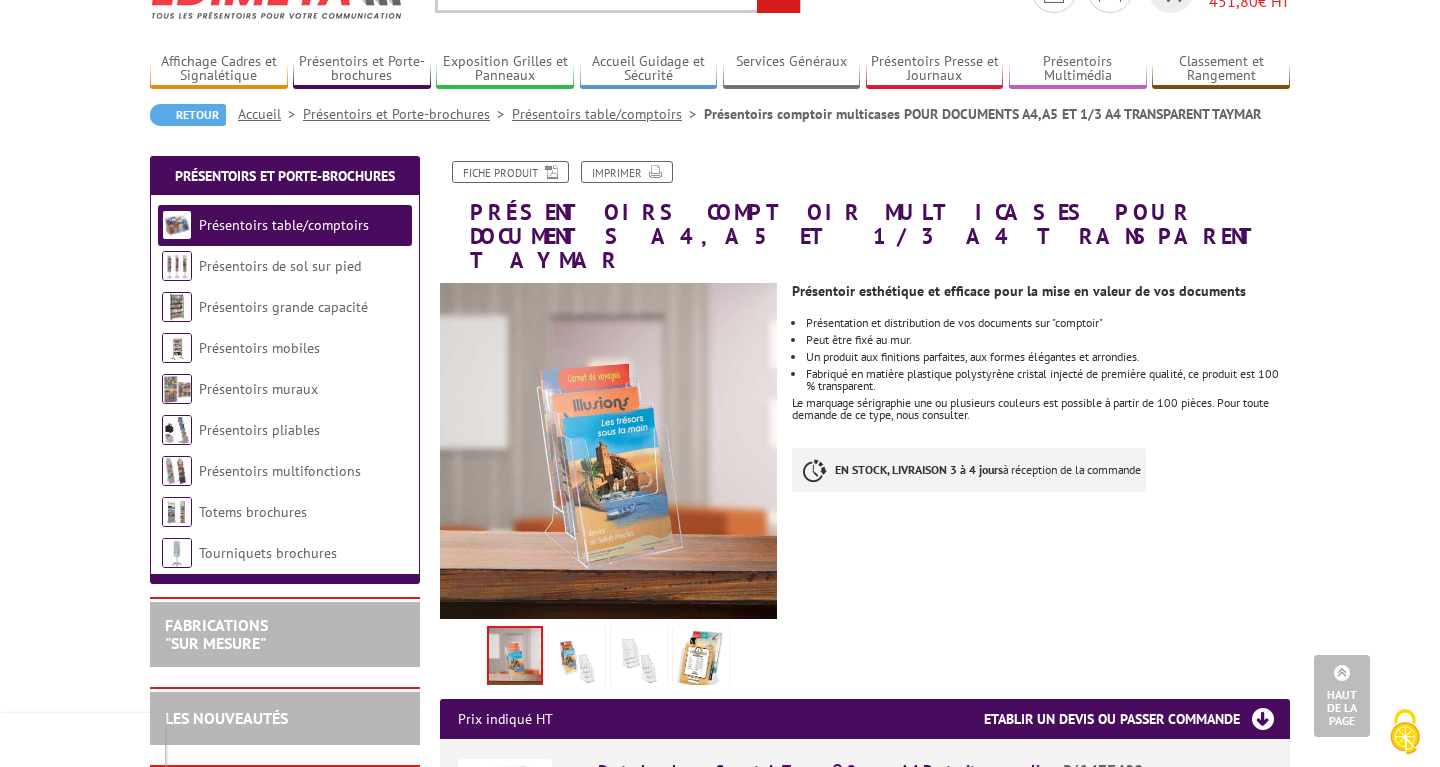 scroll, scrollTop: 0, scrollLeft: 0, axis: both 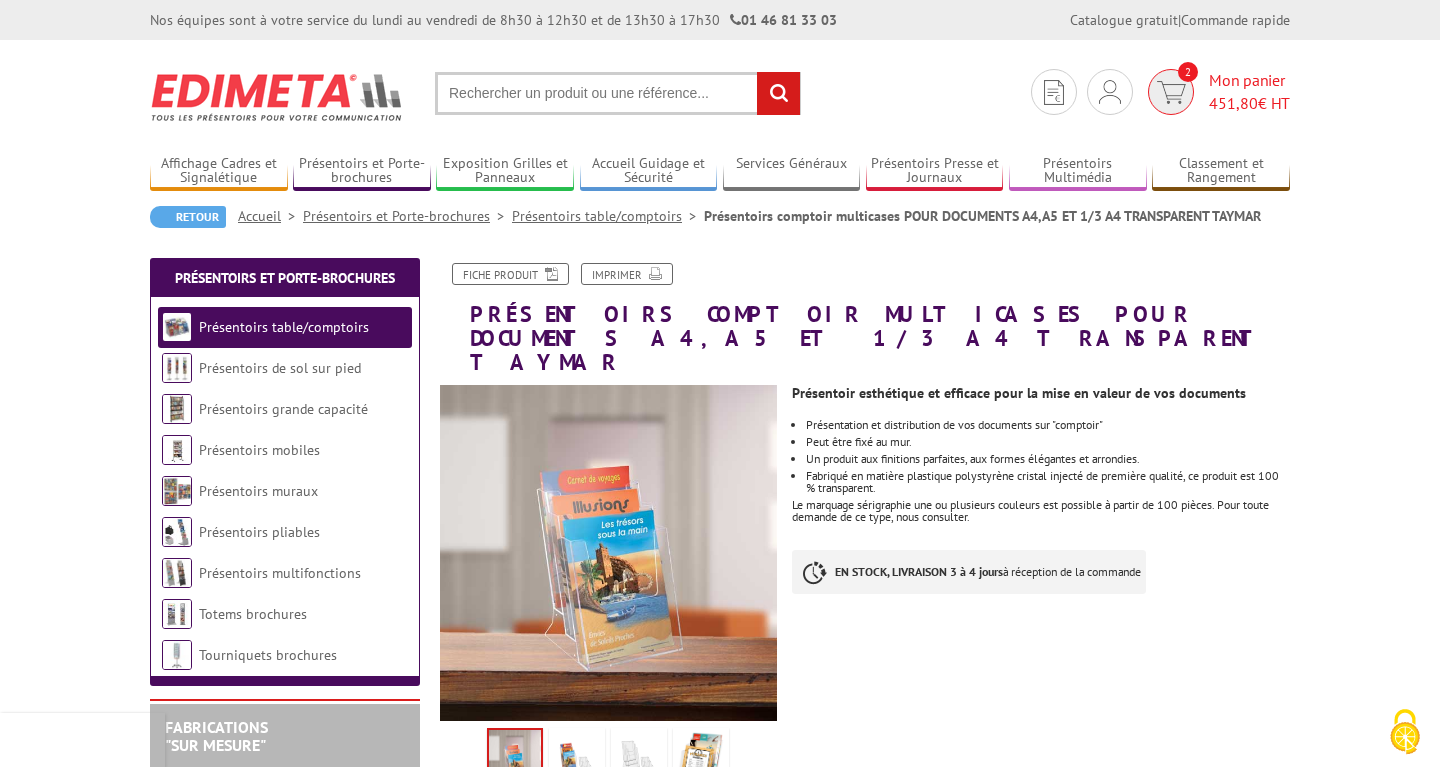 click on "Mon panier
451,80
€ HT" at bounding box center (1249, 92) 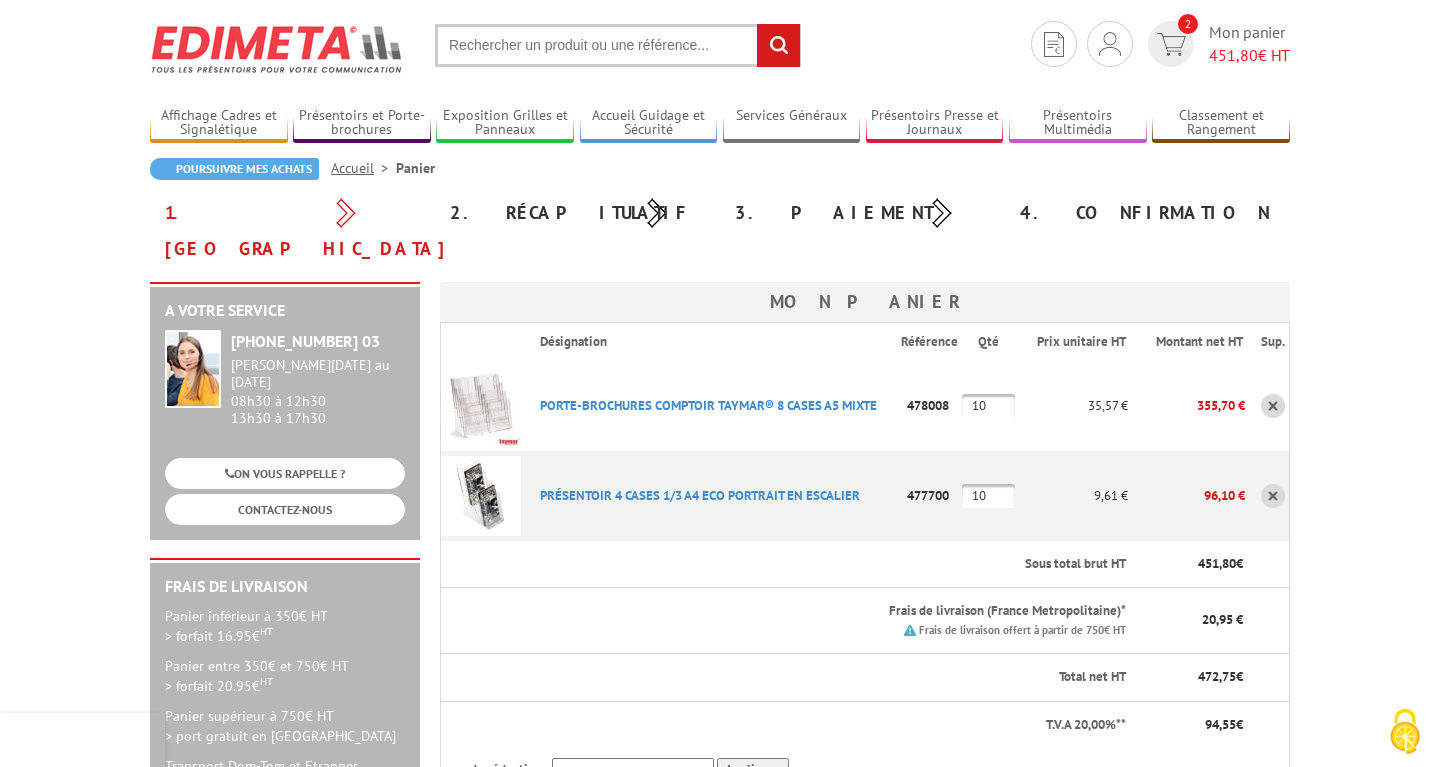 scroll, scrollTop: 102, scrollLeft: 0, axis: vertical 